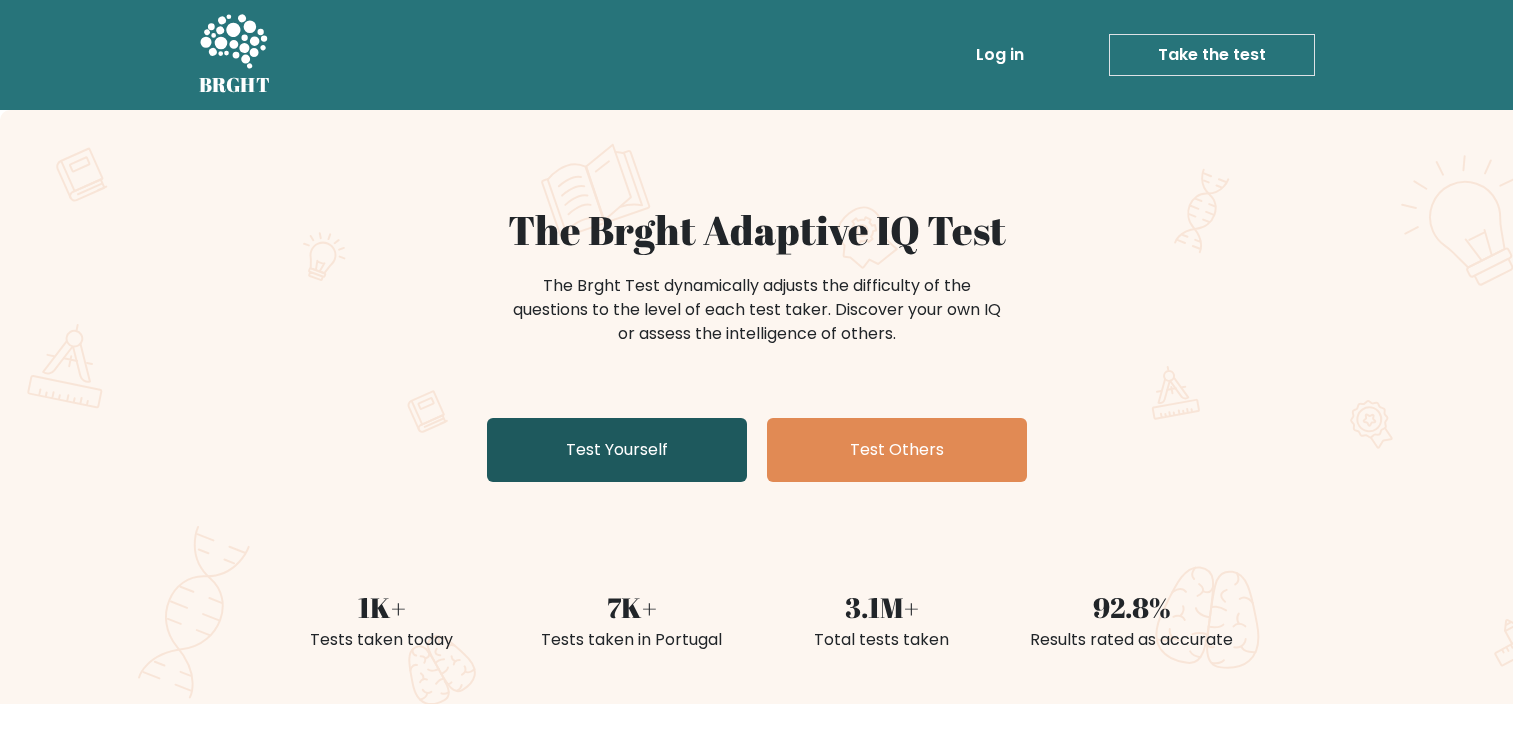 scroll, scrollTop: 0, scrollLeft: 0, axis: both 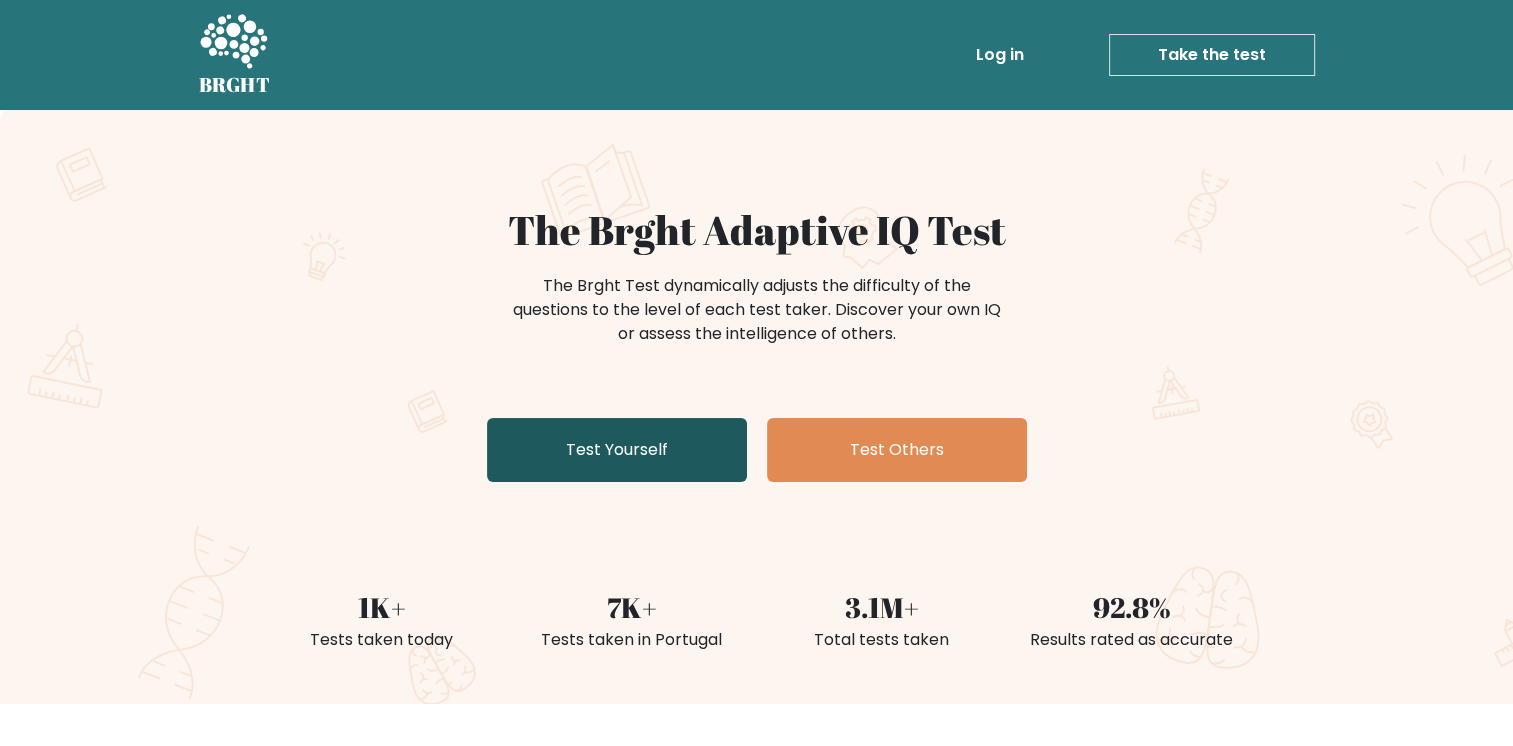 click on "Test Yourself" at bounding box center (617, 450) 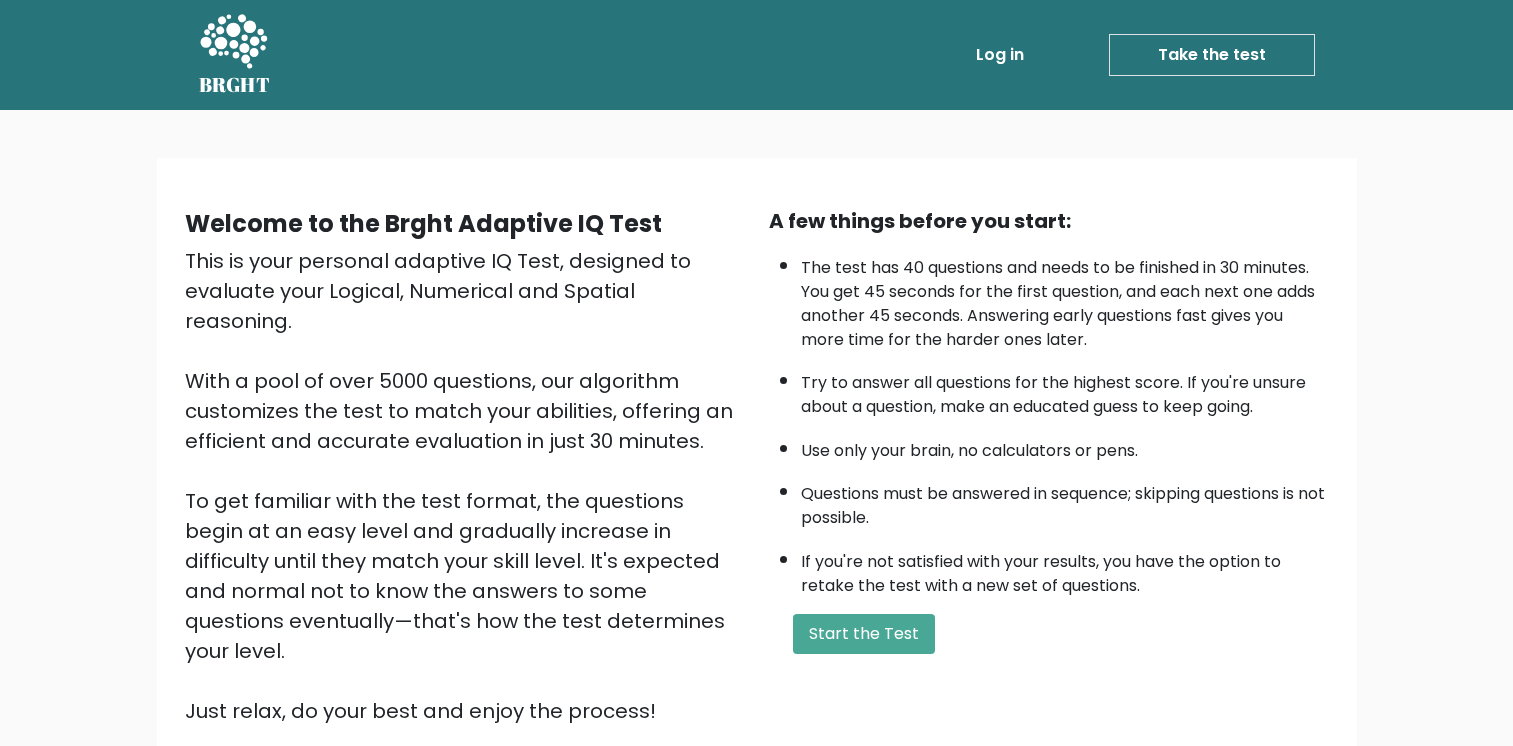 scroll, scrollTop: 0, scrollLeft: 0, axis: both 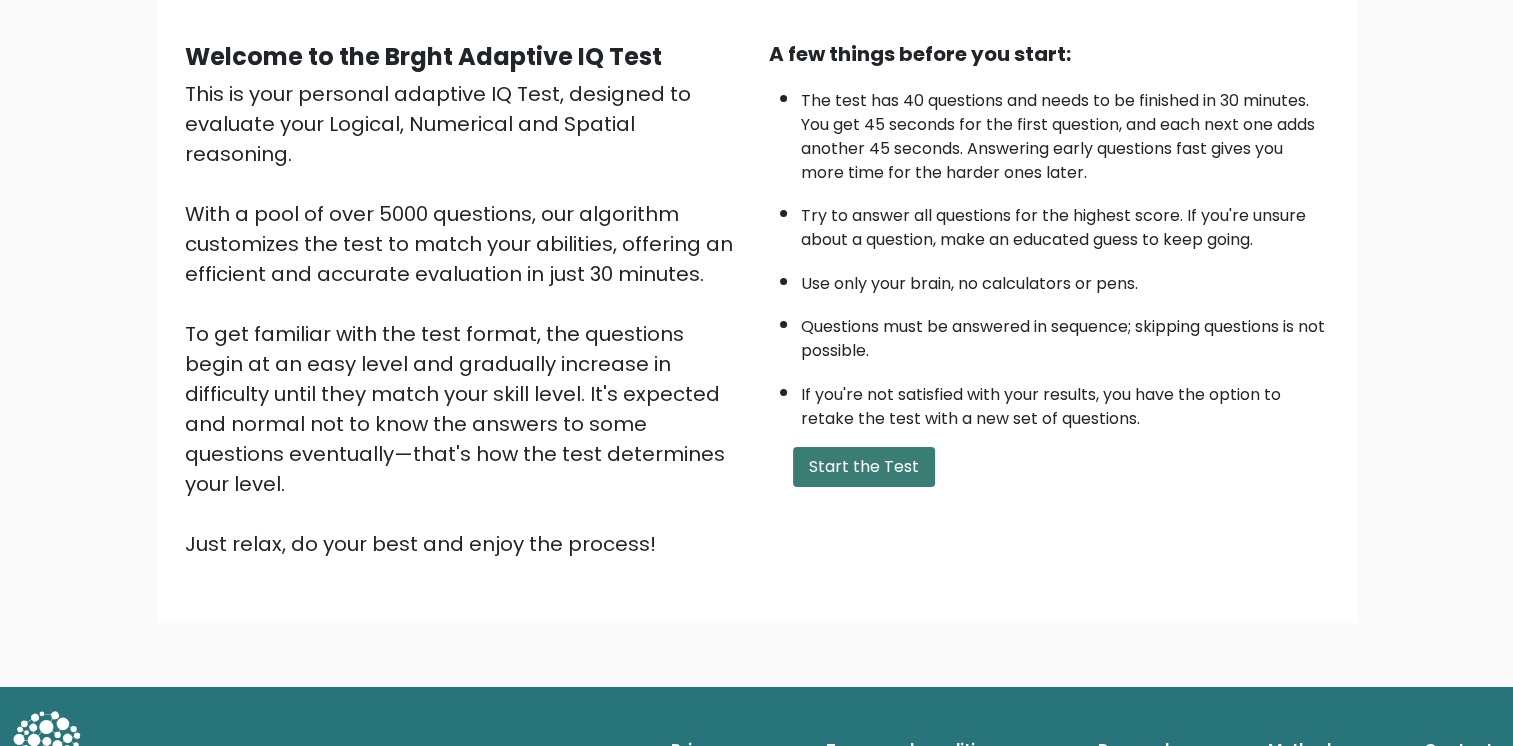 click on "Start the Test" at bounding box center (864, 467) 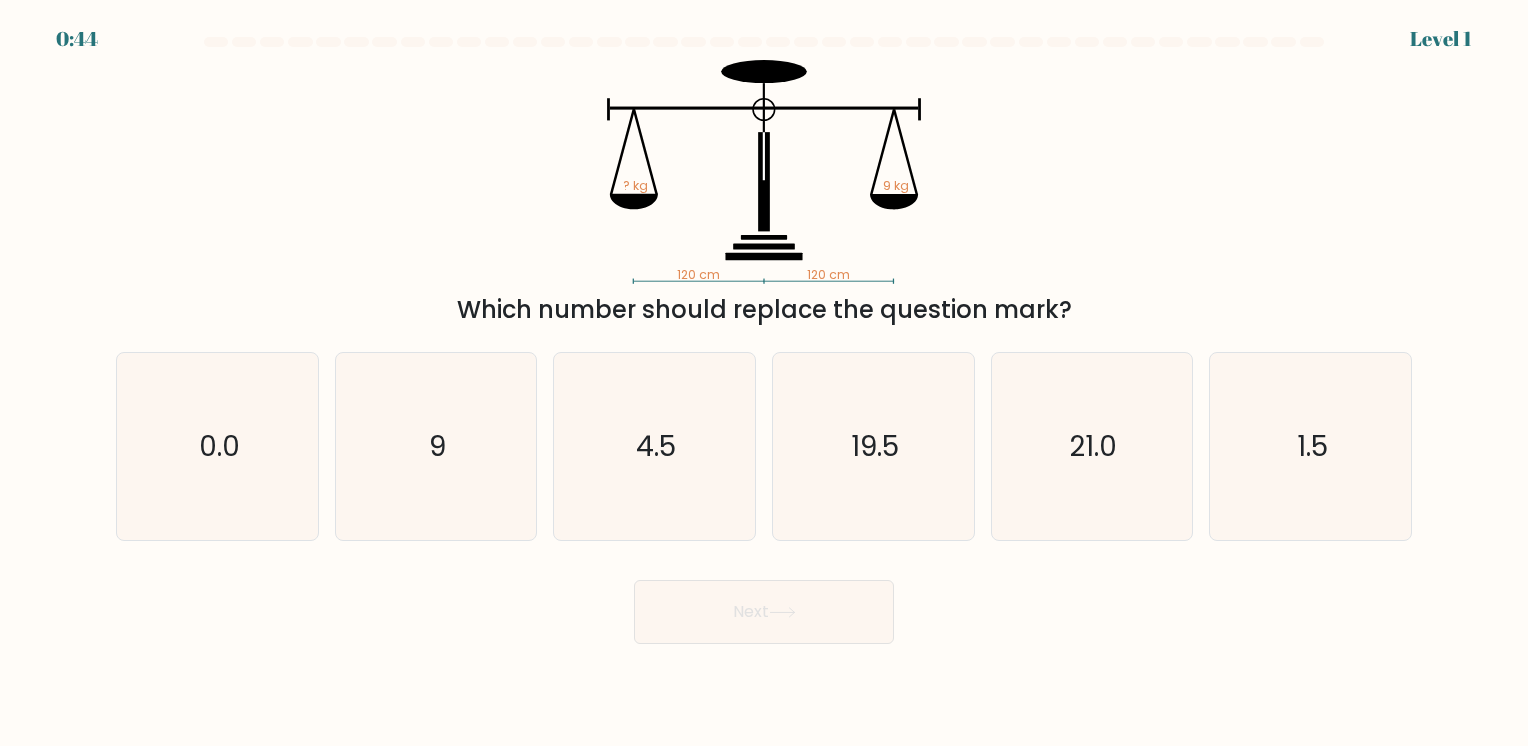 scroll, scrollTop: 0, scrollLeft: 0, axis: both 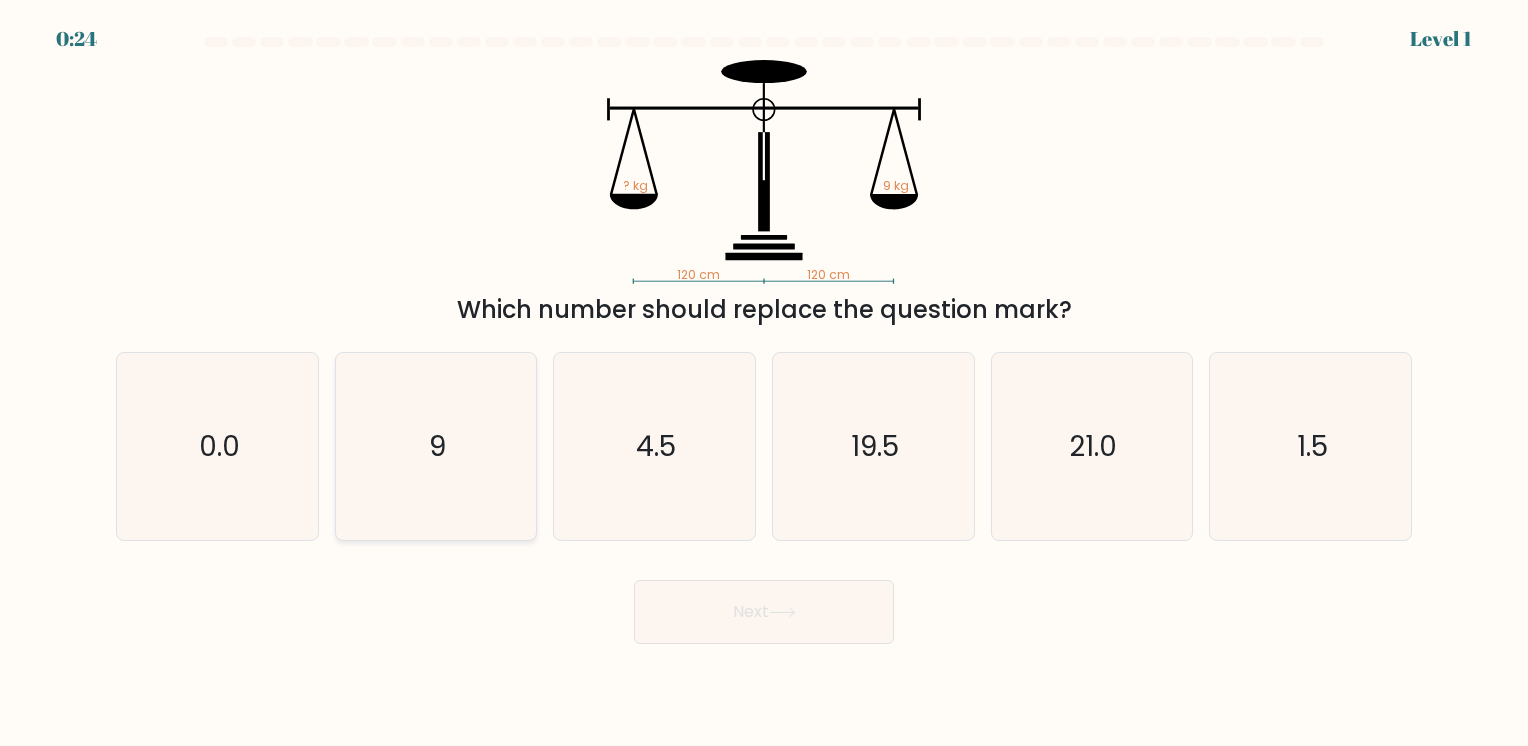 click on "9" 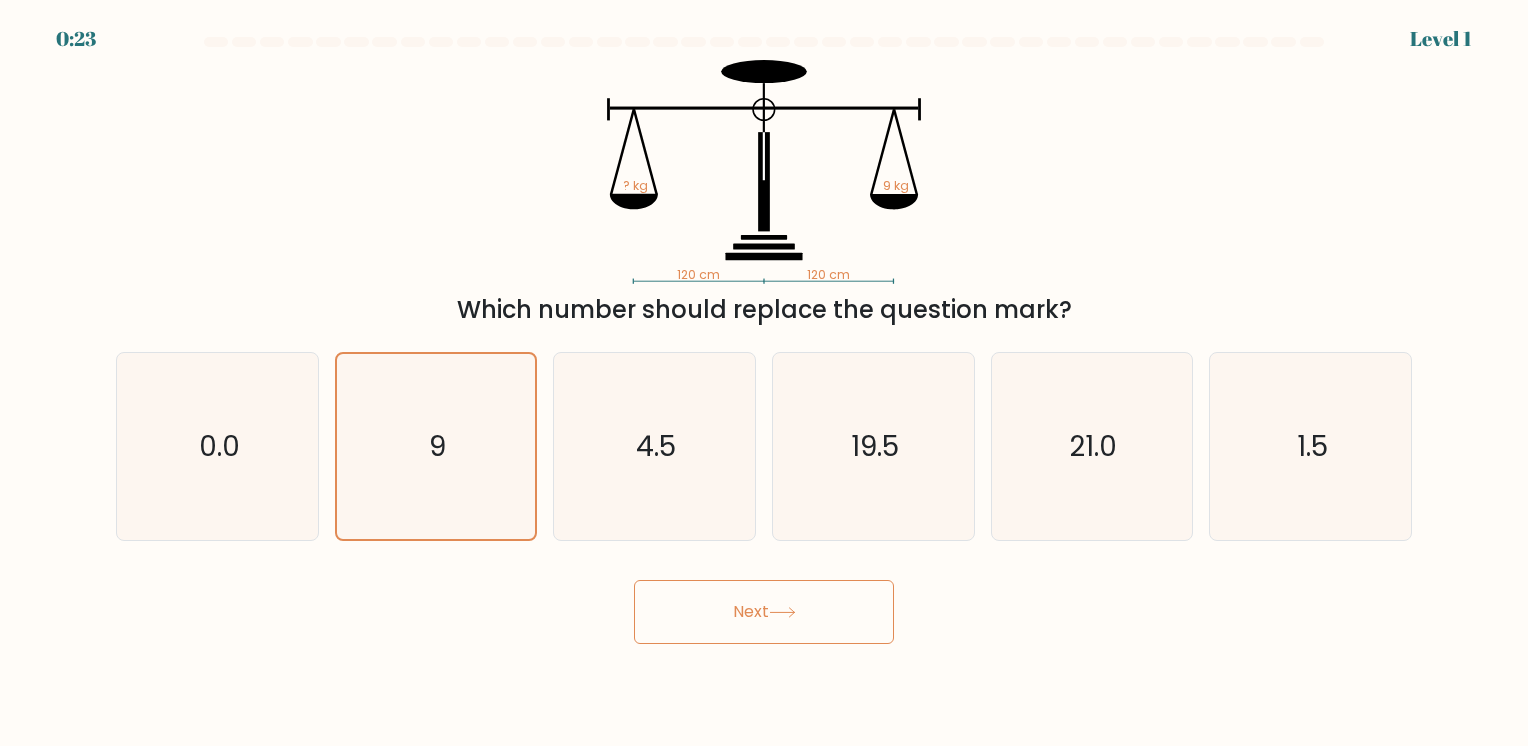 click on "Next" at bounding box center (764, 612) 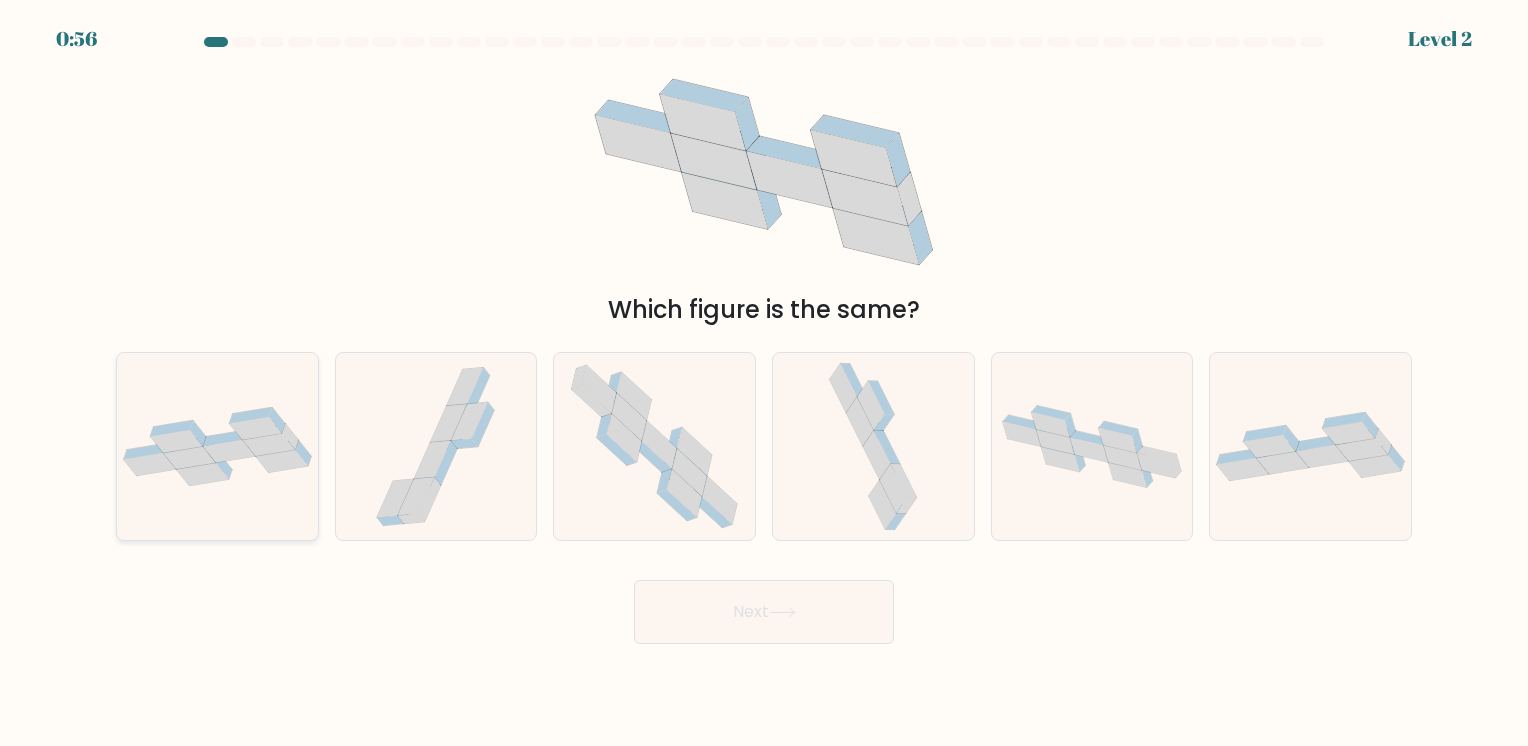 click 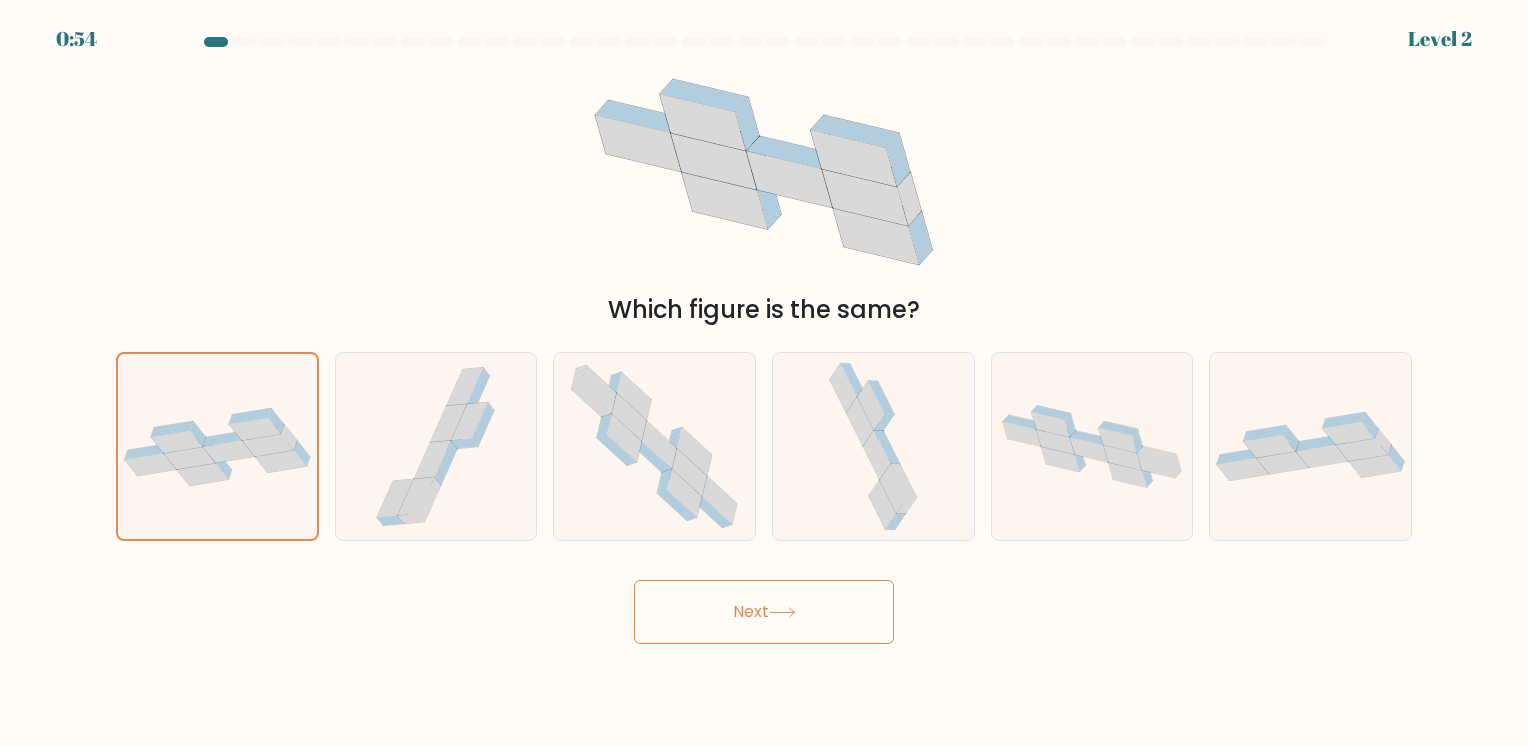 click on "Next" at bounding box center [764, 612] 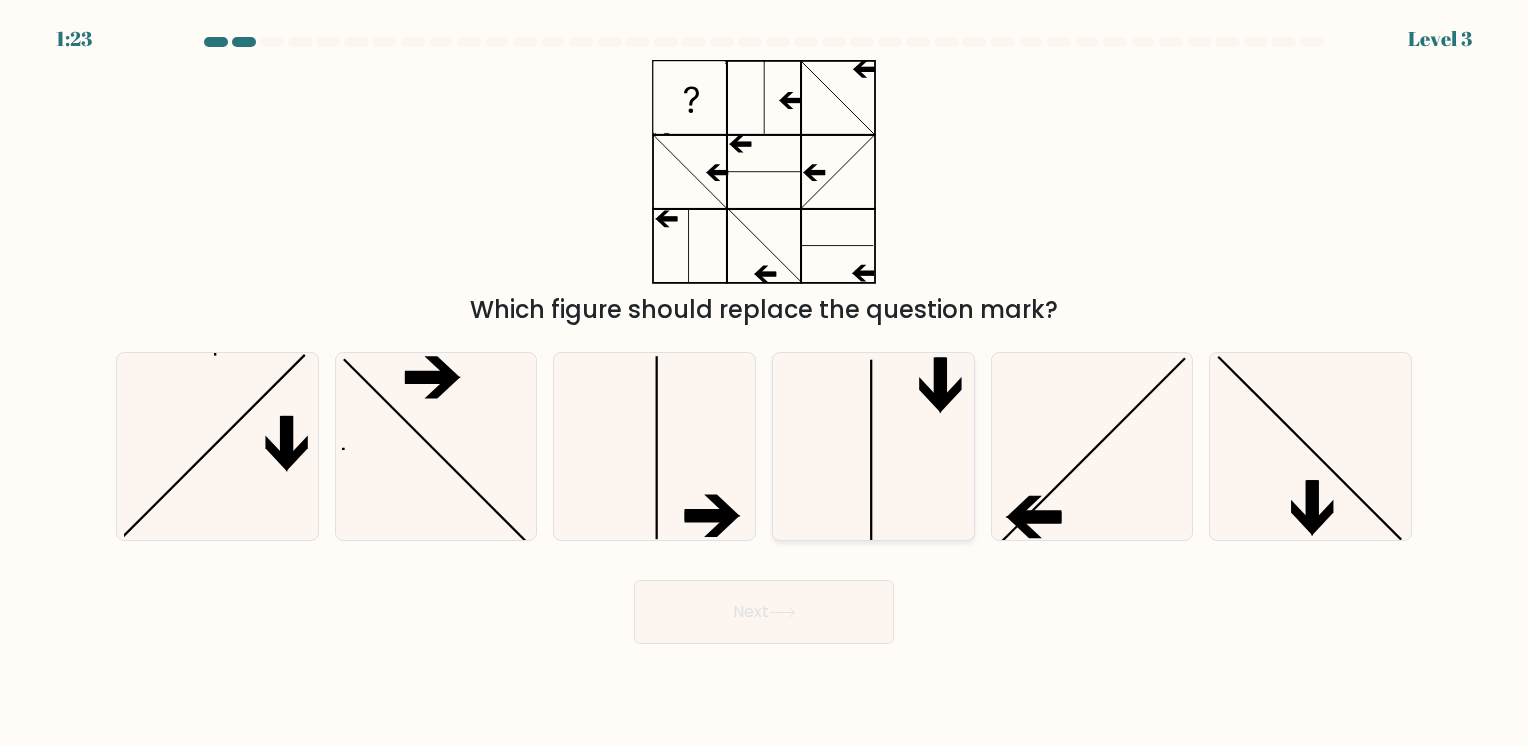 click 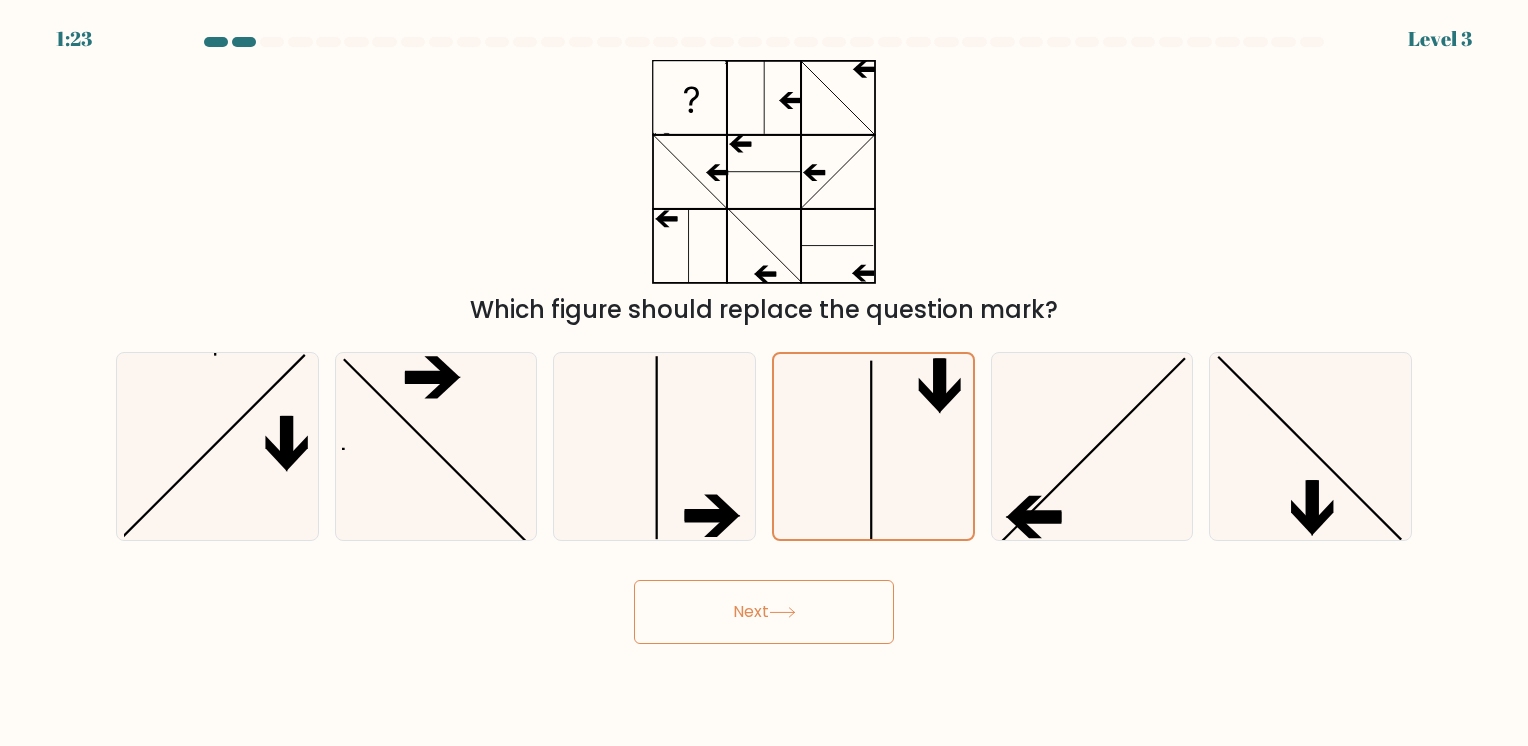 click on "Next" at bounding box center (764, 612) 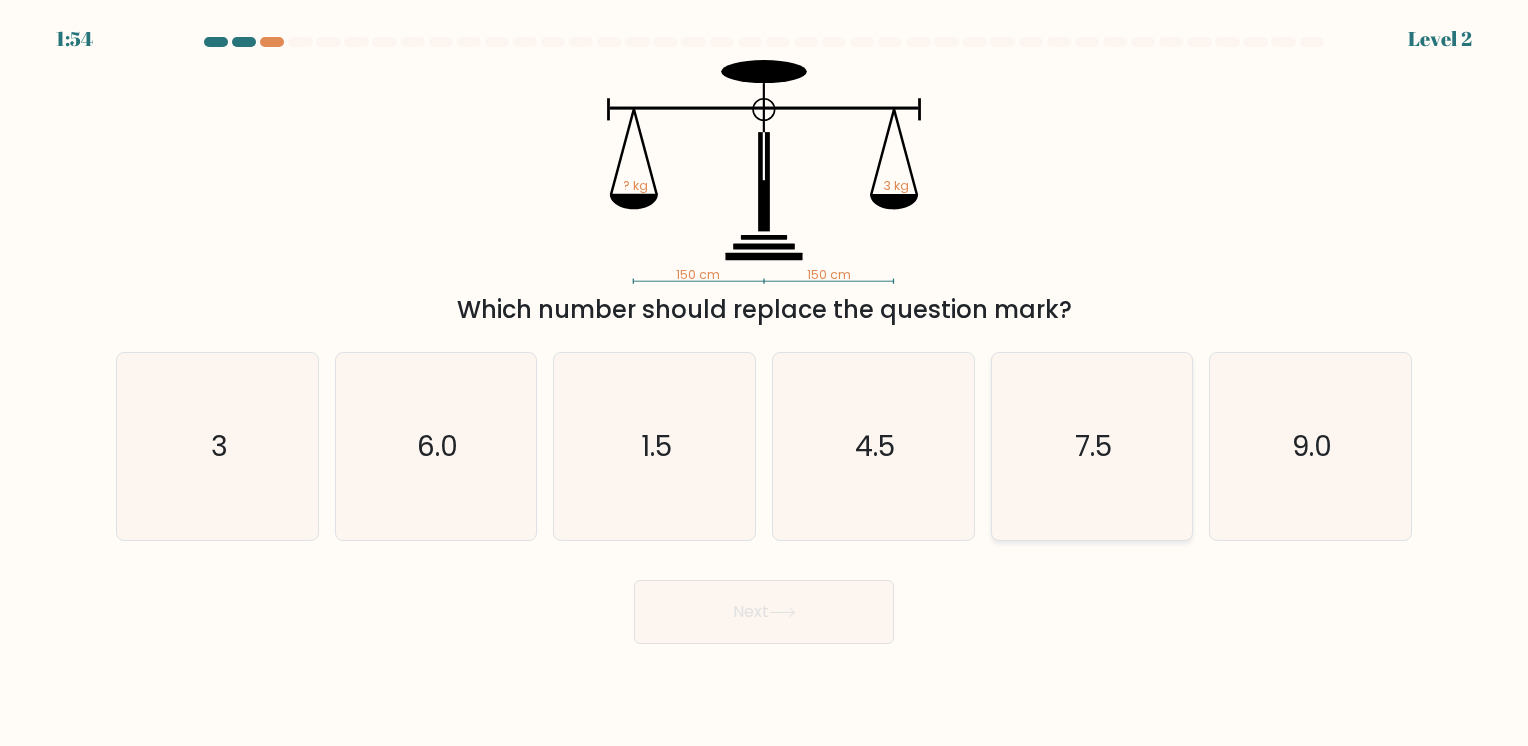 click on "7.5" 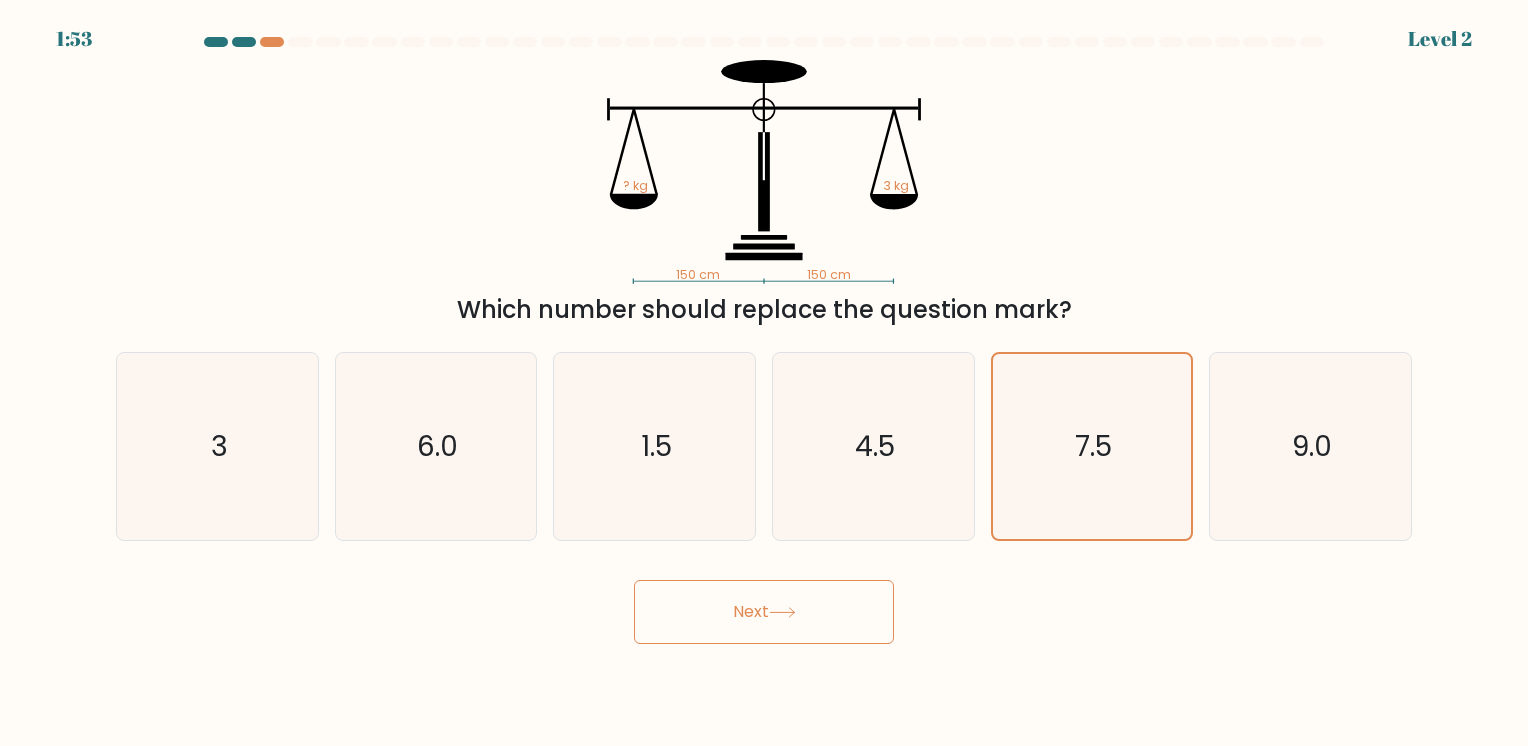 click on "Next" at bounding box center (764, 612) 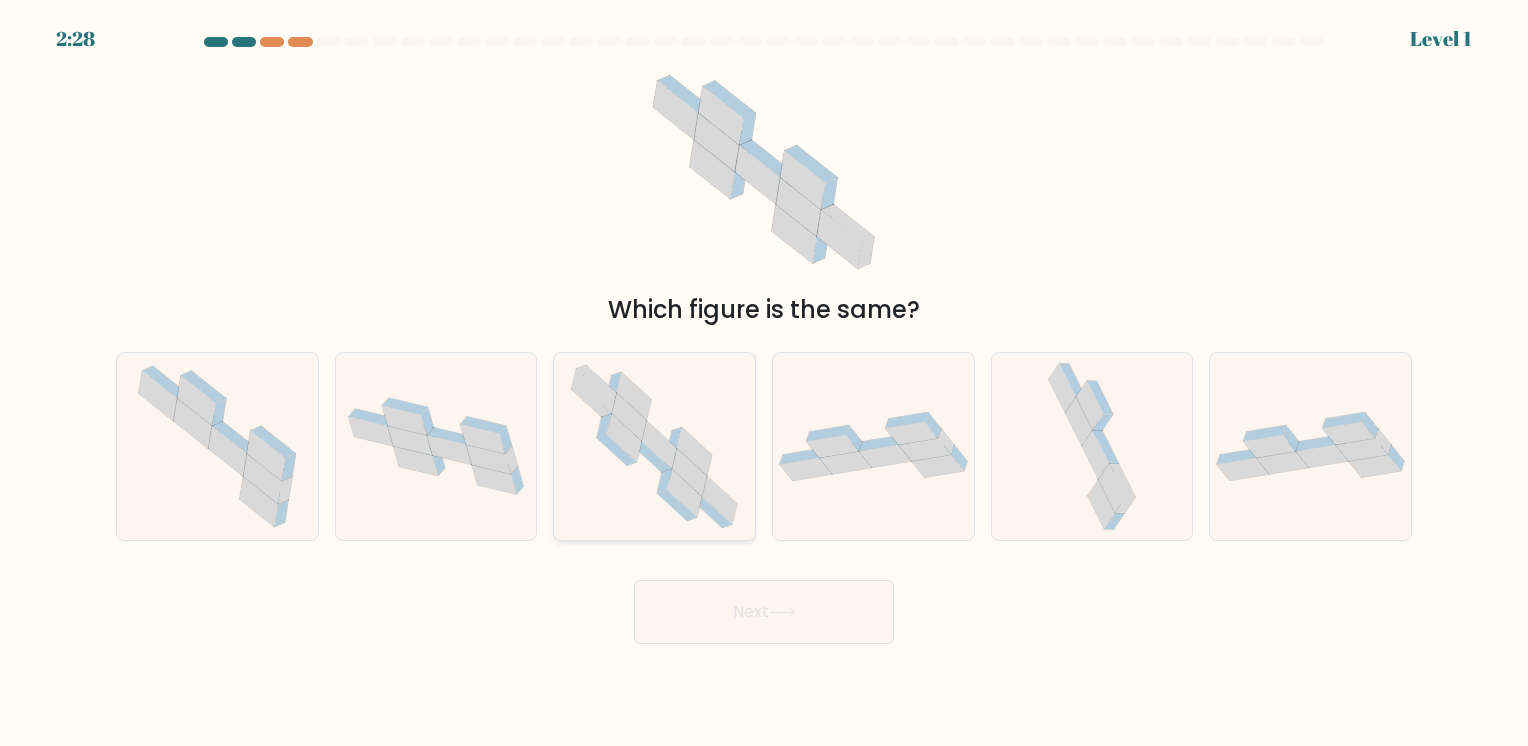 click 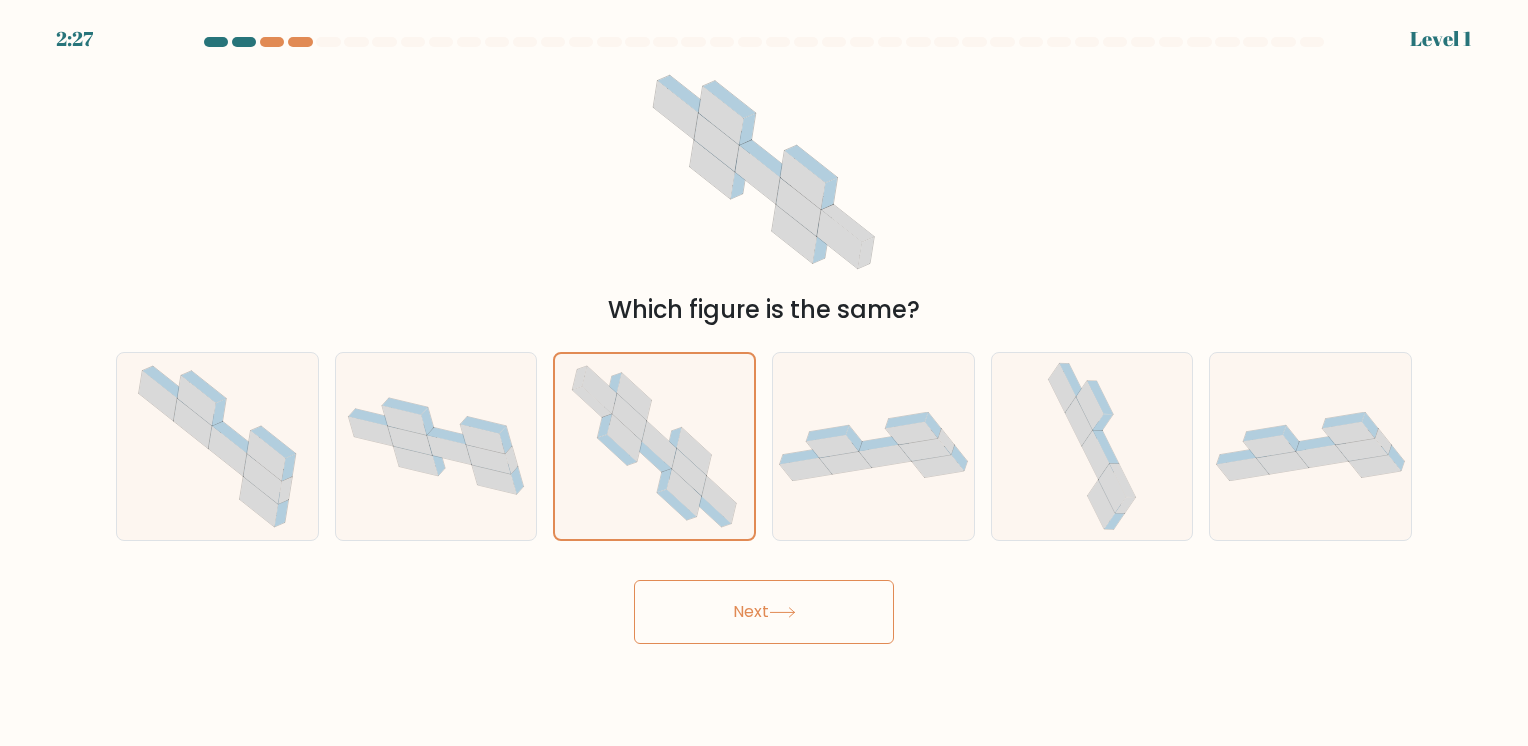click on "Next" at bounding box center [764, 612] 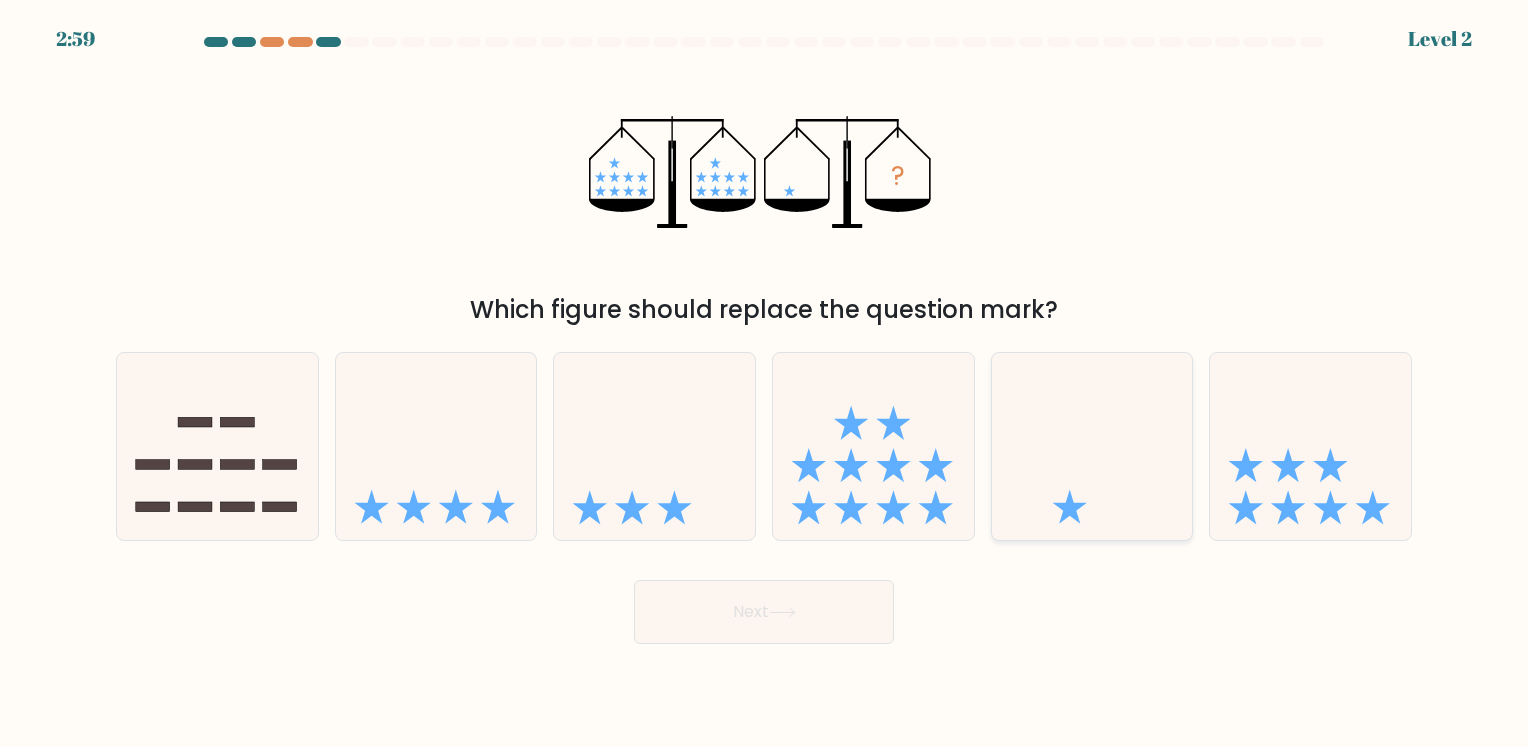 click 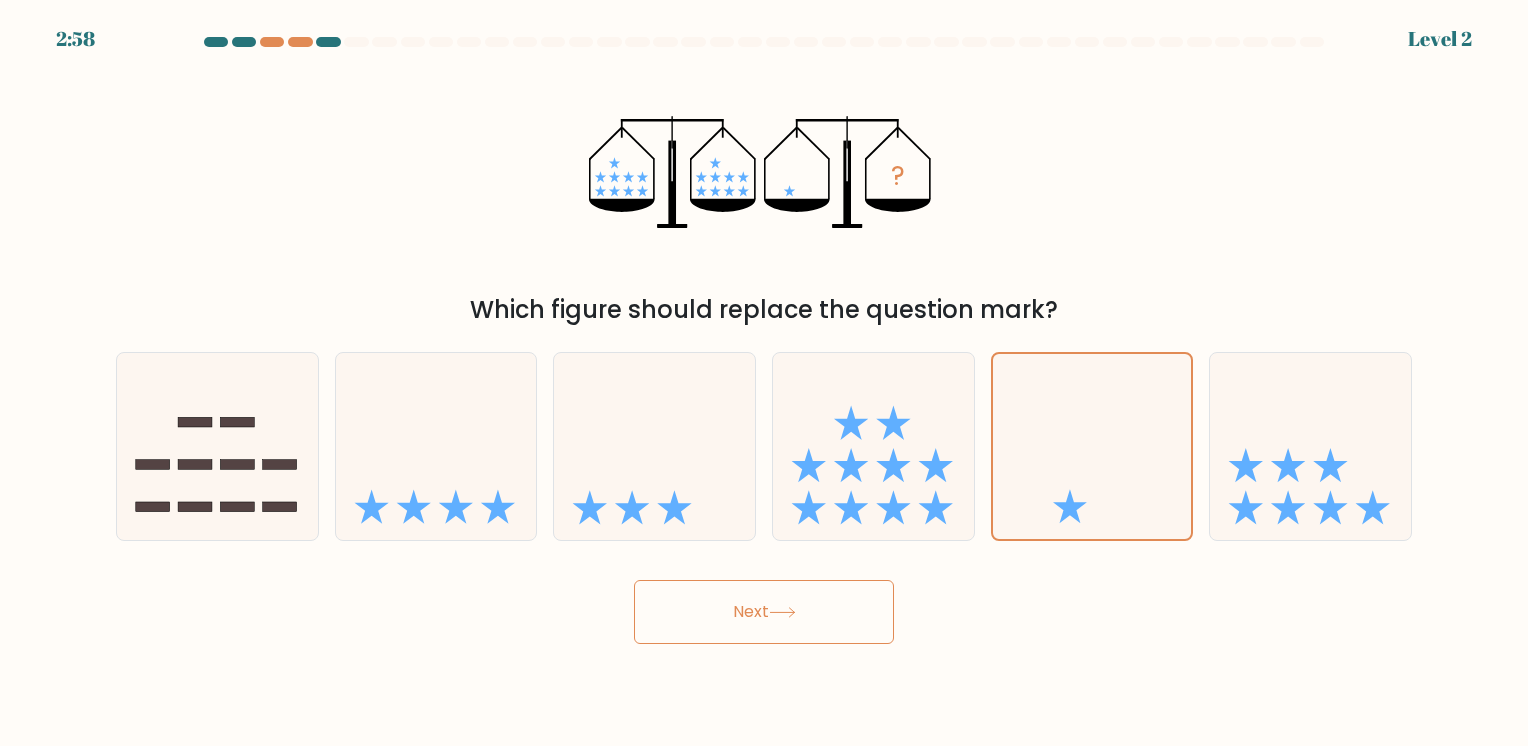 click on "Next" at bounding box center (764, 612) 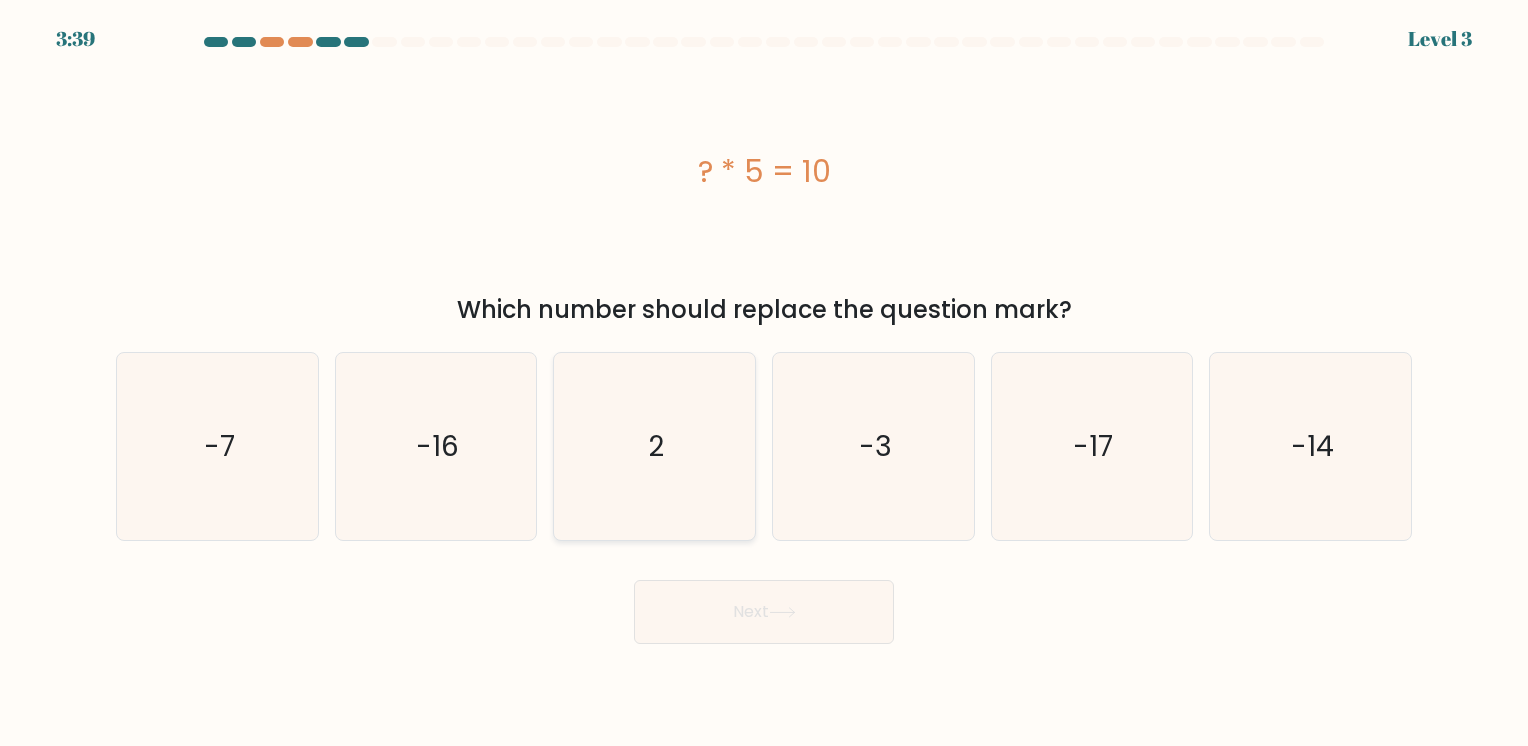 click on "2" 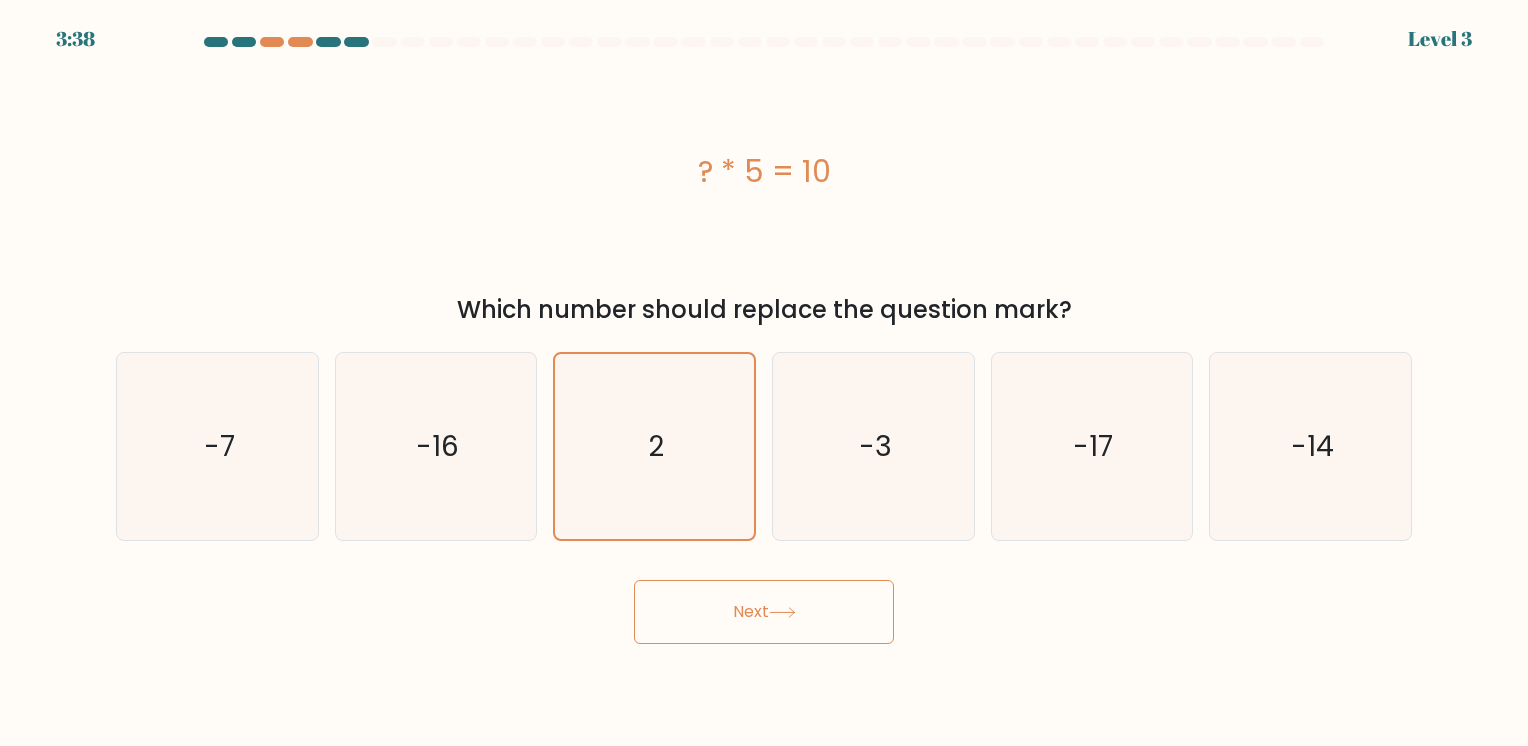 click on "Next" at bounding box center [764, 612] 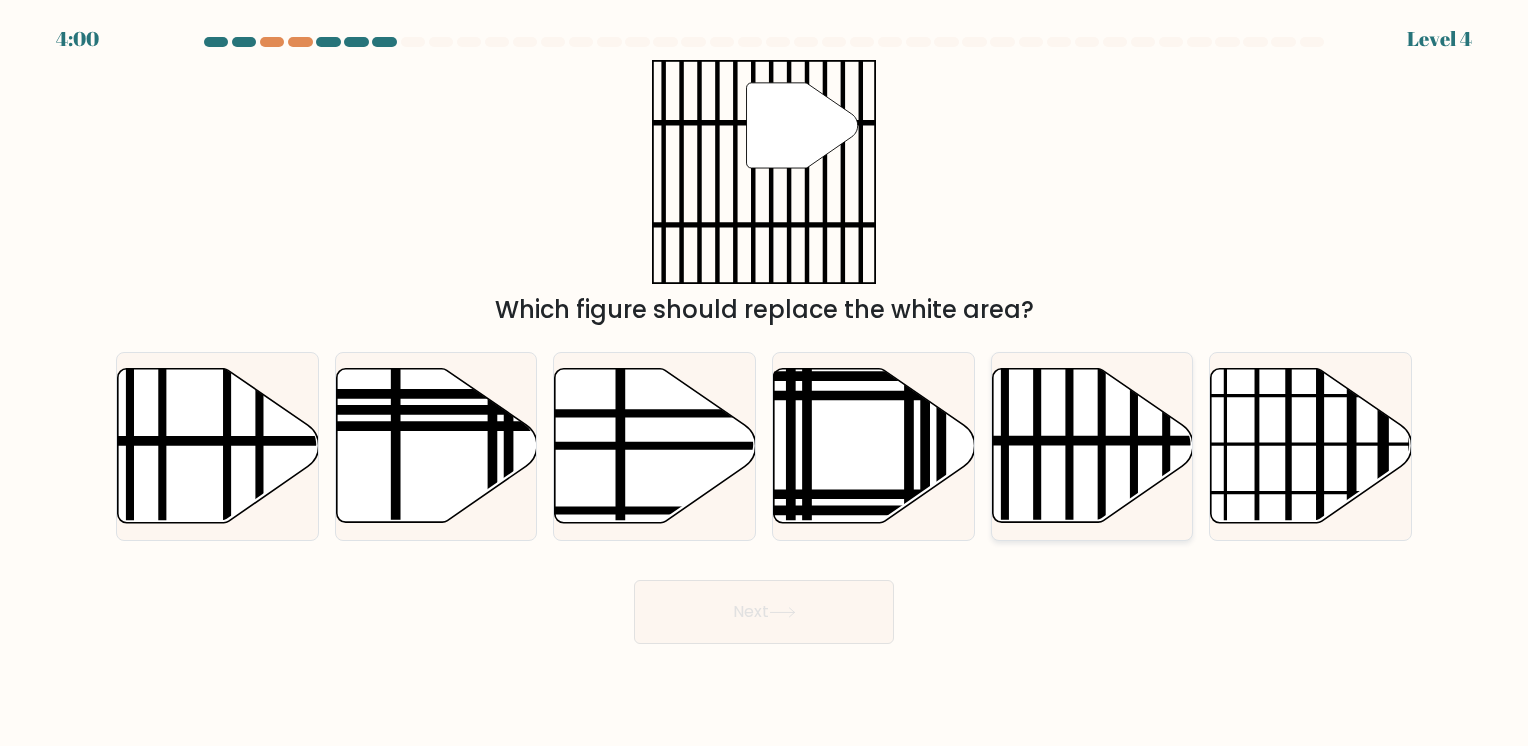click 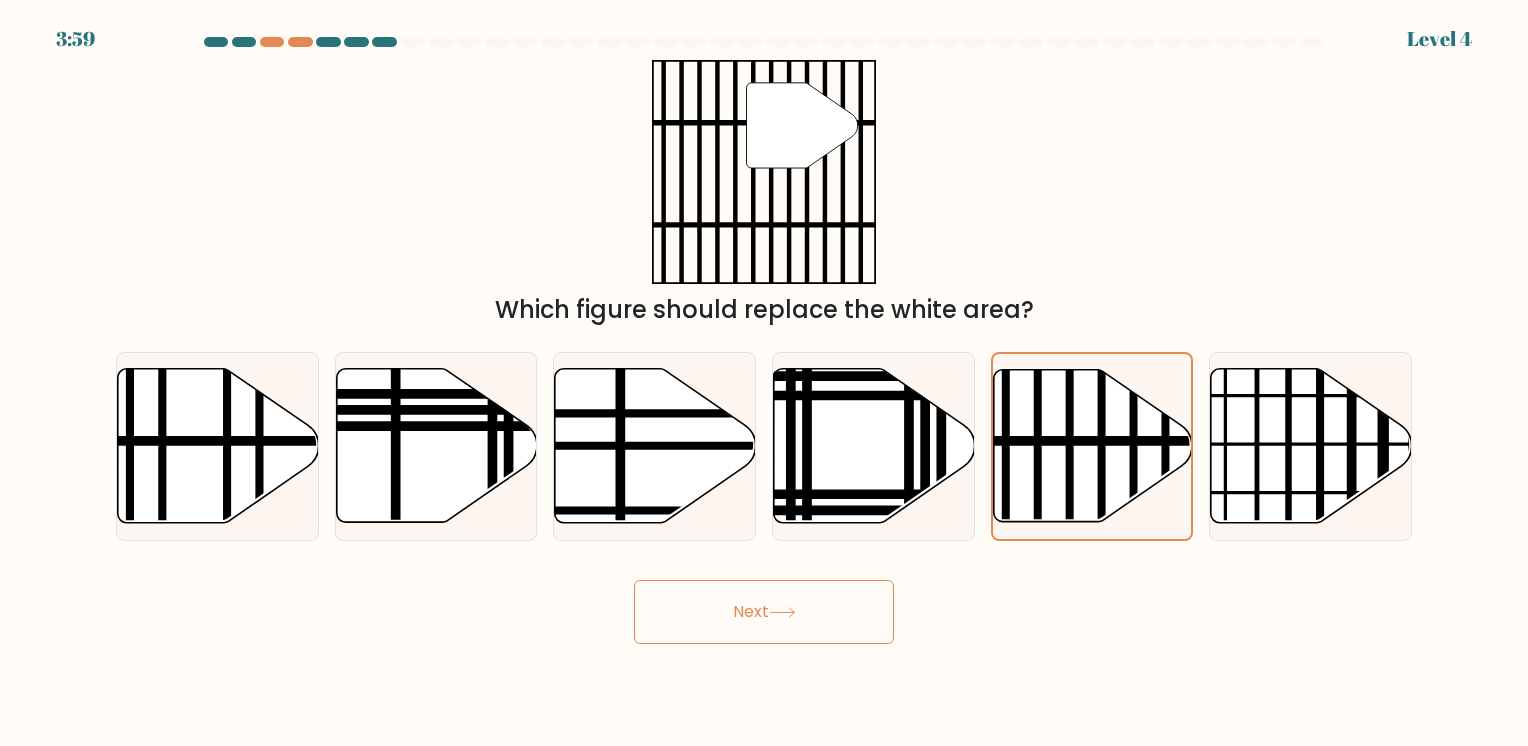 click on "Next" at bounding box center [764, 612] 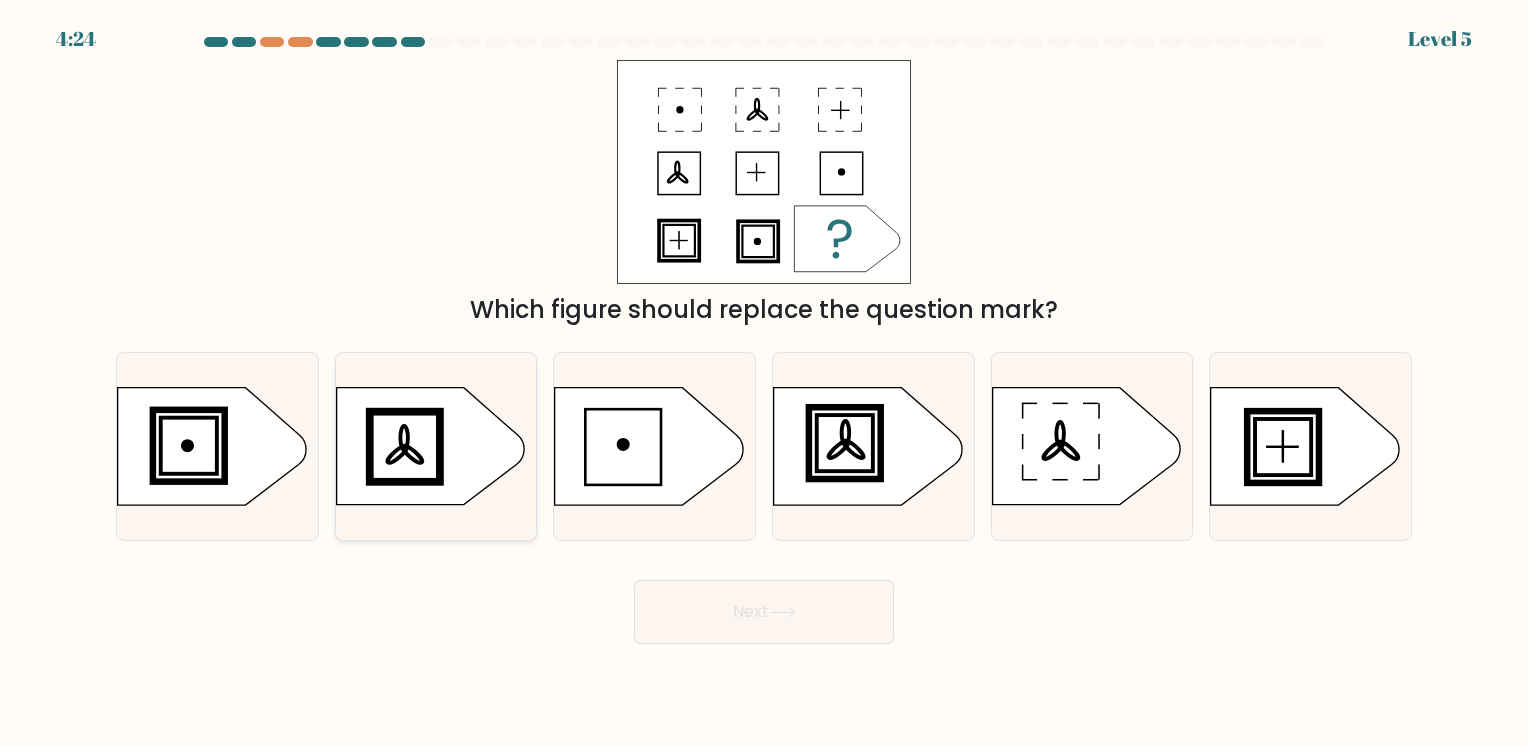 click 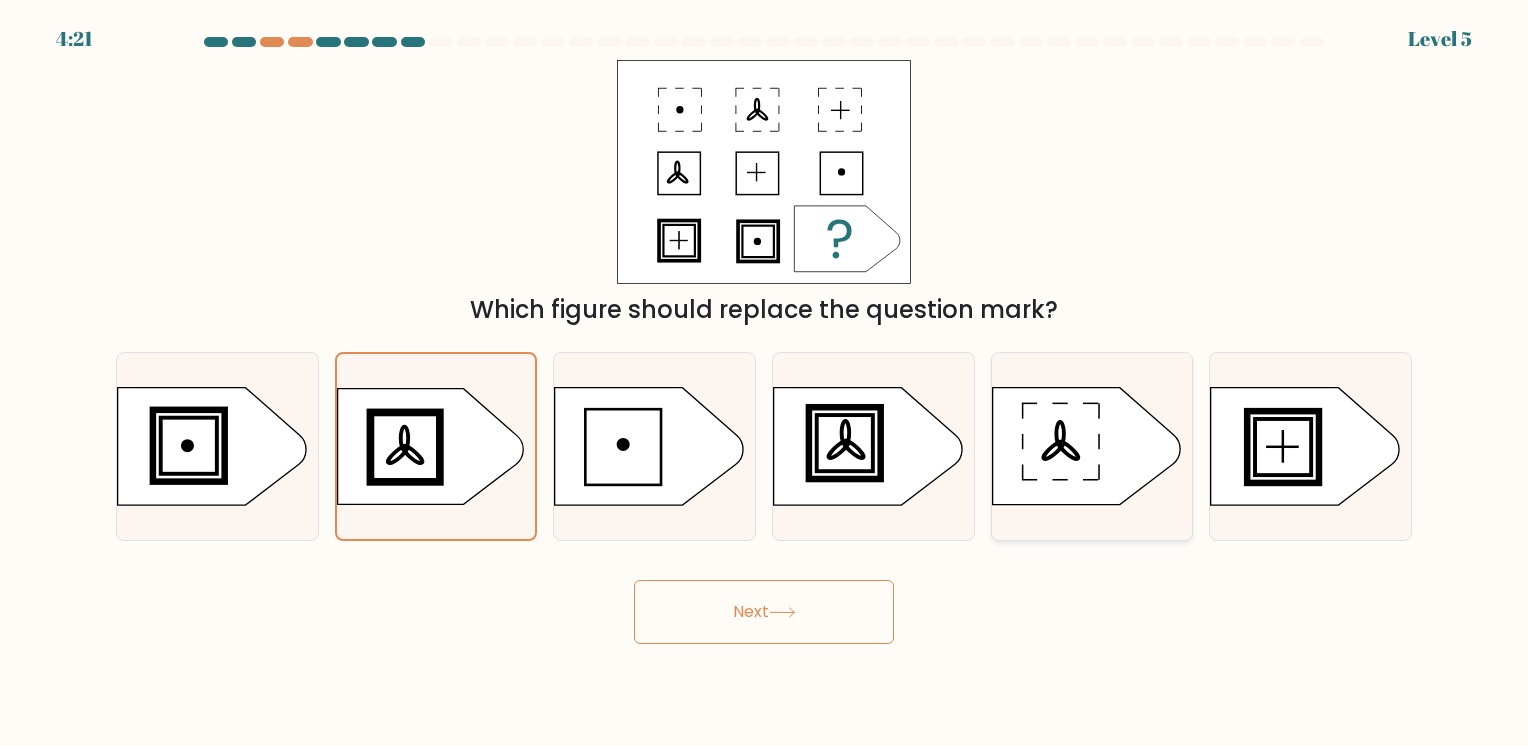 click 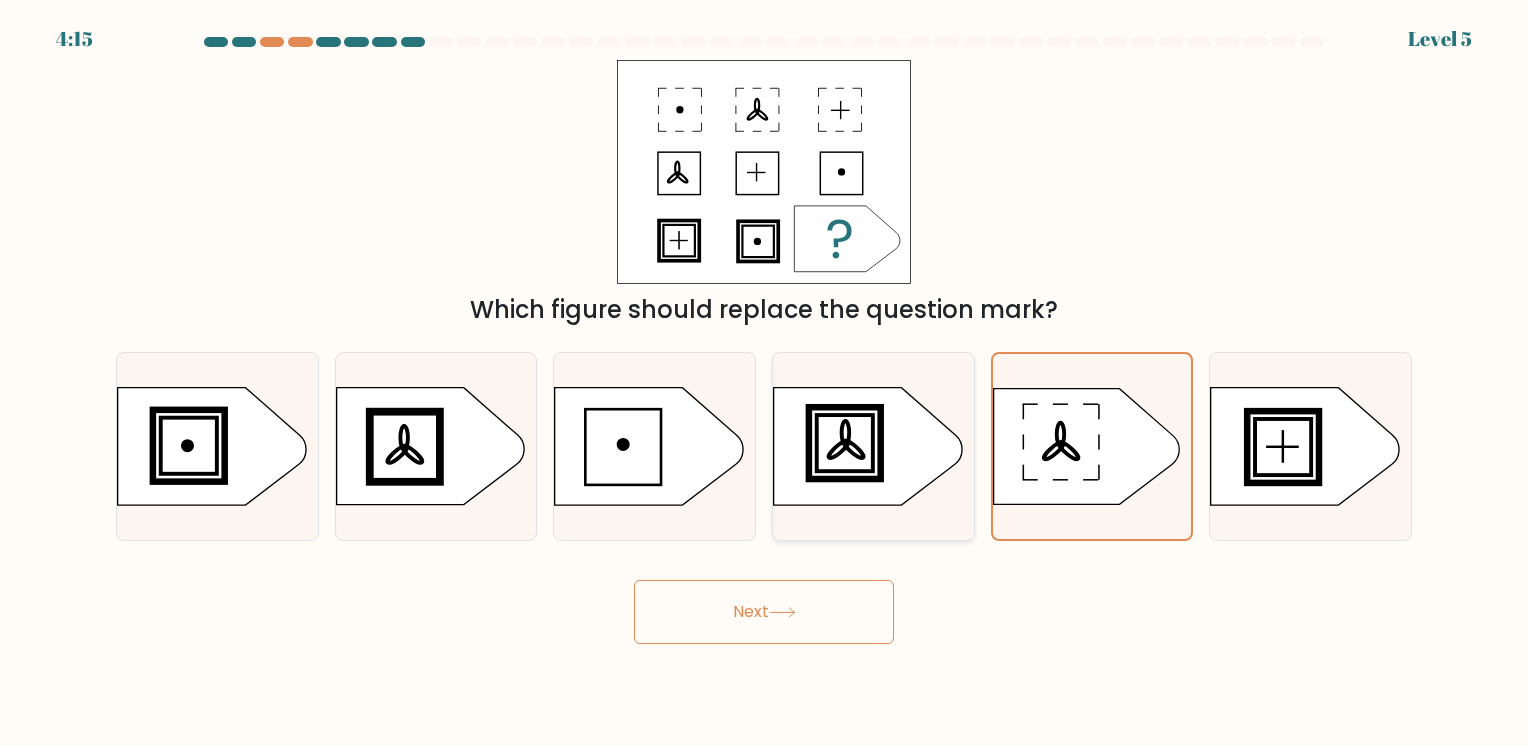 click 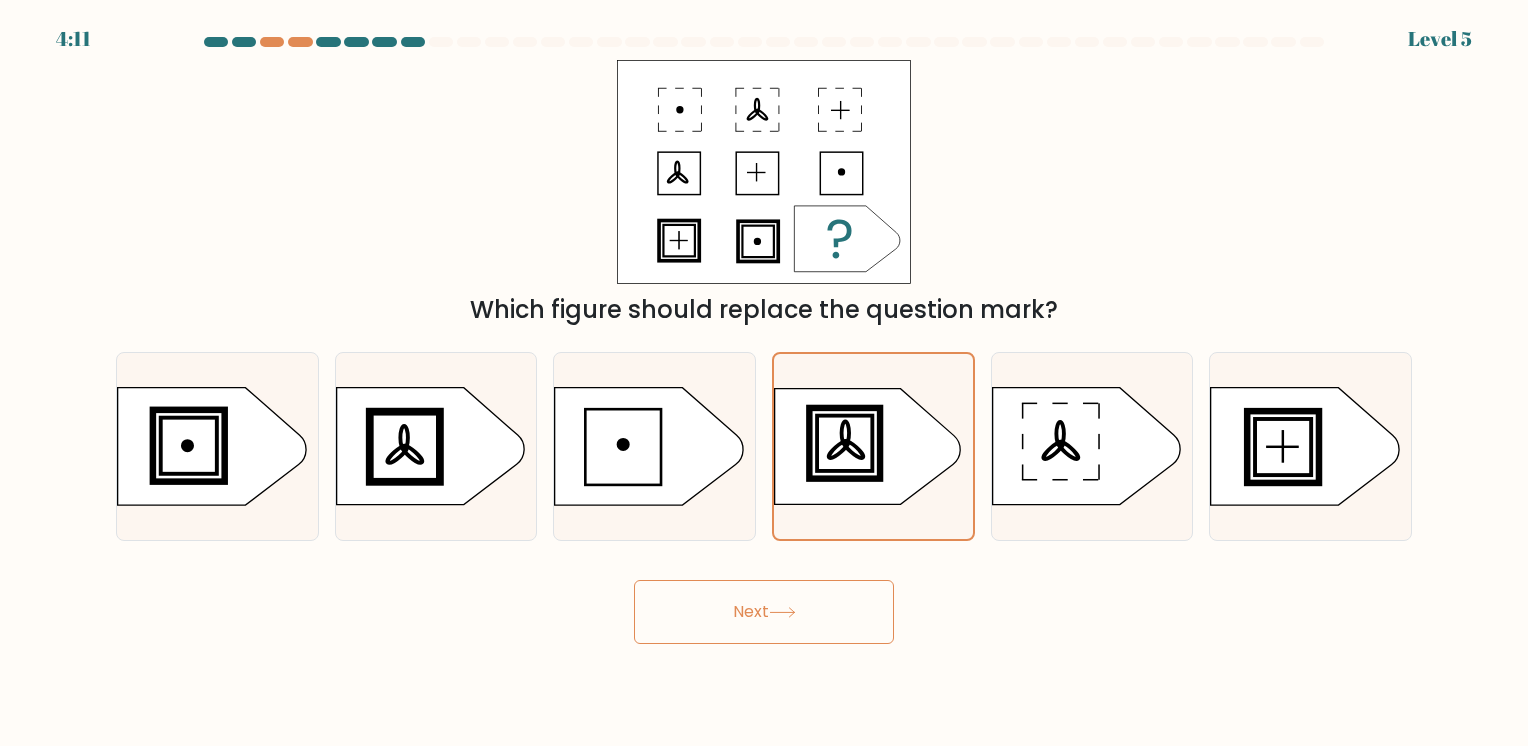 click on "Next" at bounding box center (764, 612) 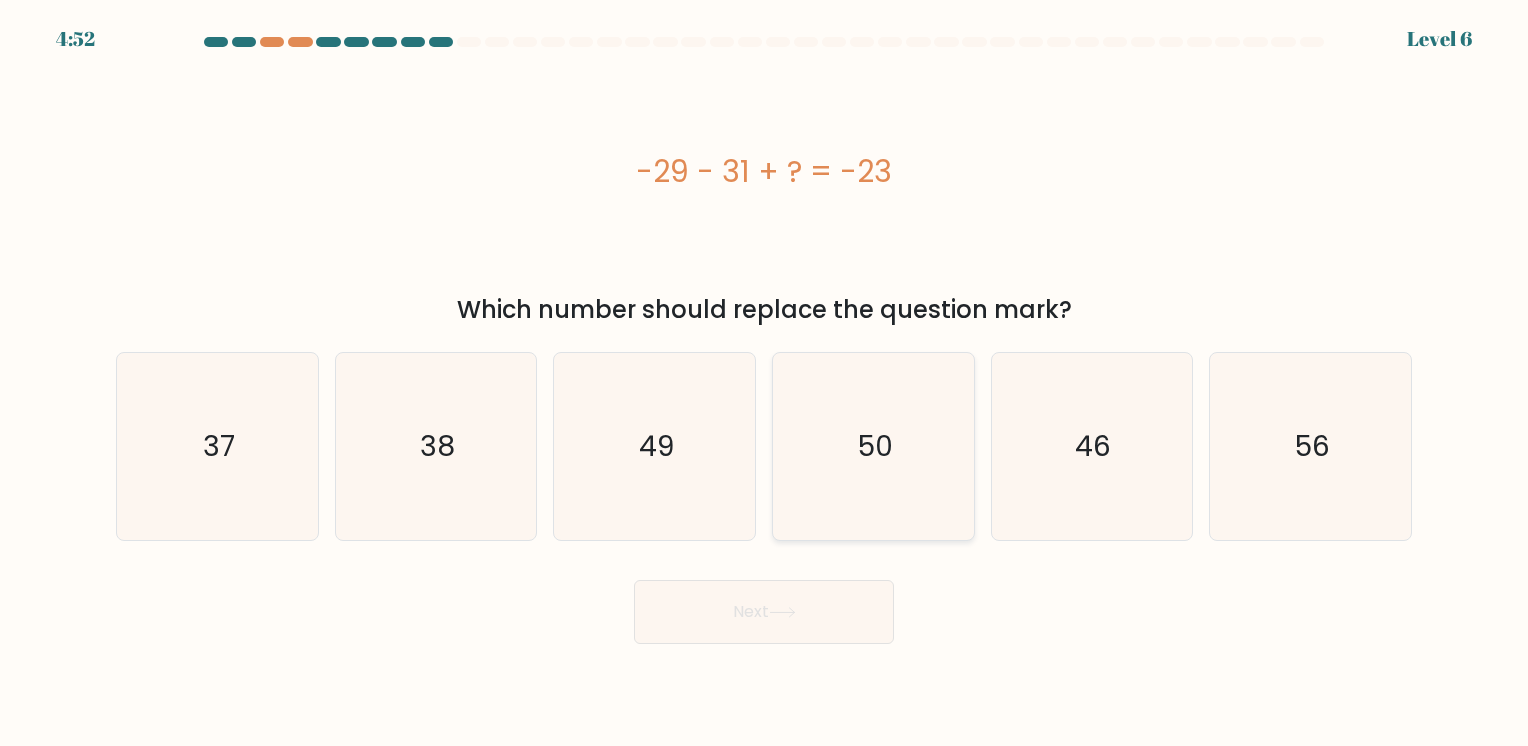 click on "50" 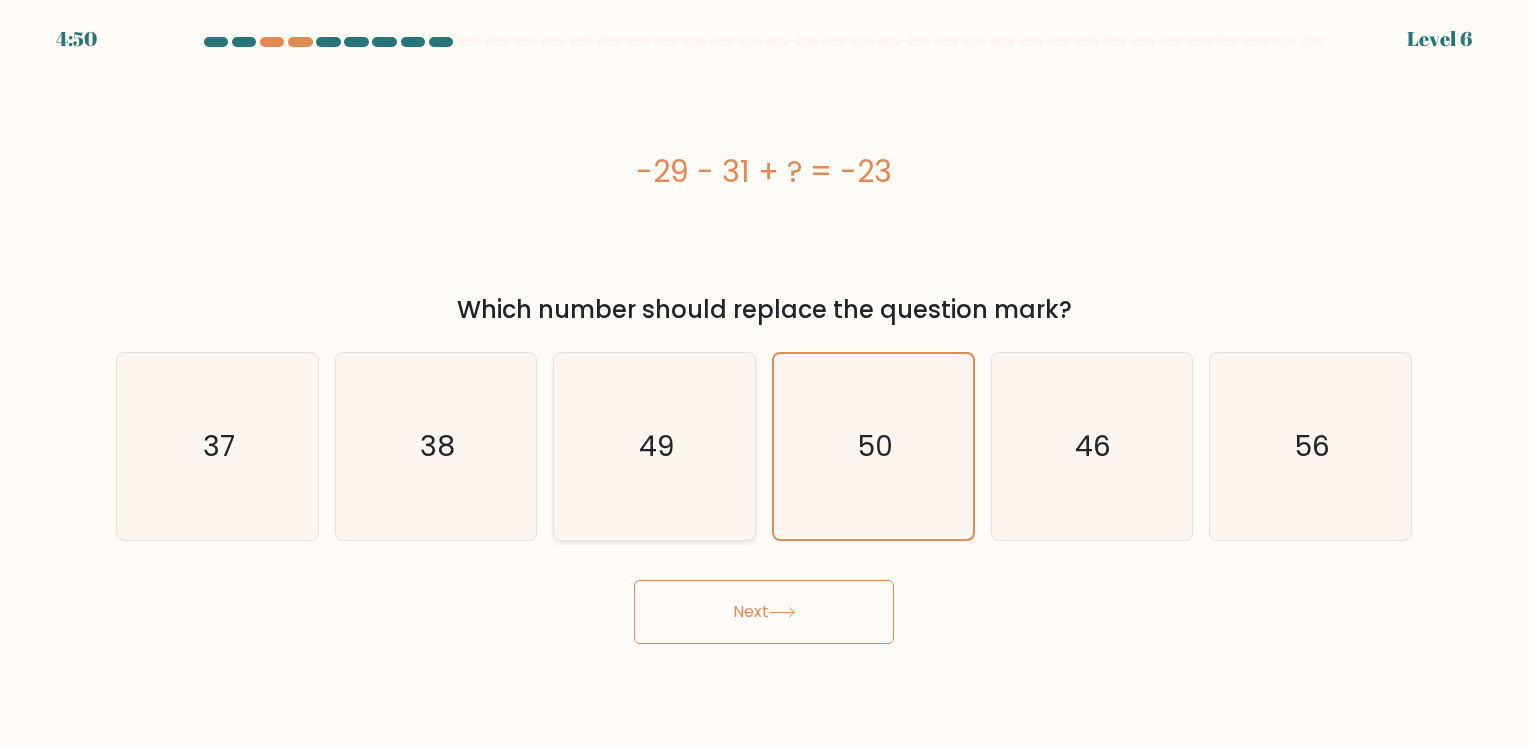 click on "49" 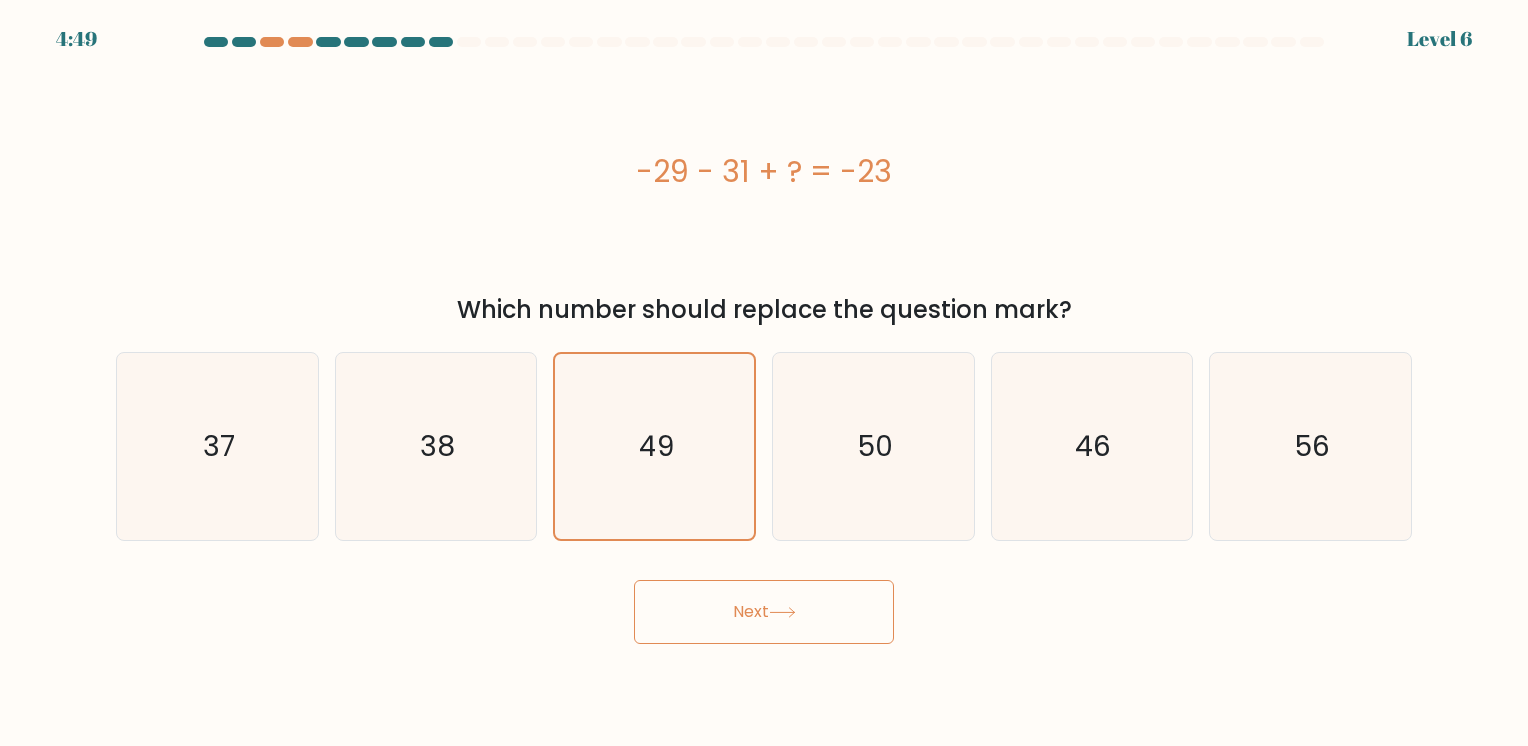 click on "Next" at bounding box center (764, 612) 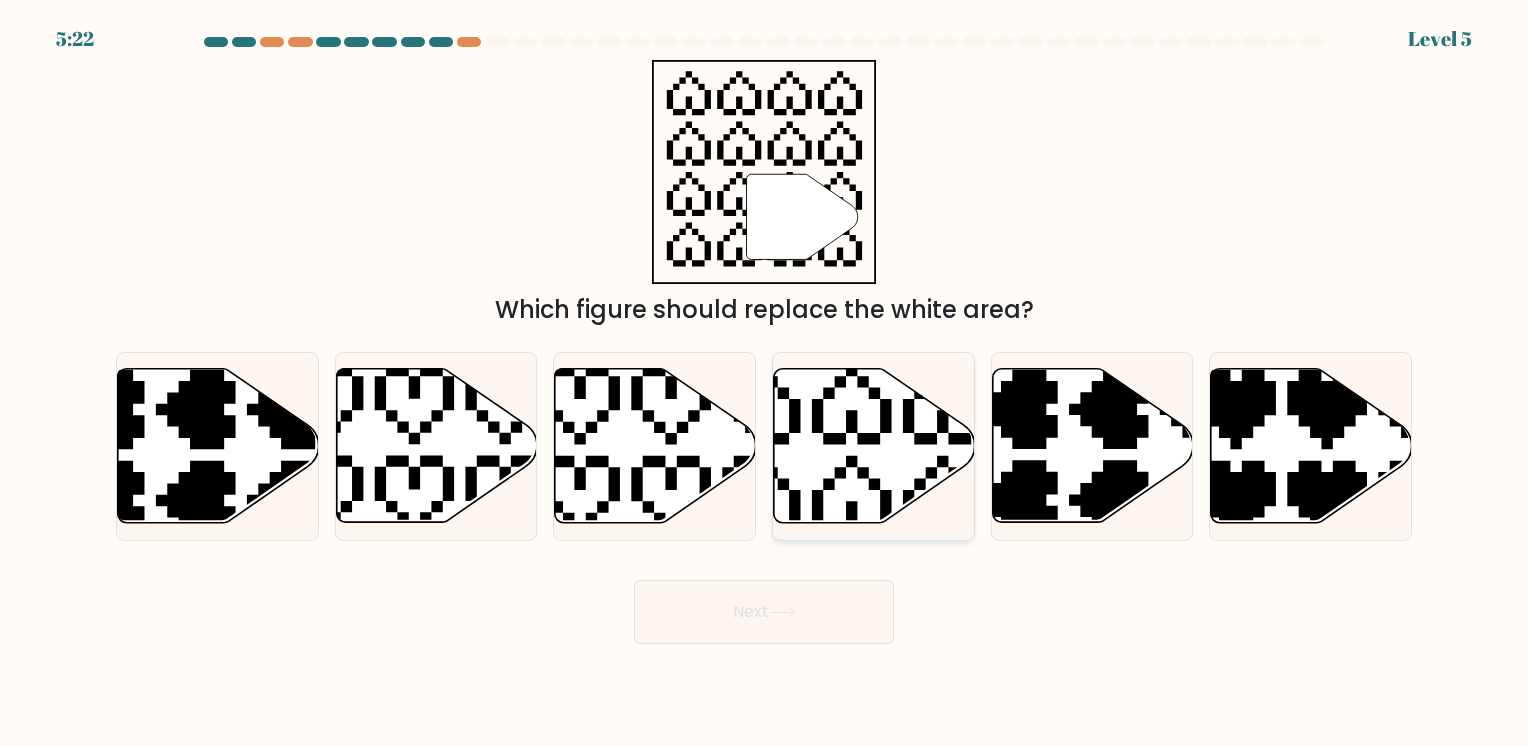 click 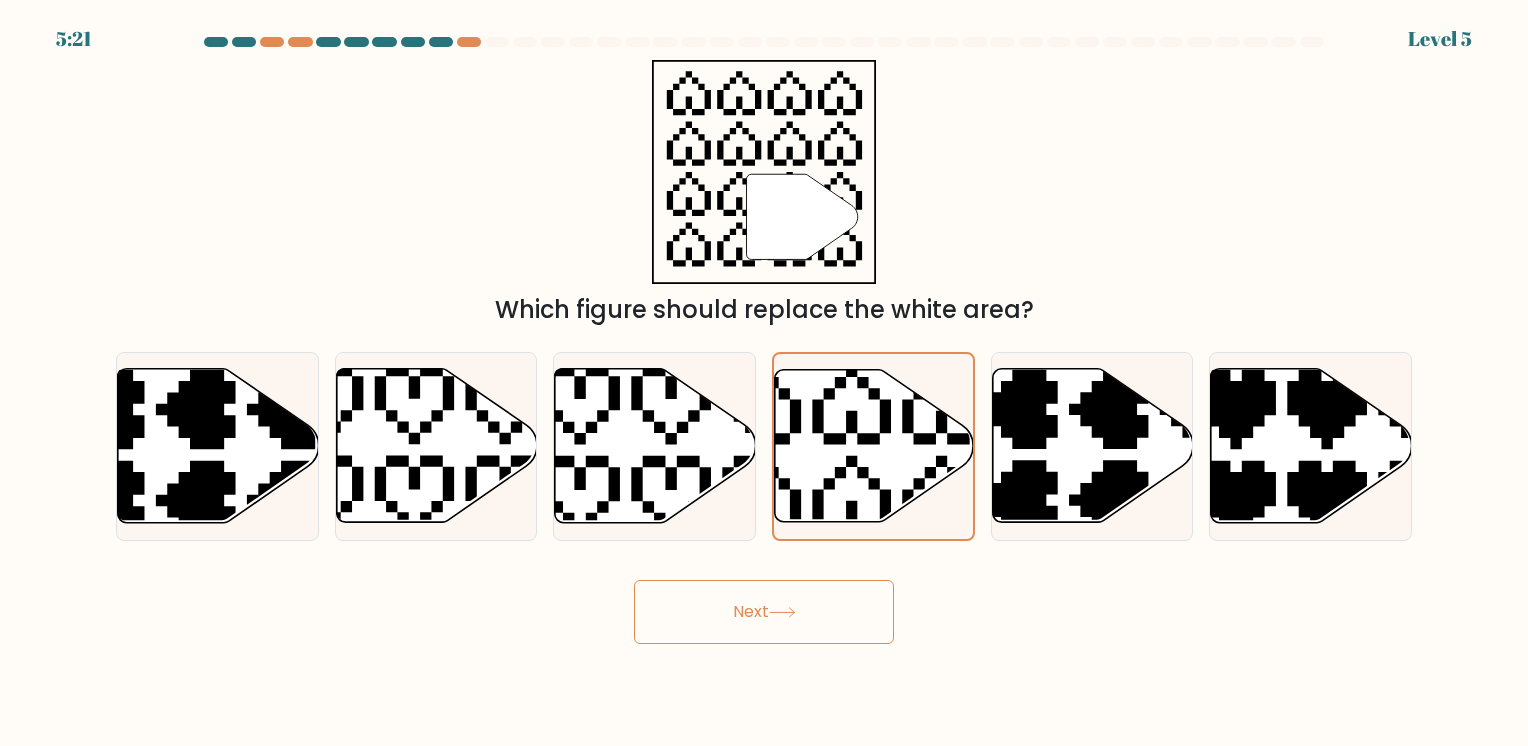 click 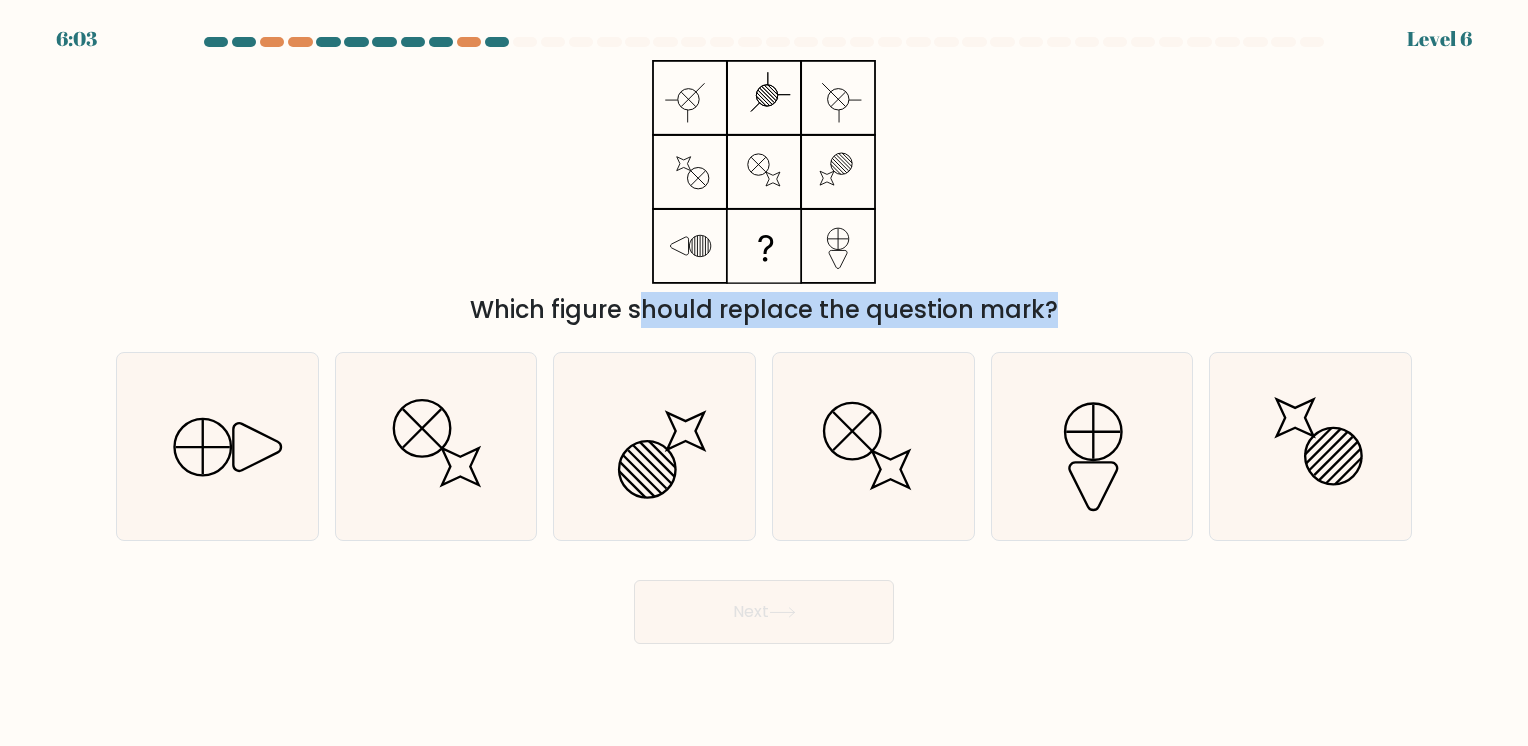 drag, startPoint x: 746, startPoint y: 372, endPoint x: 728, endPoint y: 78, distance: 294.5505 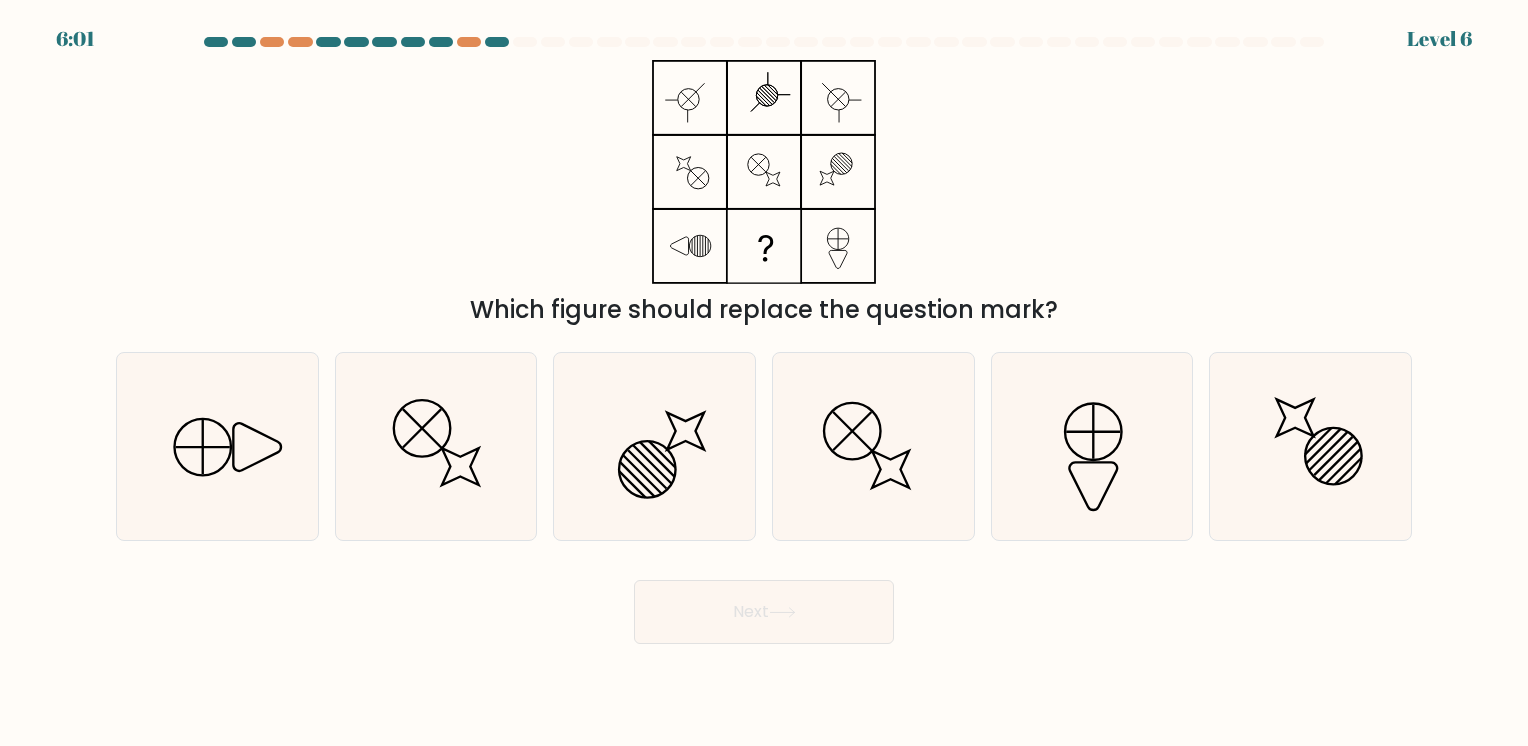 click on "Which figure should replace the question mark?" at bounding box center [764, 194] 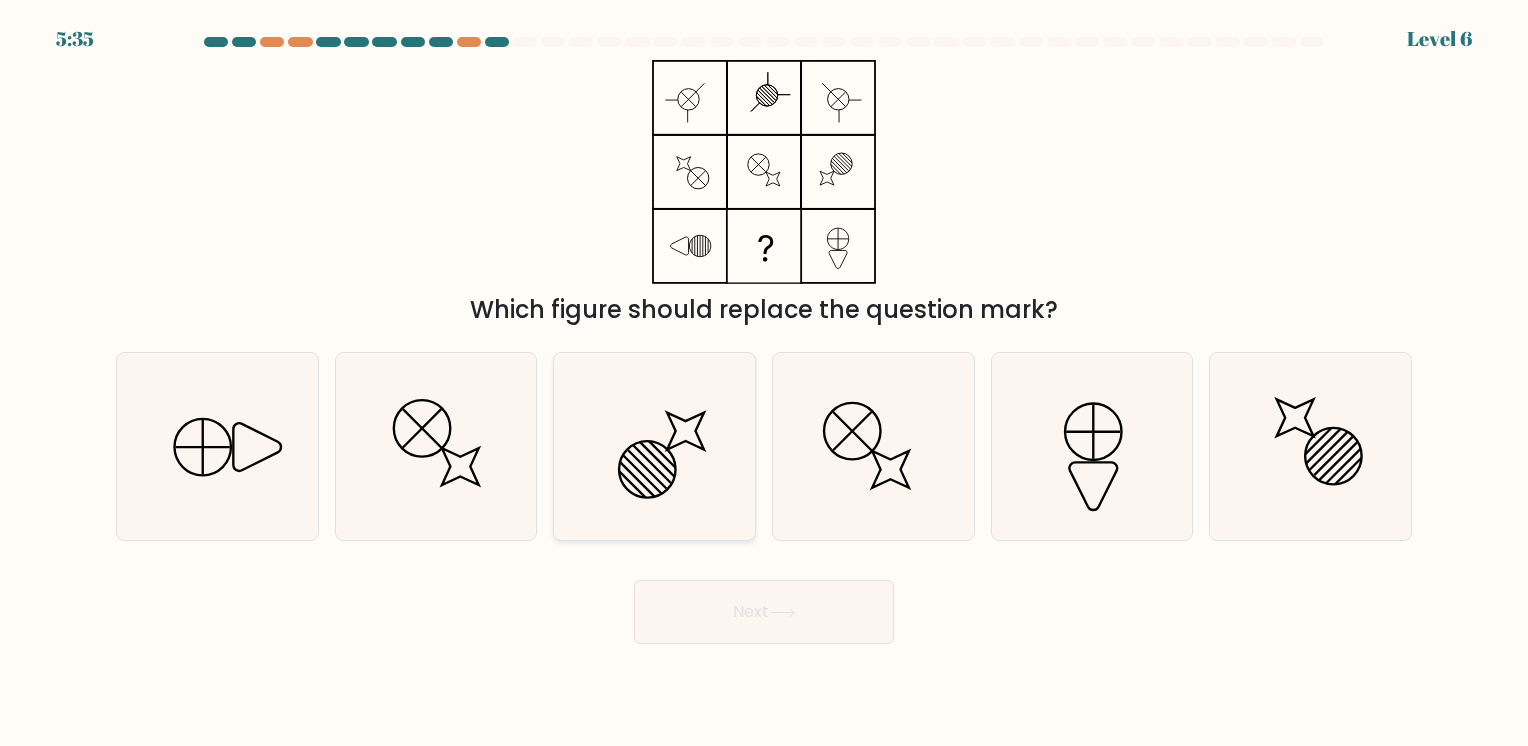 click 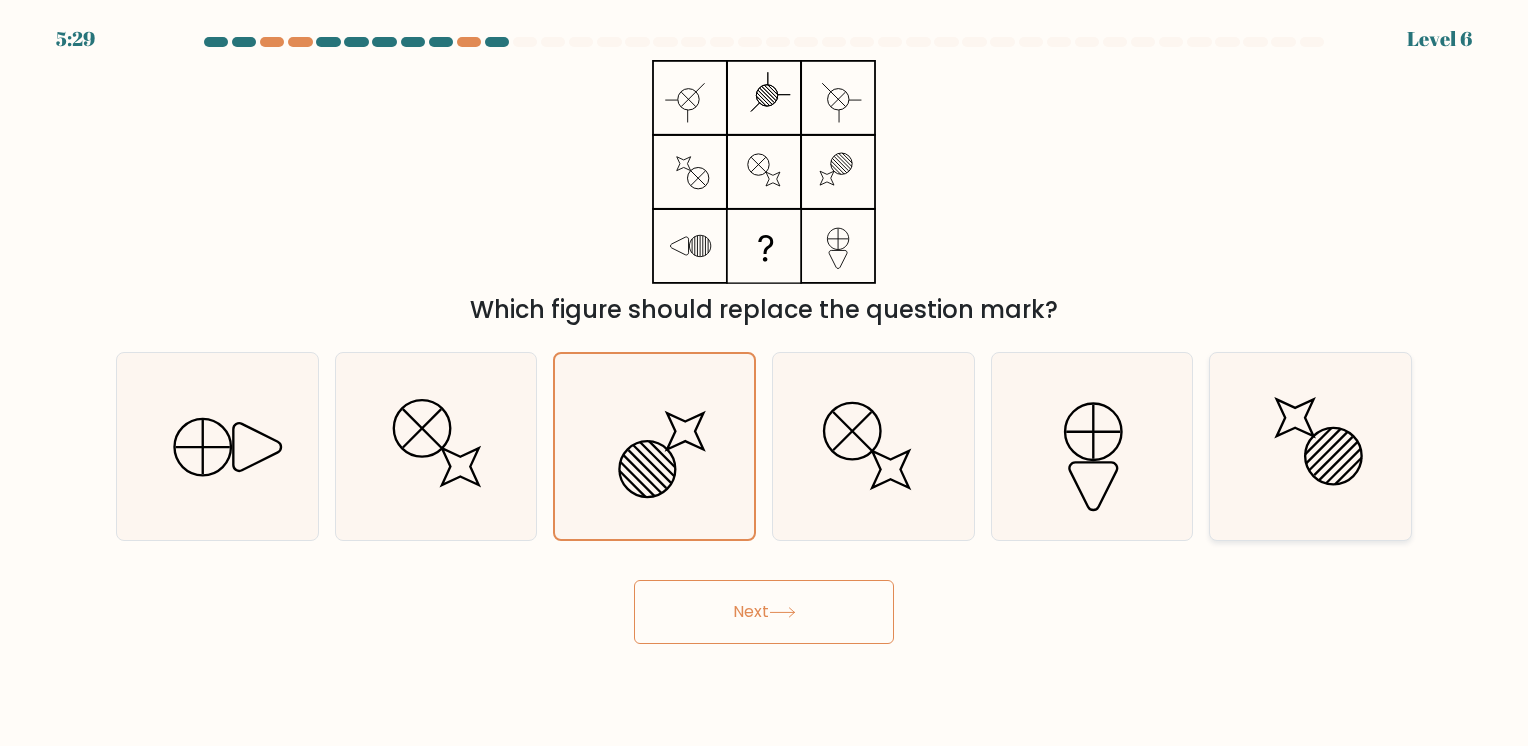 click 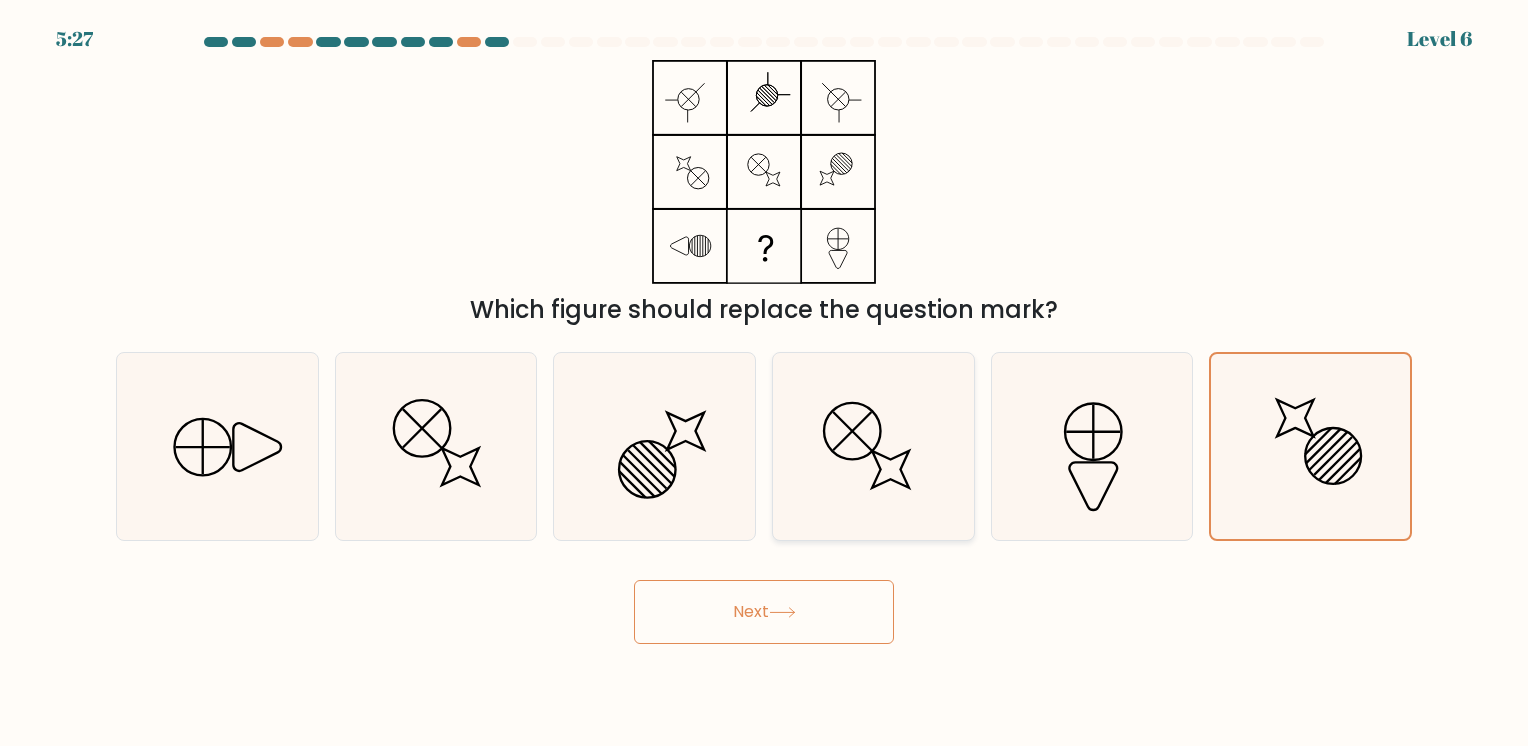 click 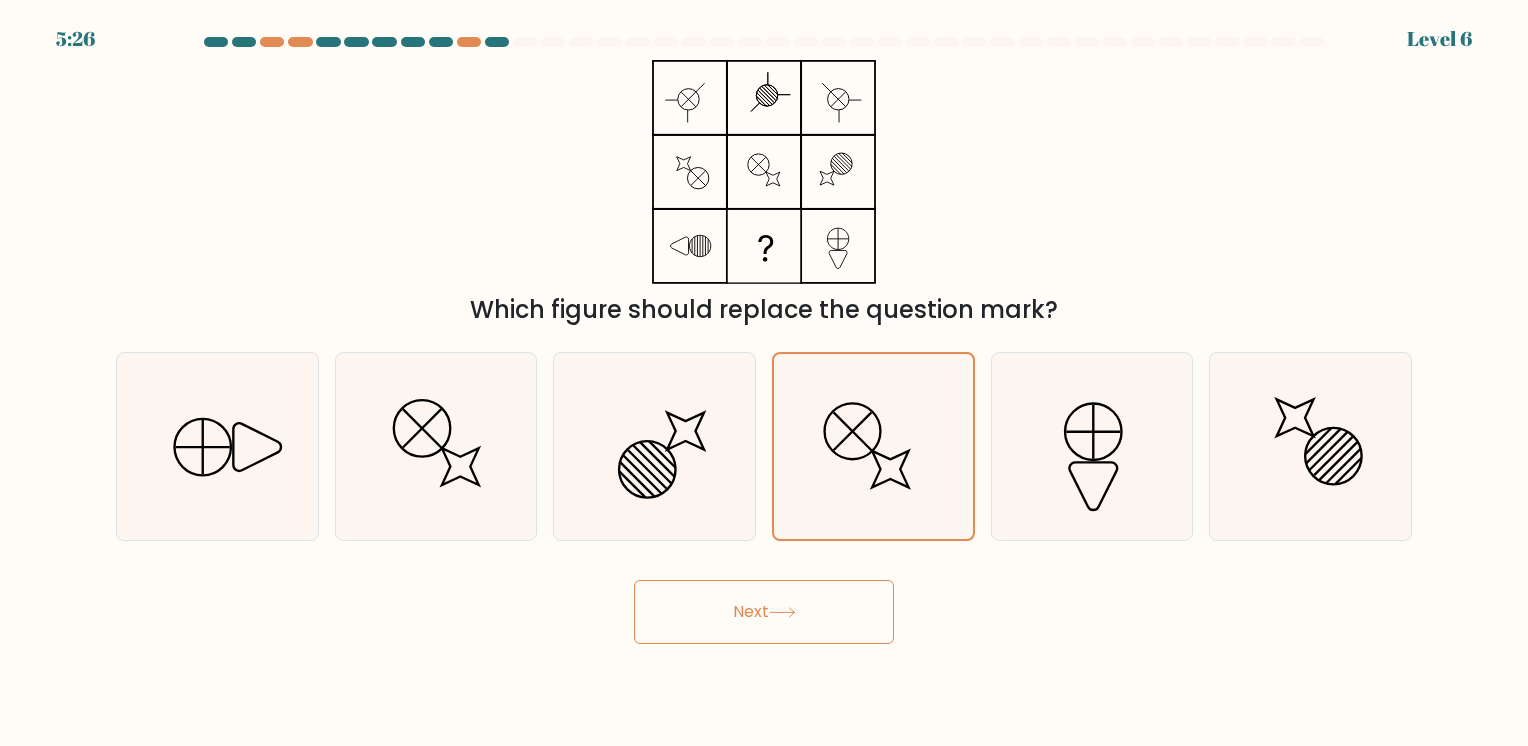 click on "Next" at bounding box center [764, 612] 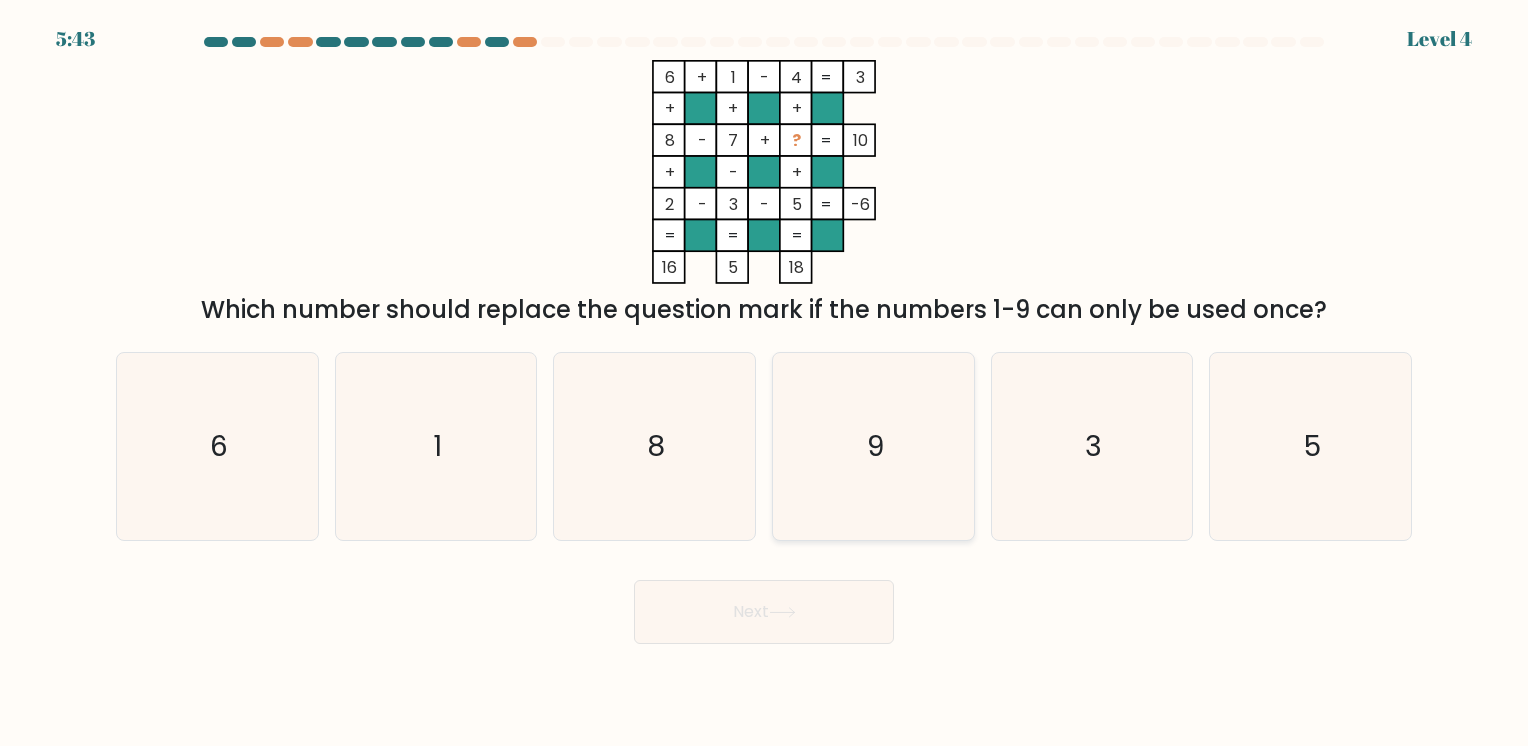 click on "9" 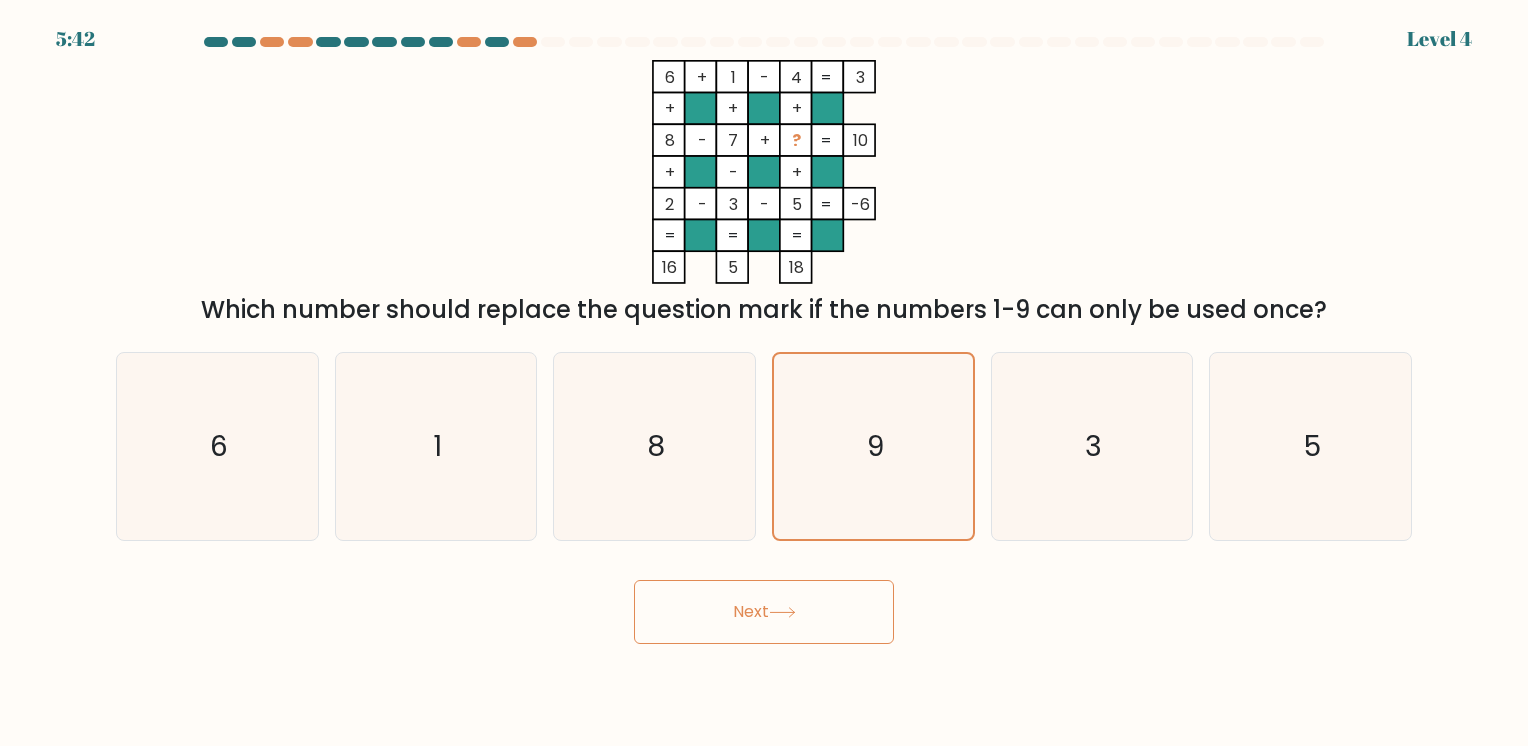 click on "Next" at bounding box center (764, 612) 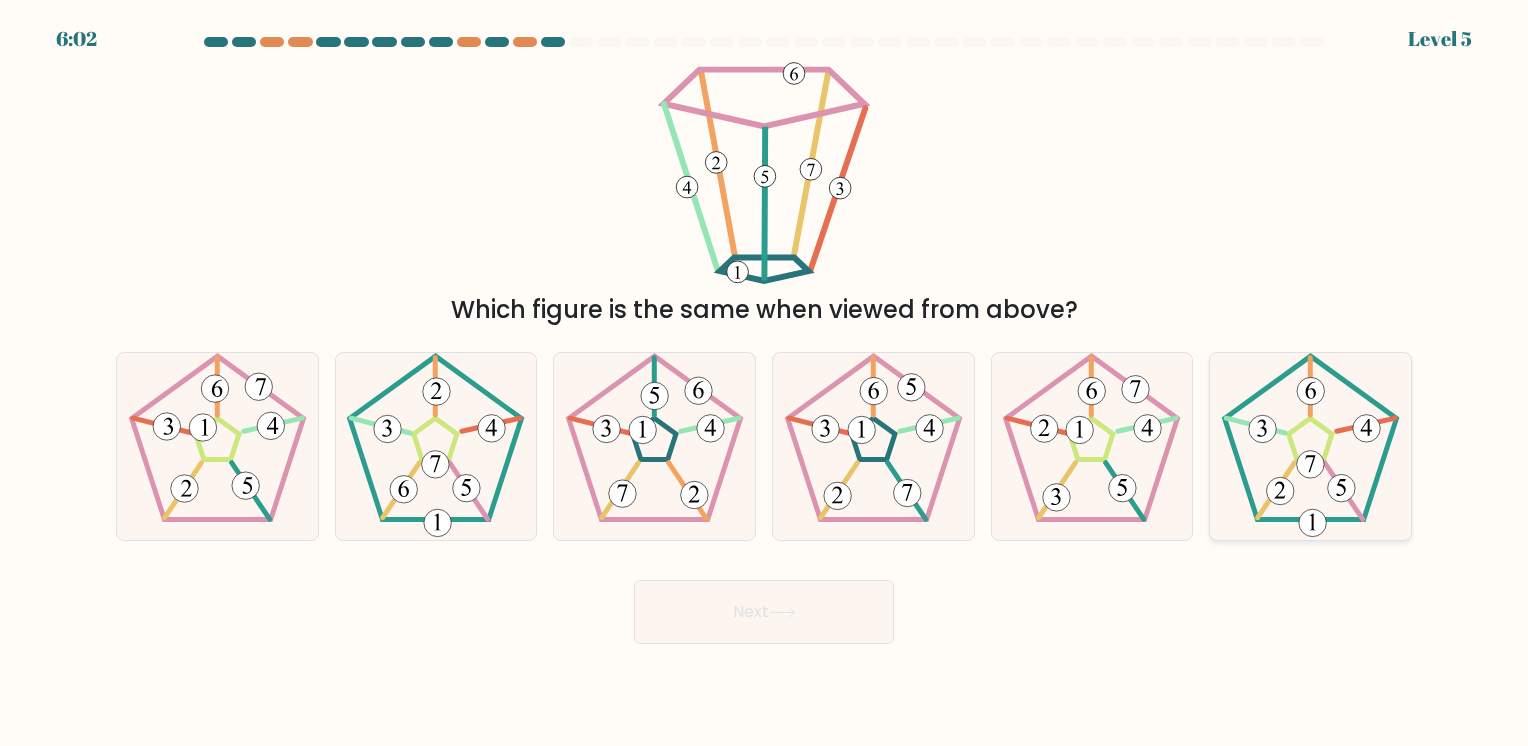 click 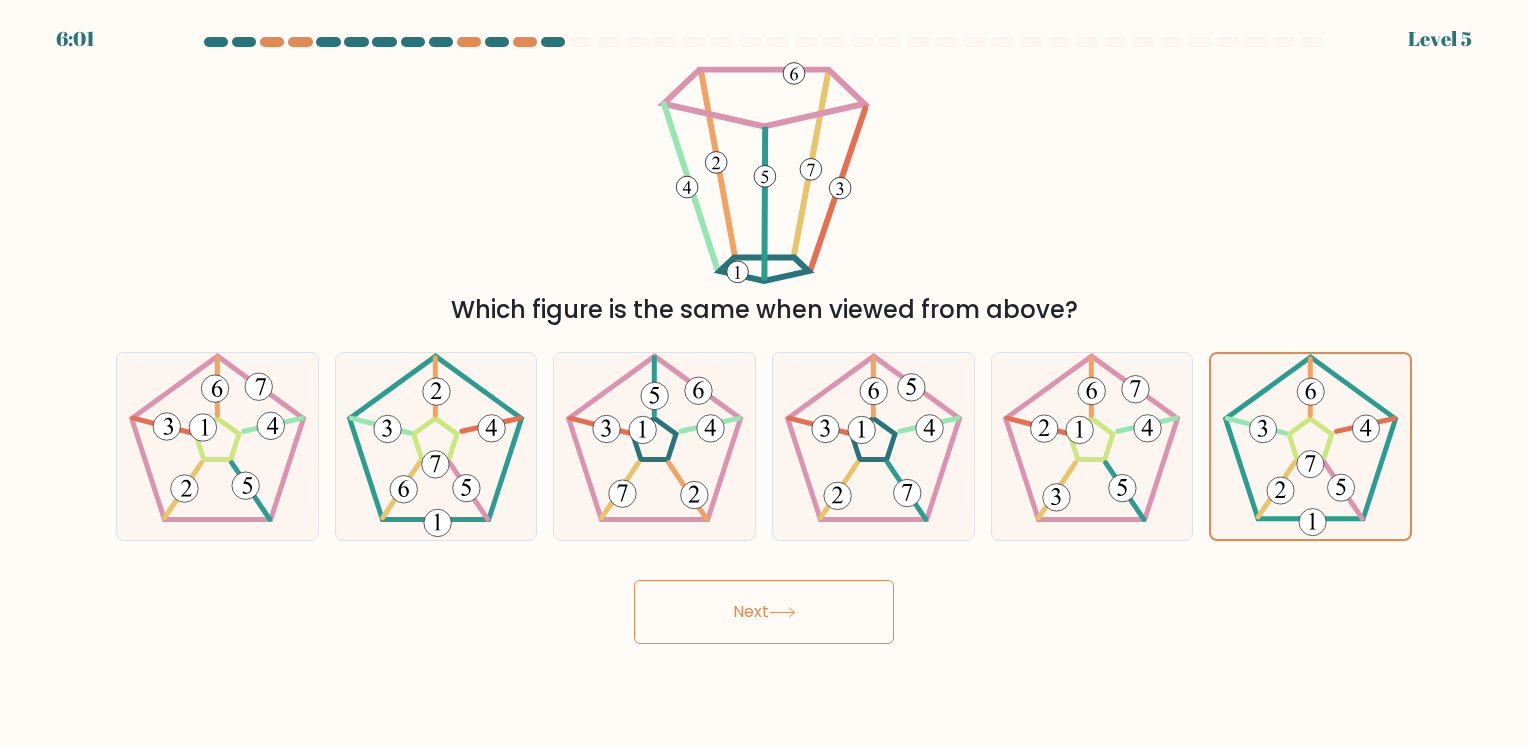 click on "Next" at bounding box center [764, 612] 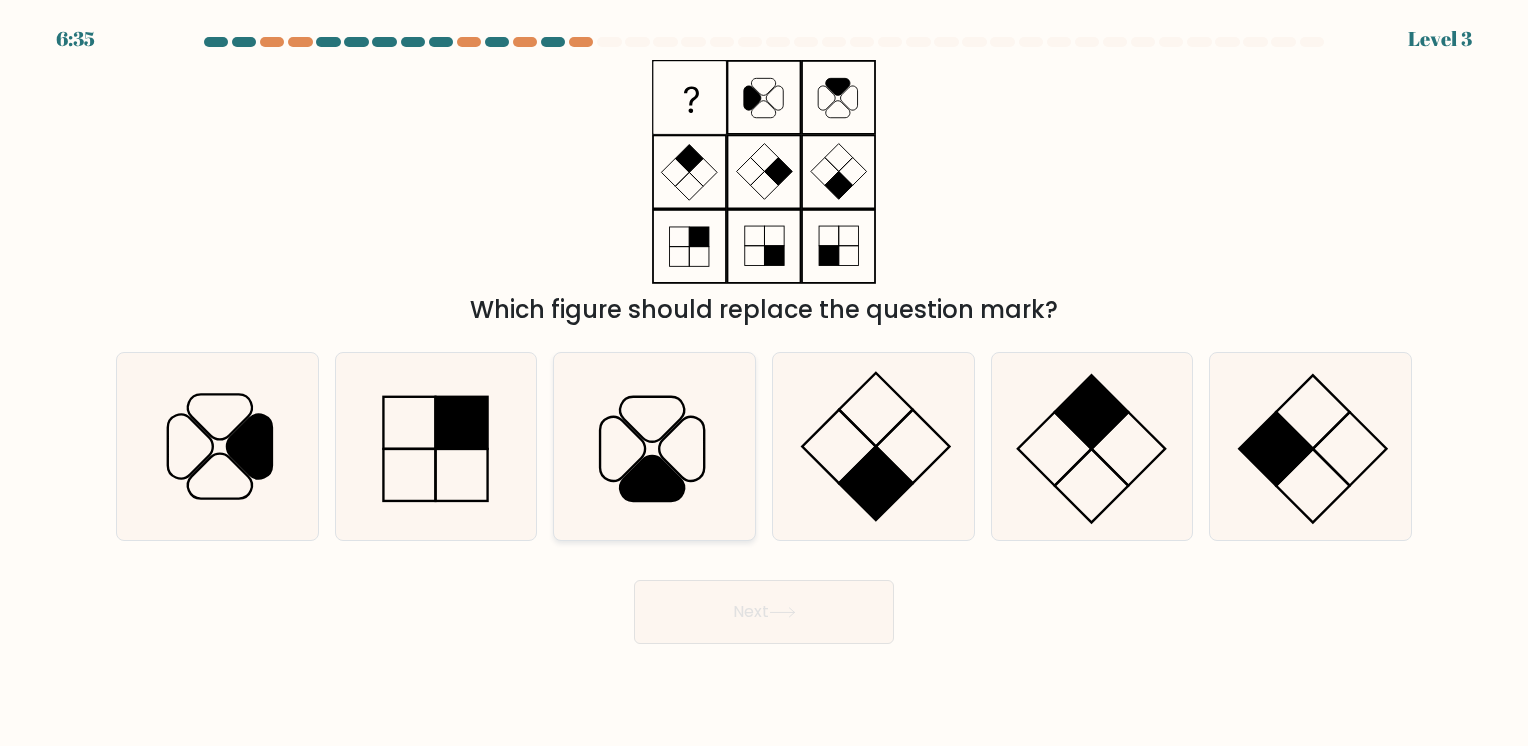 click 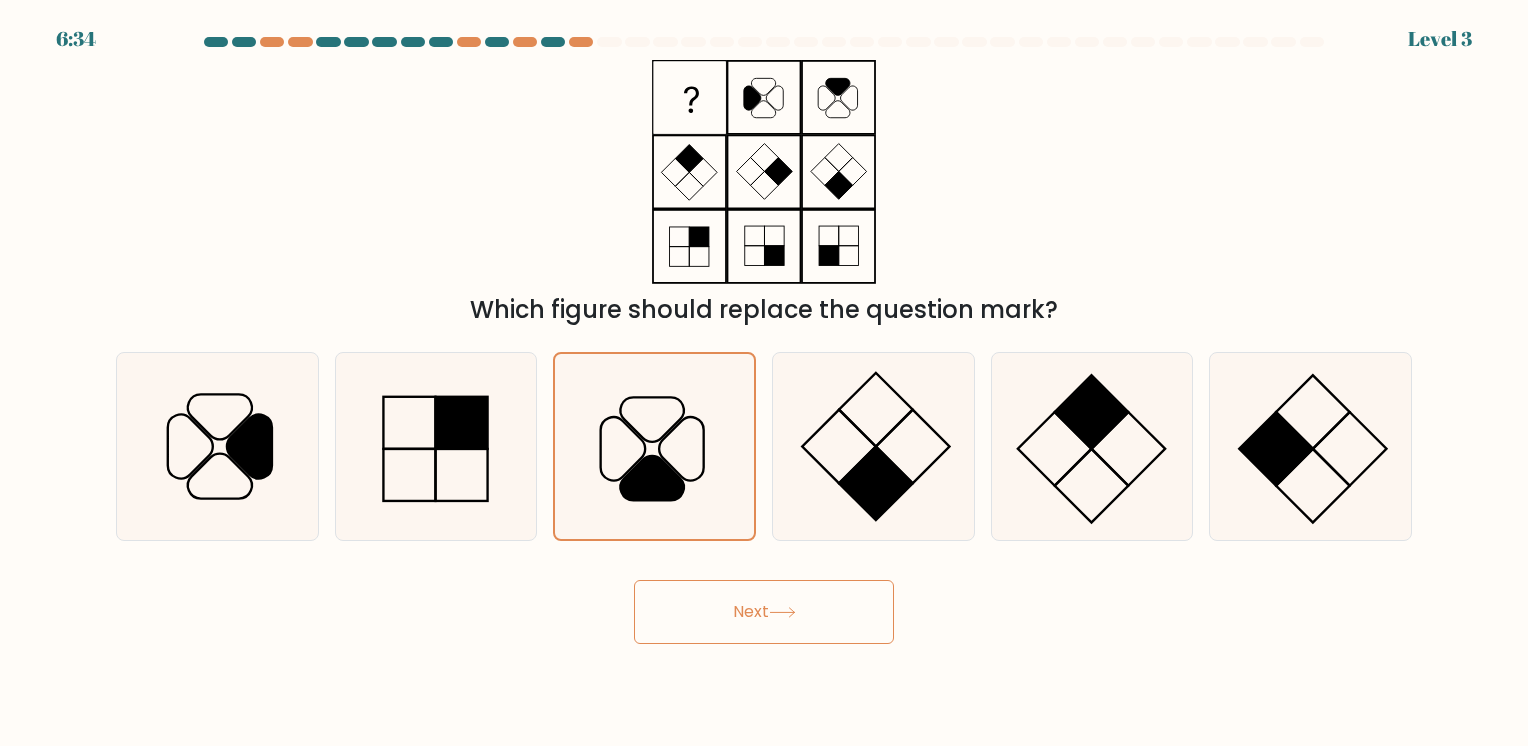 click on "Next" at bounding box center [764, 612] 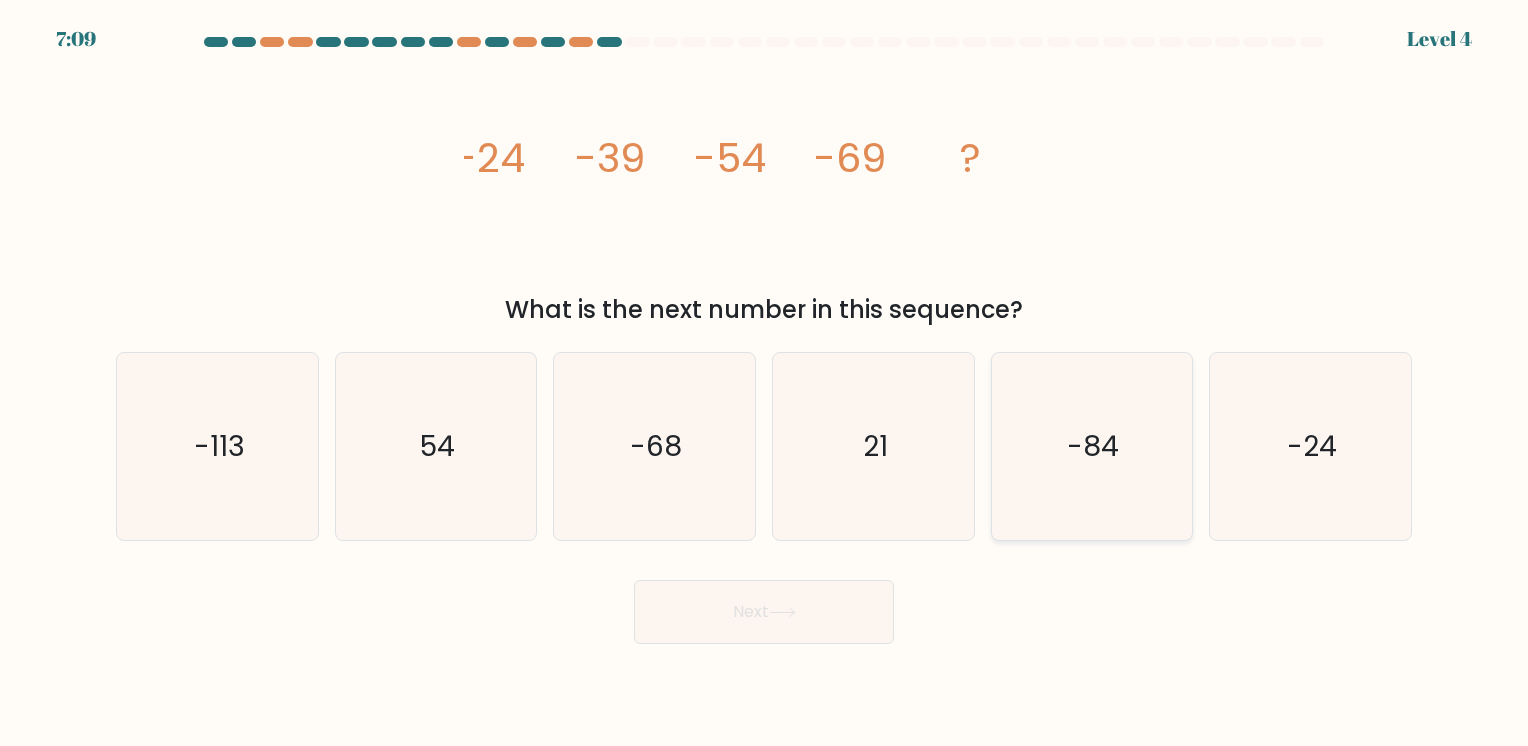 click on "-84" 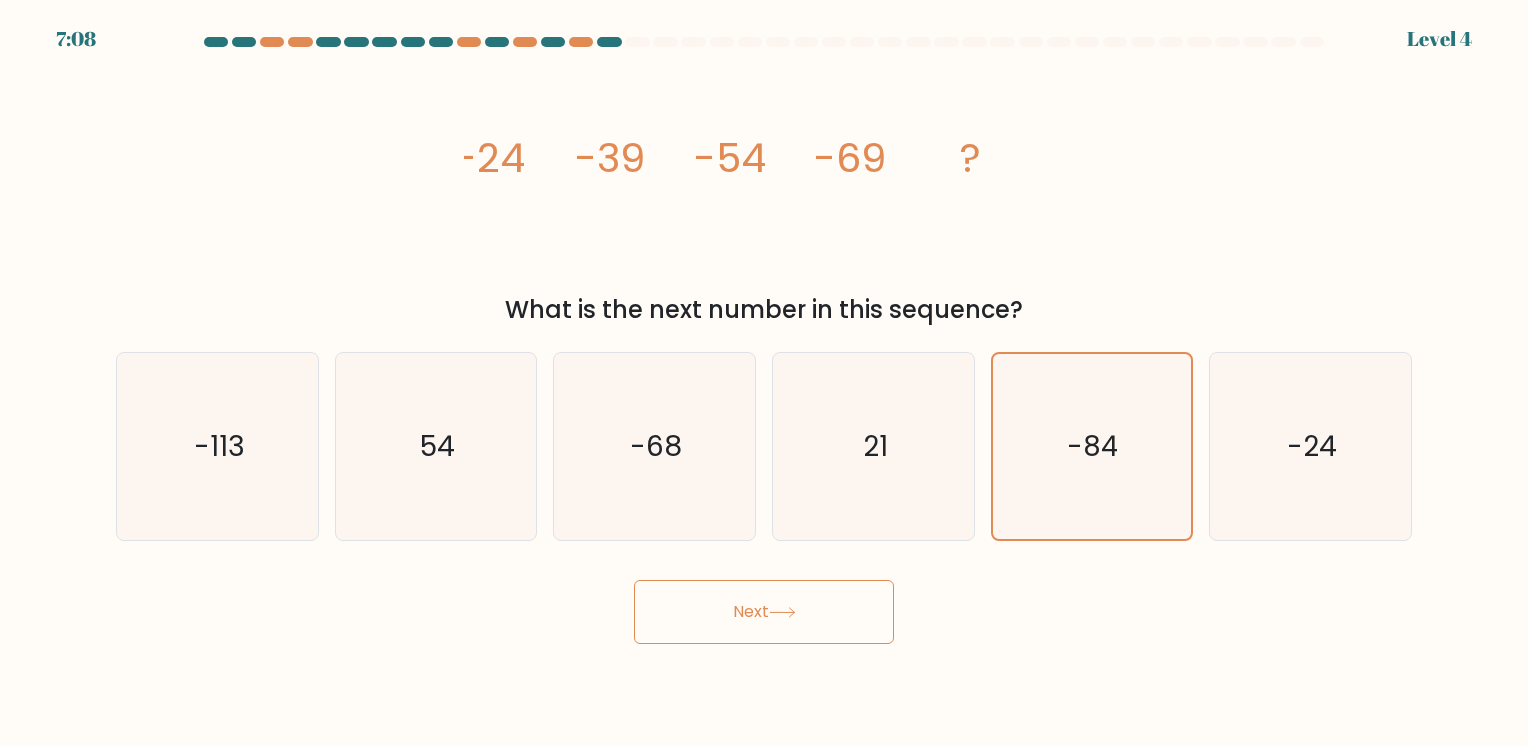 click on "Next" at bounding box center (764, 612) 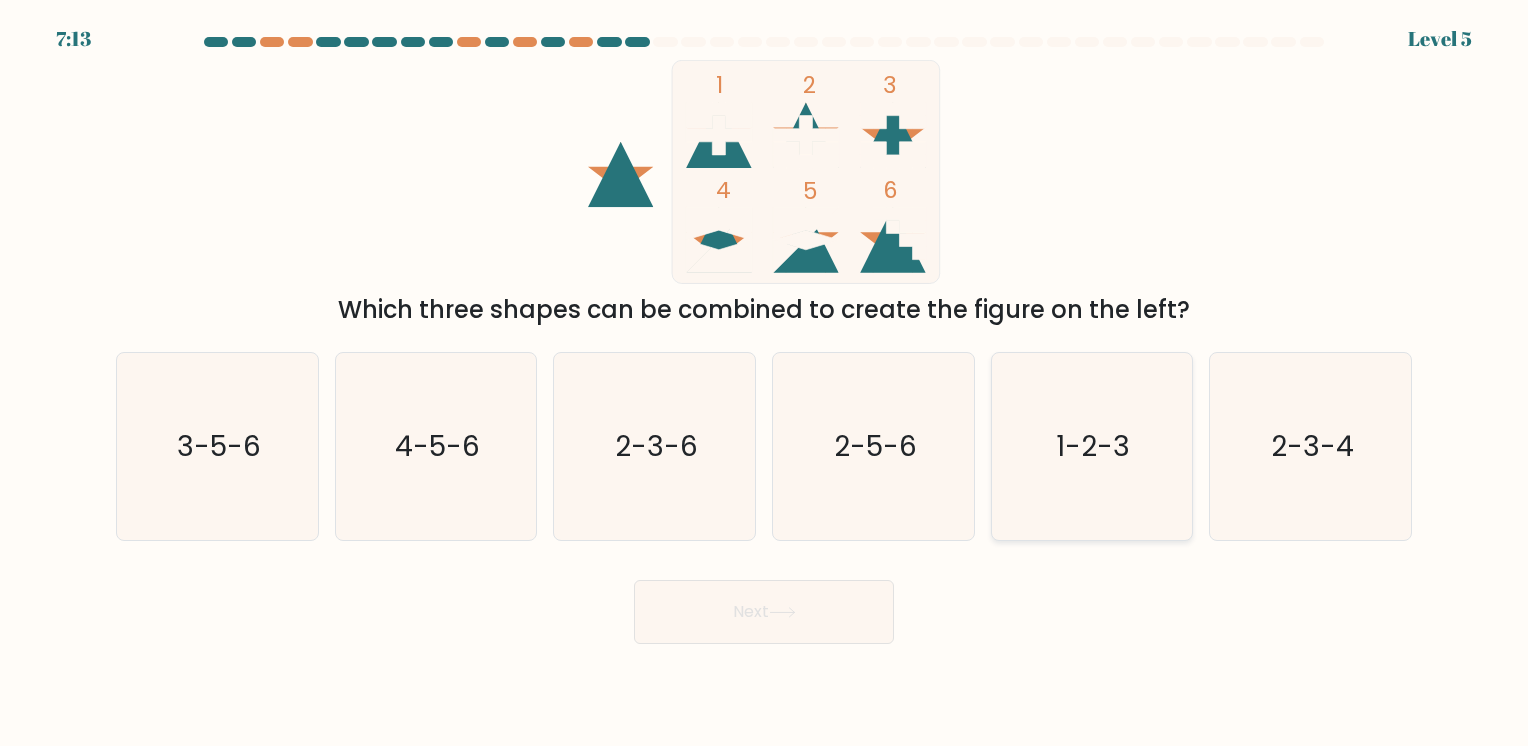 click on "1-2-3" 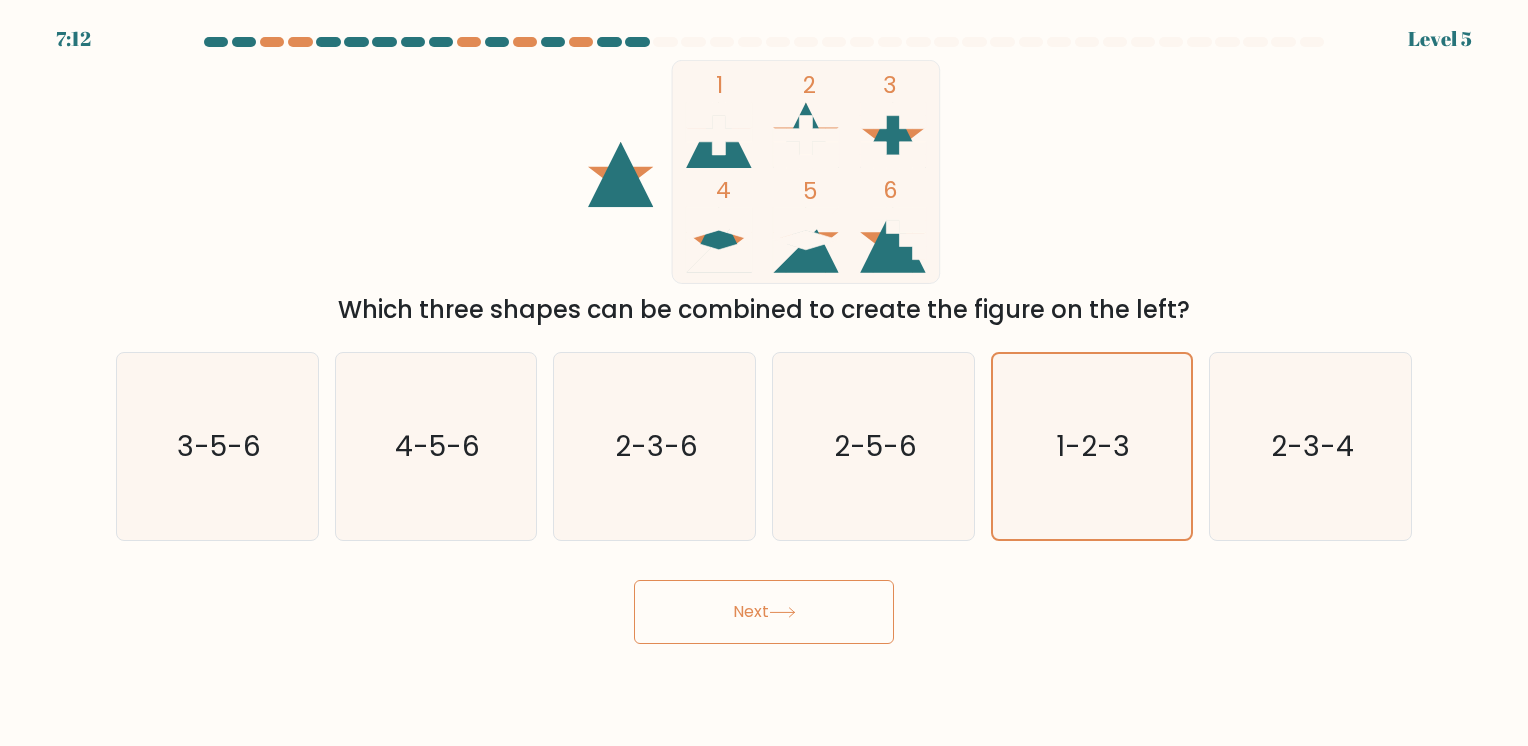 click on "Next" at bounding box center [764, 612] 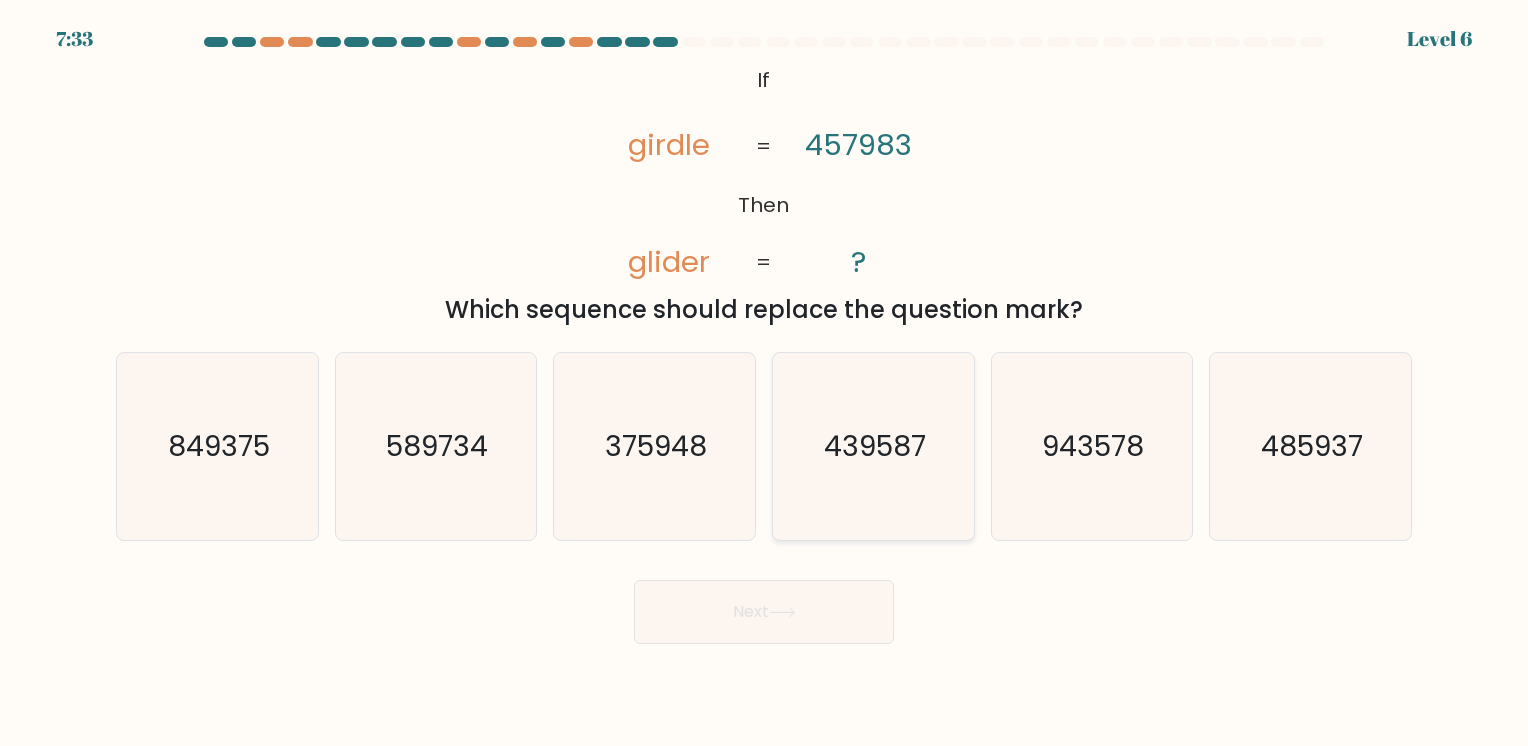 click on "439587" 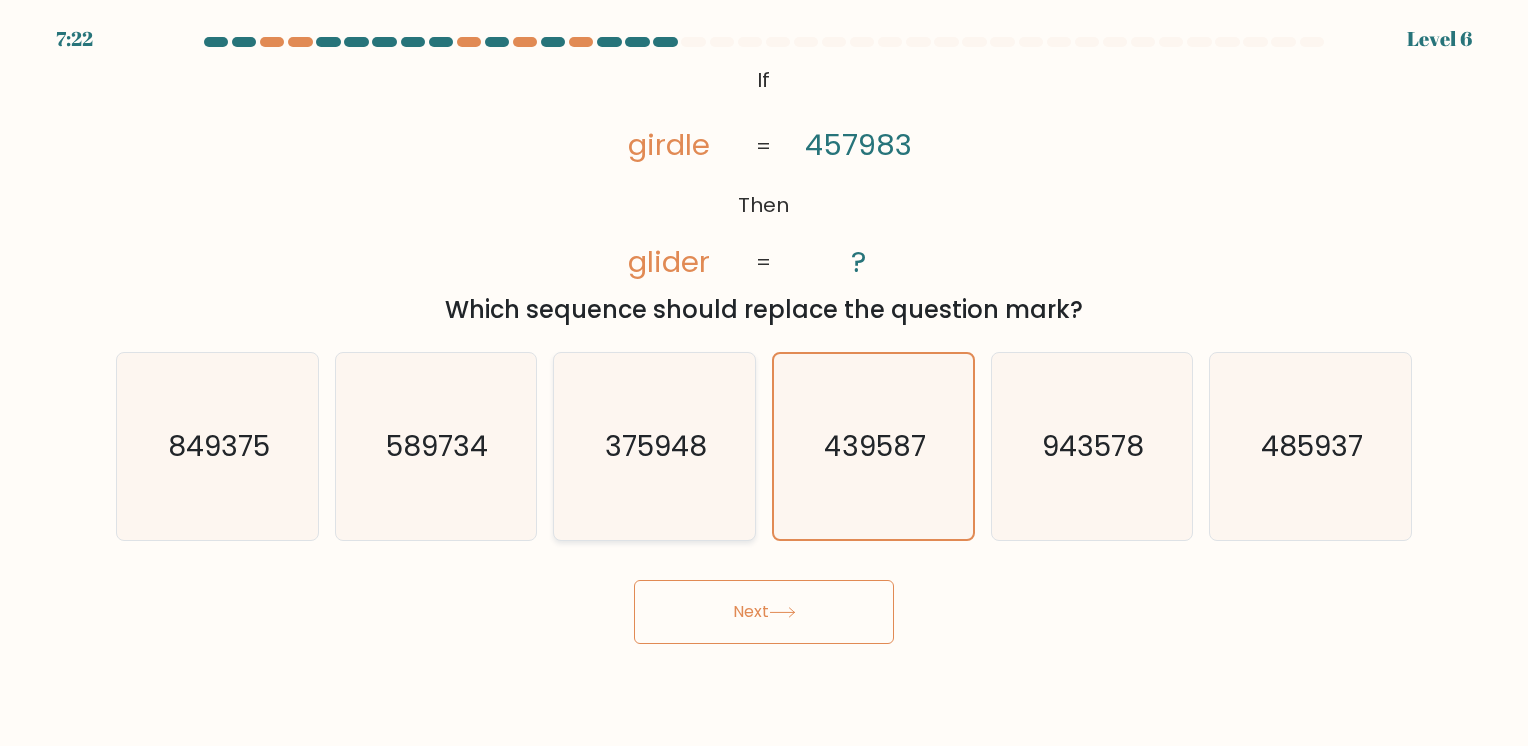 click on "375948" 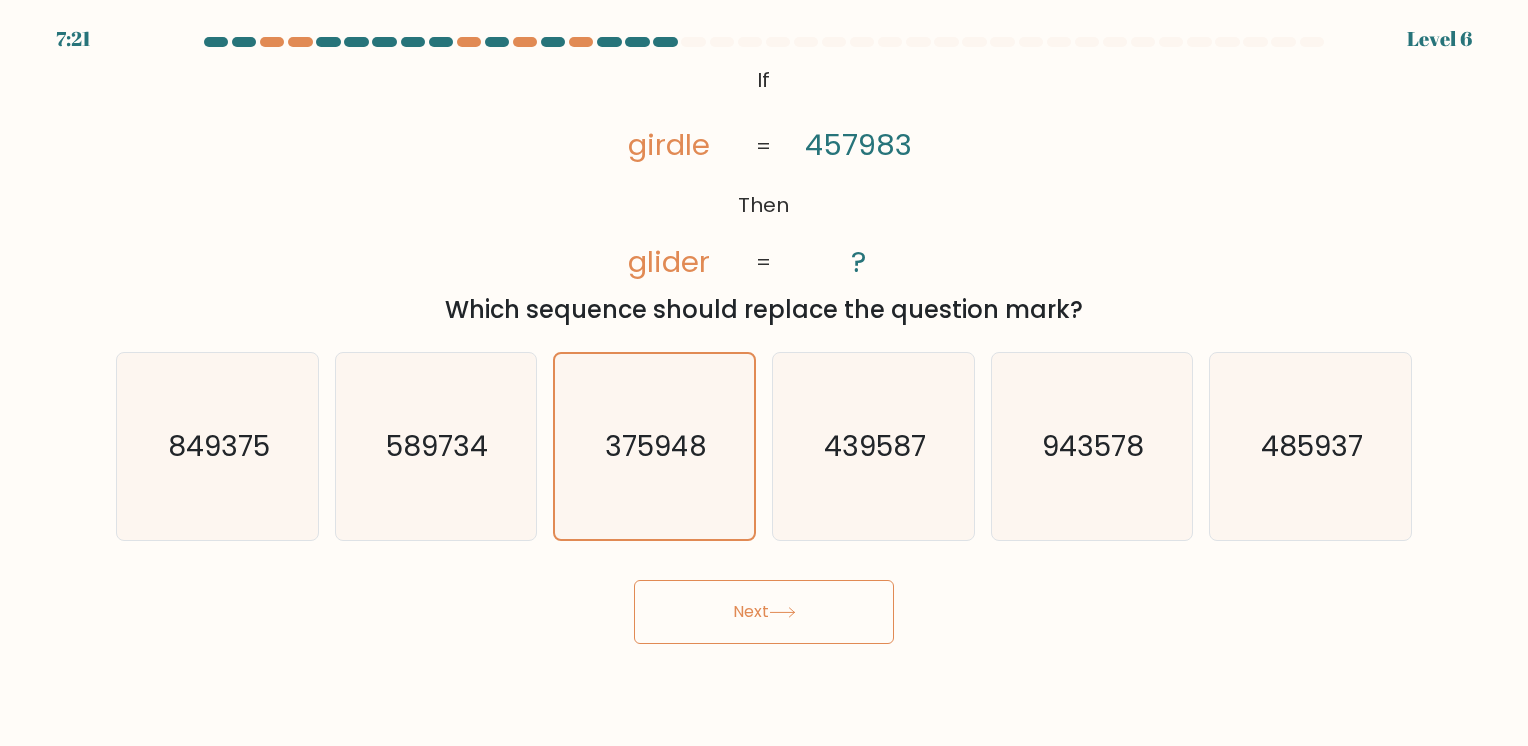 click on "Next" at bounding box center [764, 612] 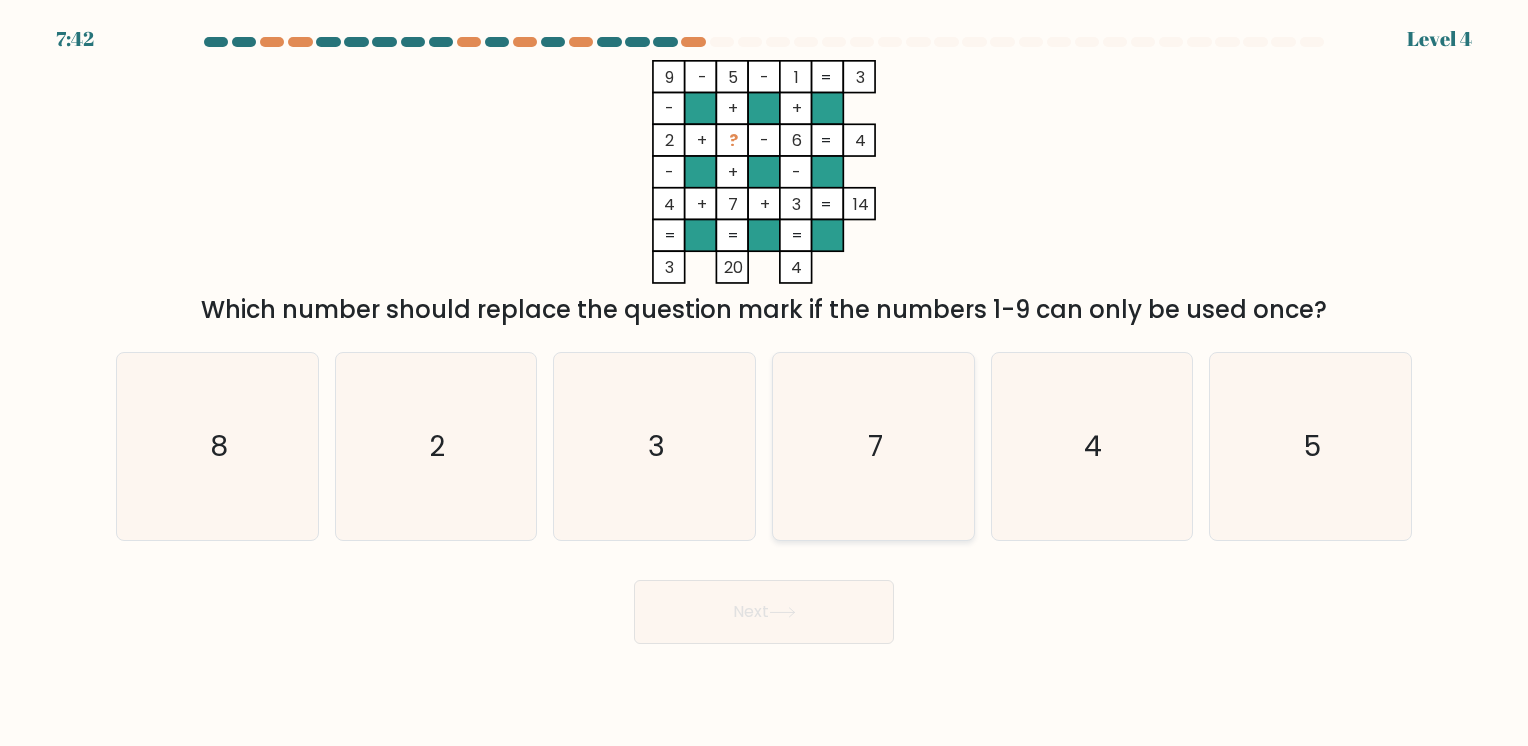click on "7" 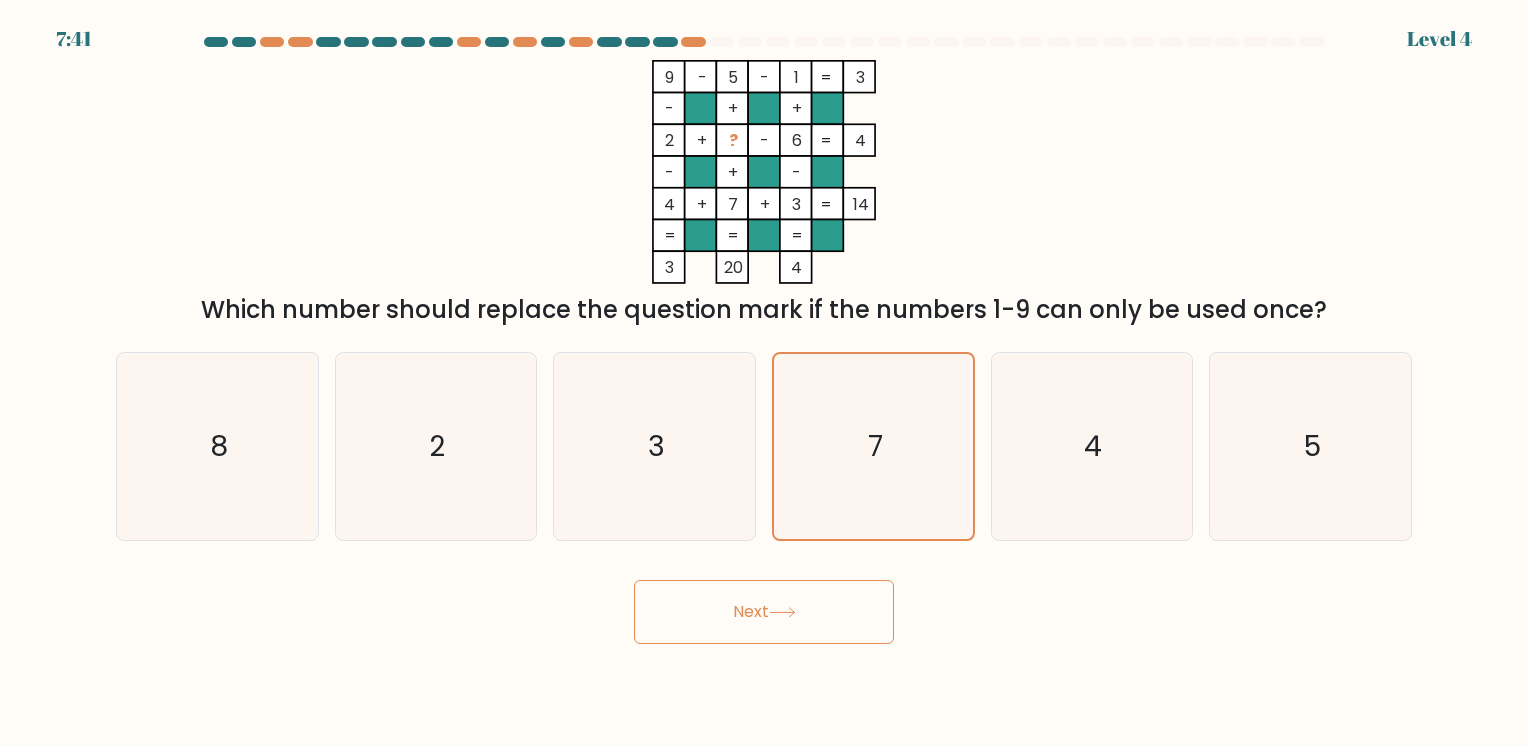 click on "Next" at bounding box center (764, 612) 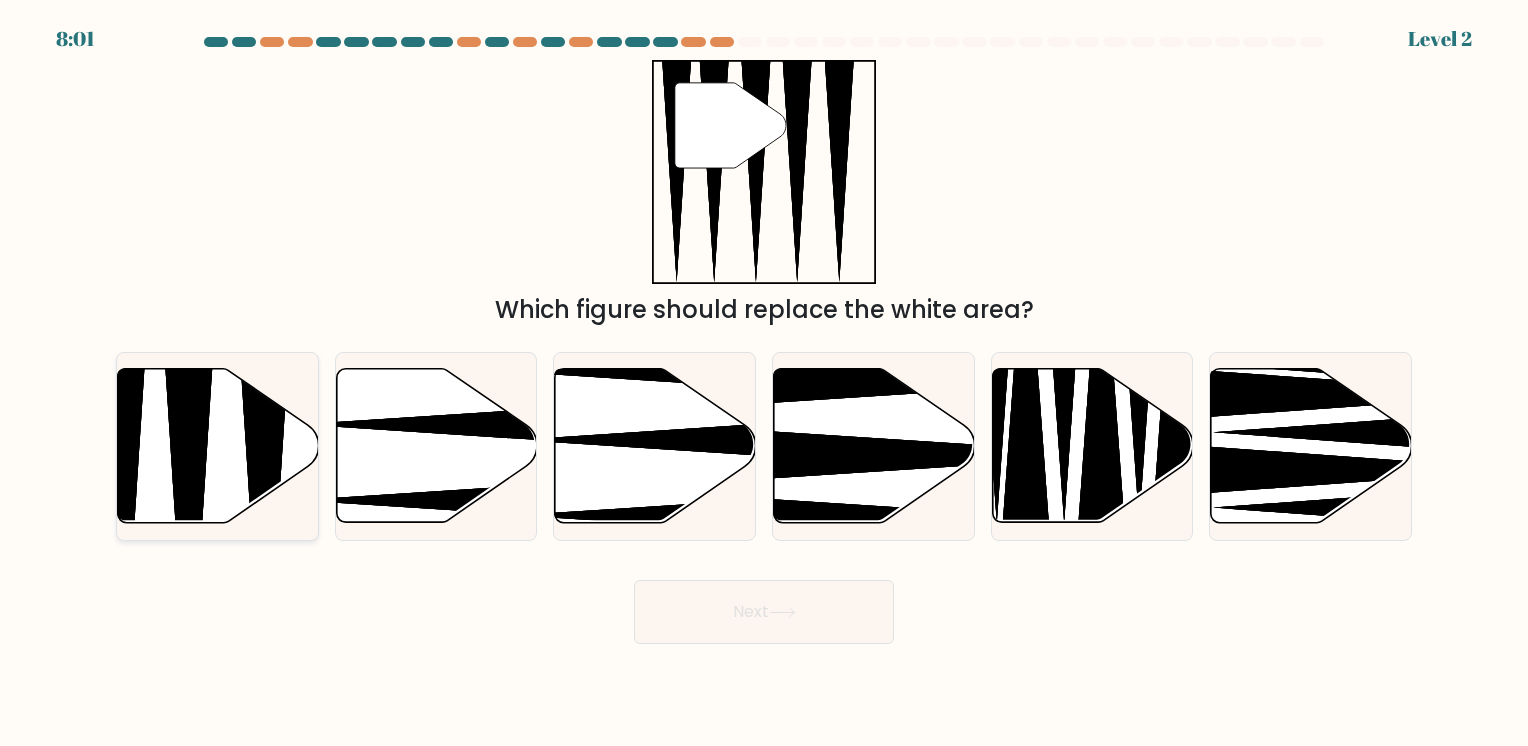 click 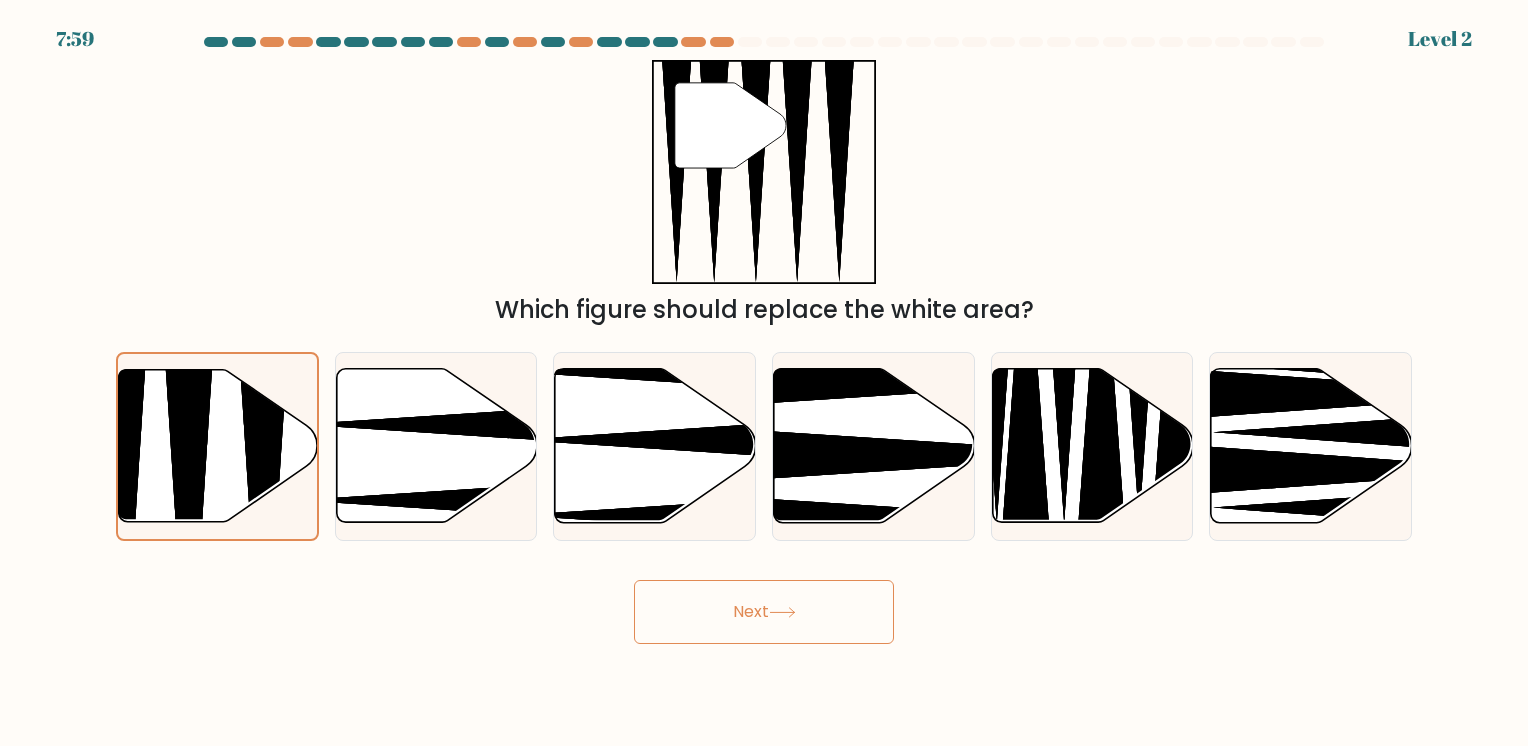 click on "Next" at bounding box center [764, 612] 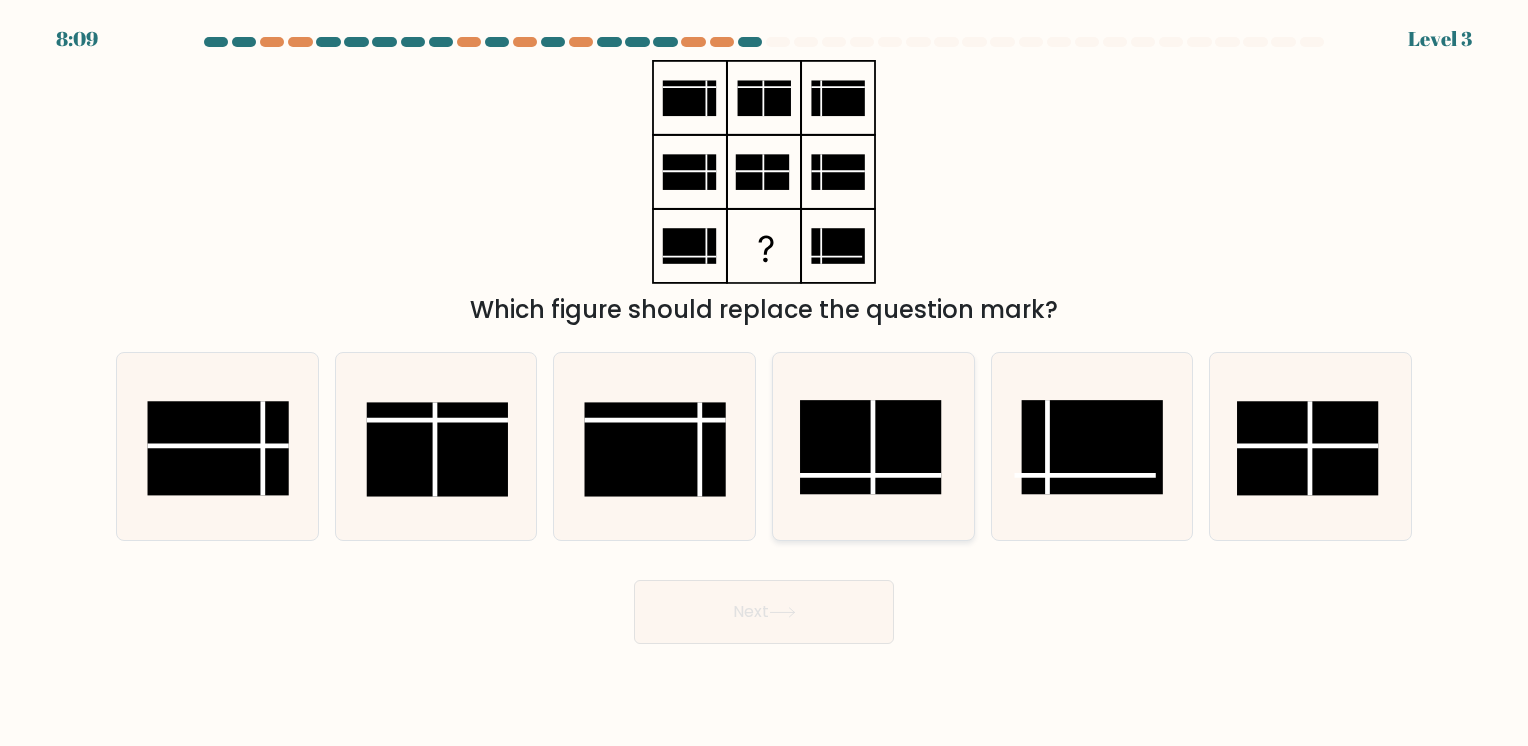 click 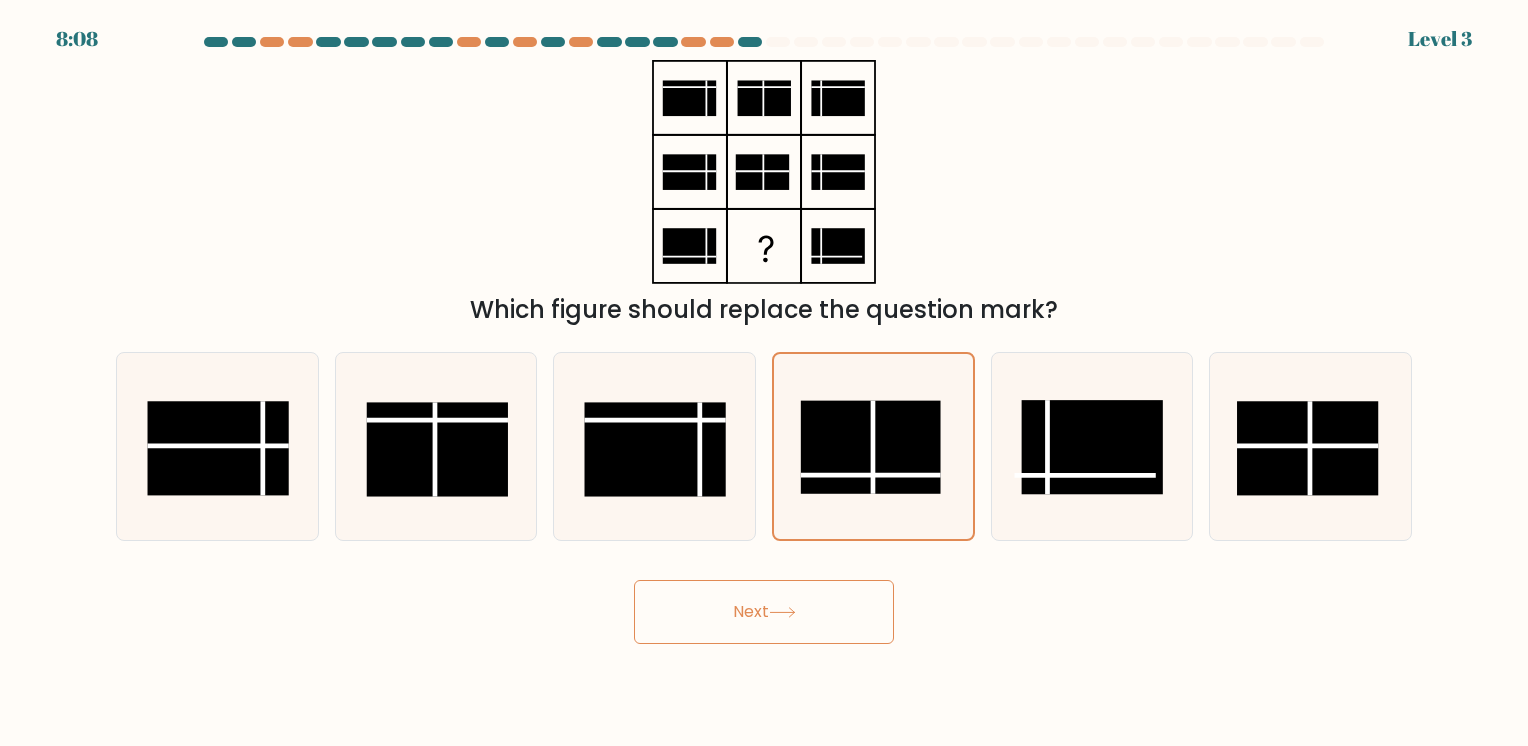 click on "Next" at bounding box center [764, 612] 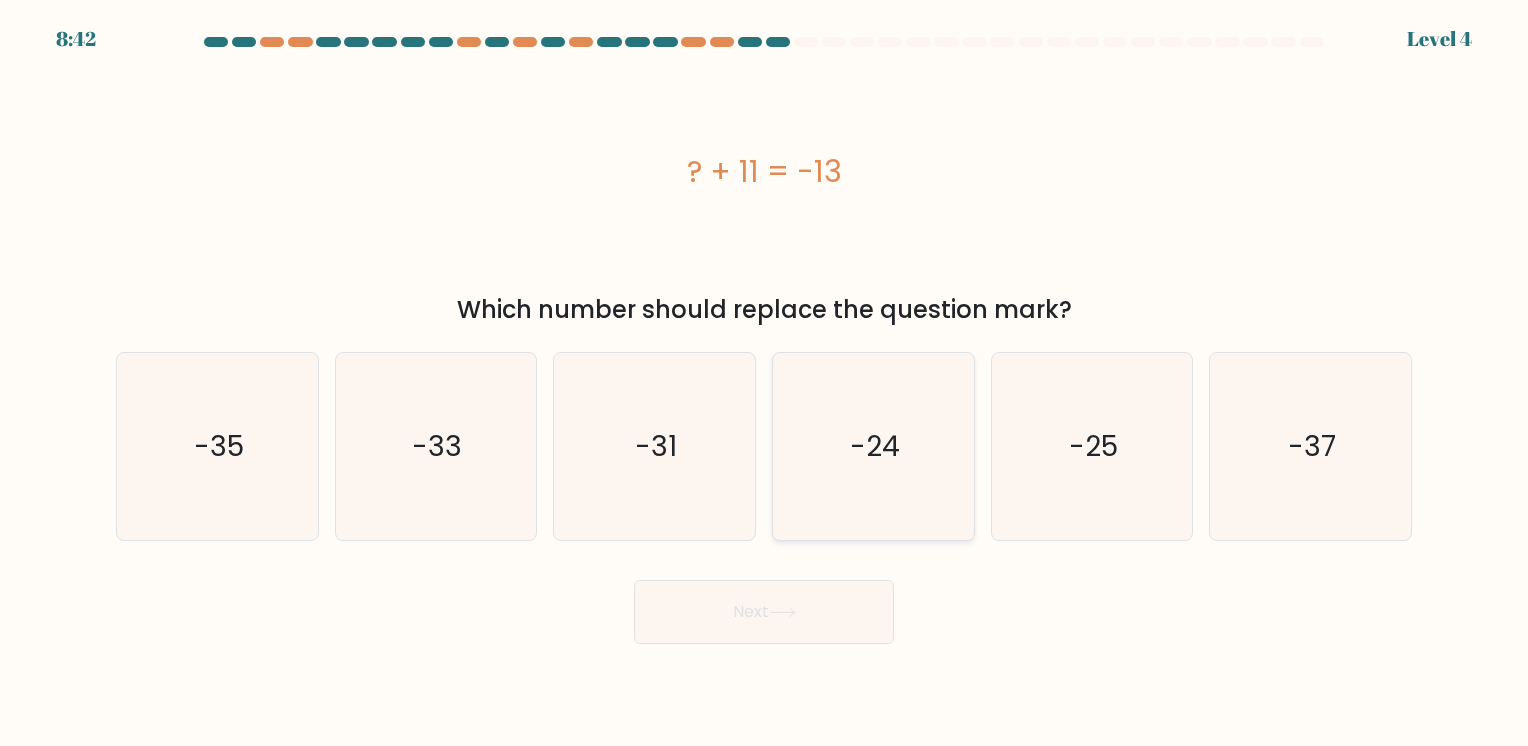 click on "-24" 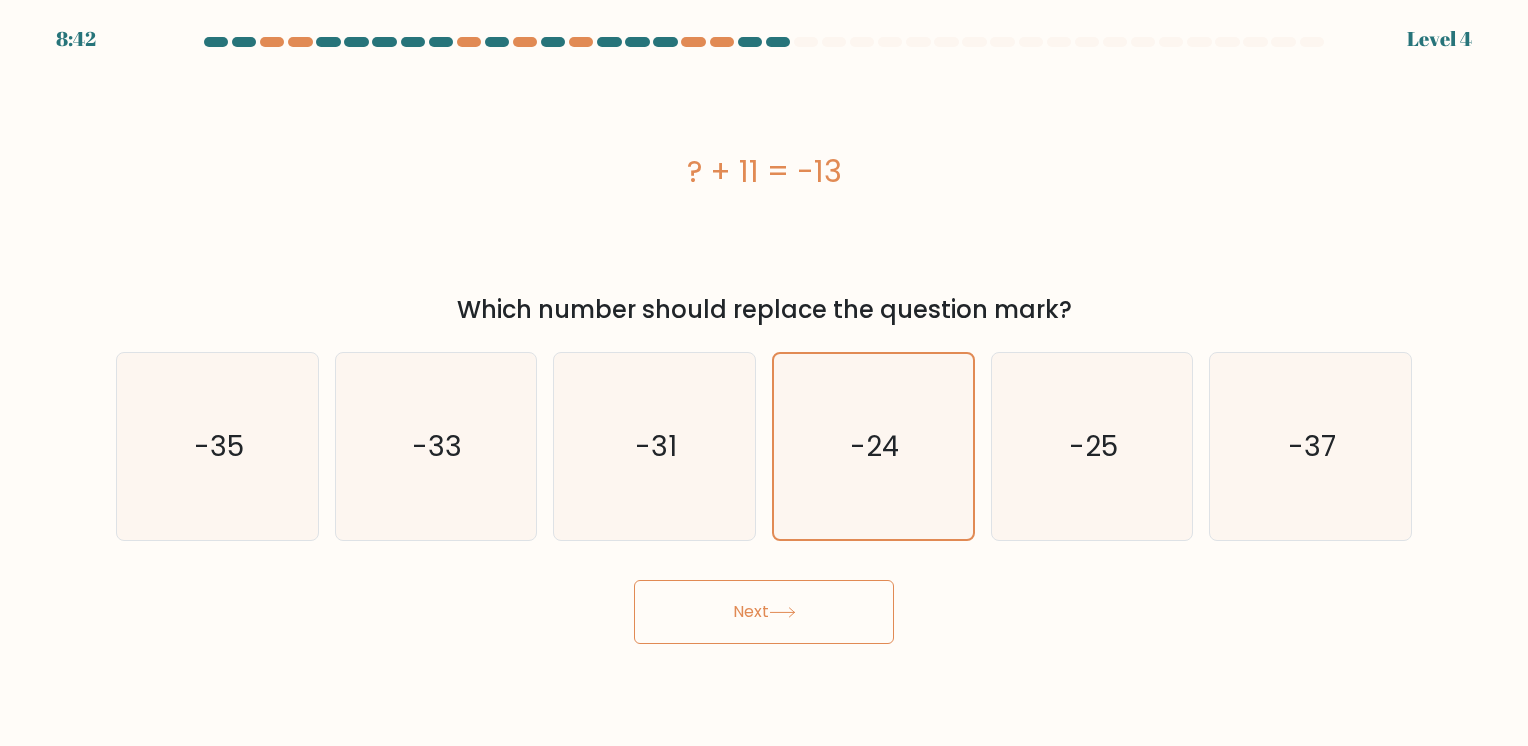 click on "Next" at bounding box center (764, 612) 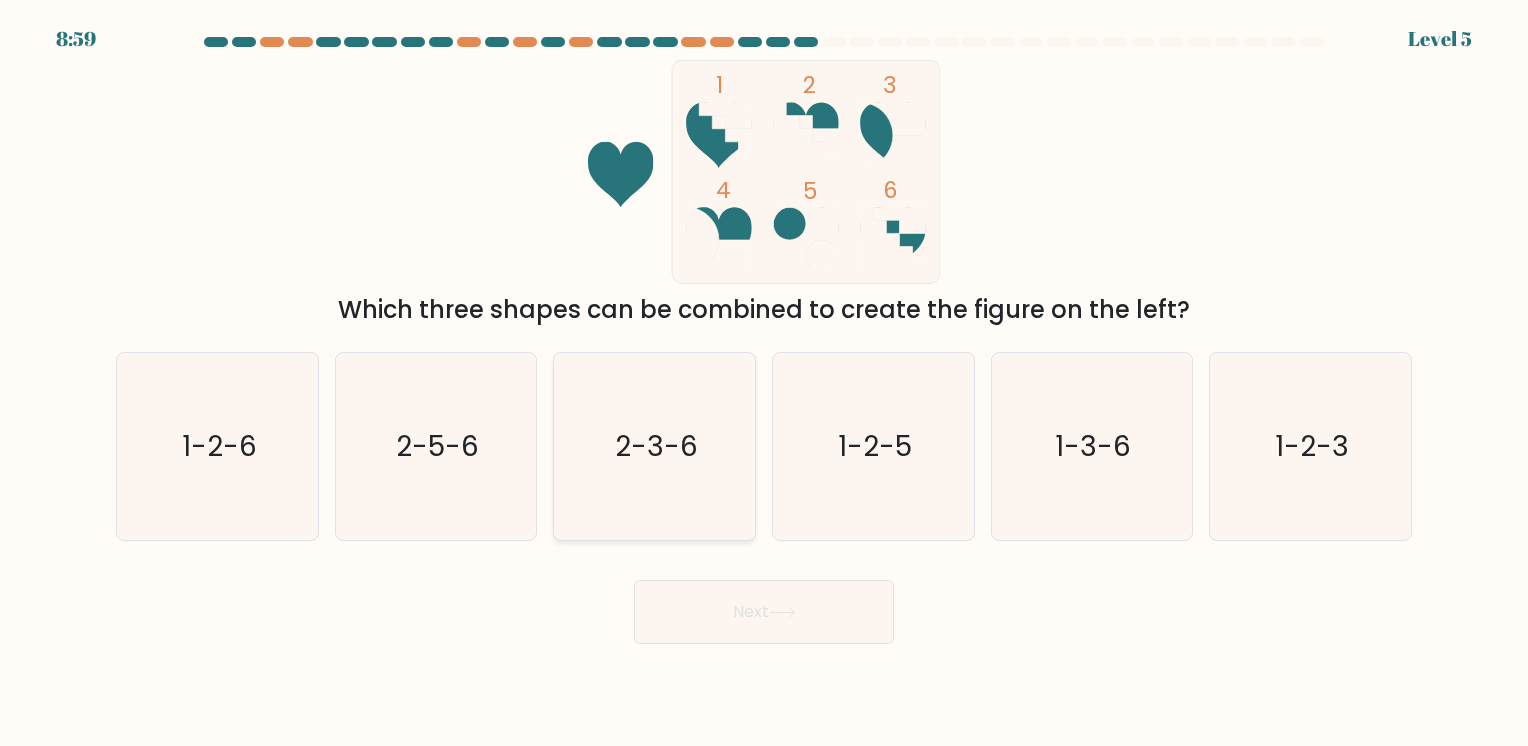click on "2-3-6" 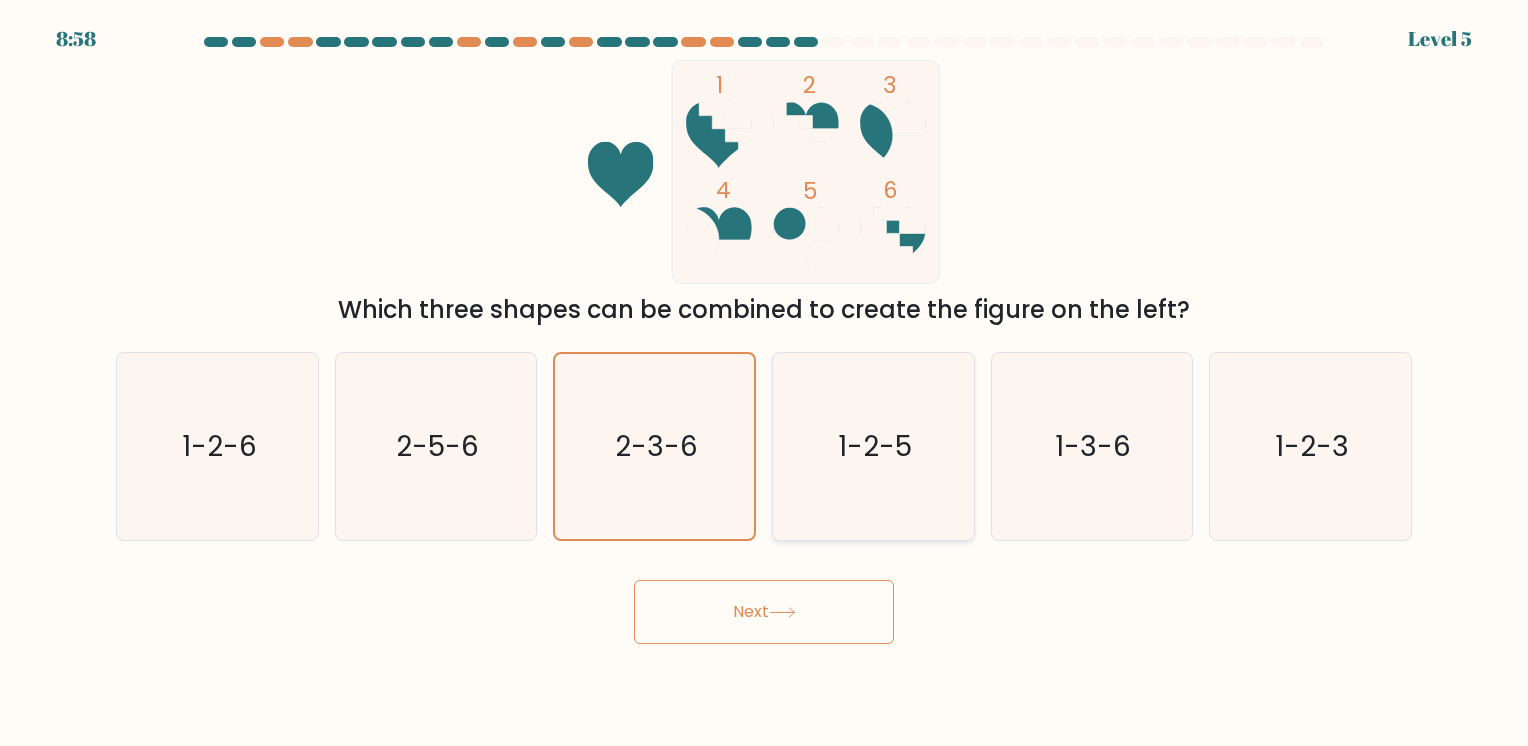 click on "1-2-5" 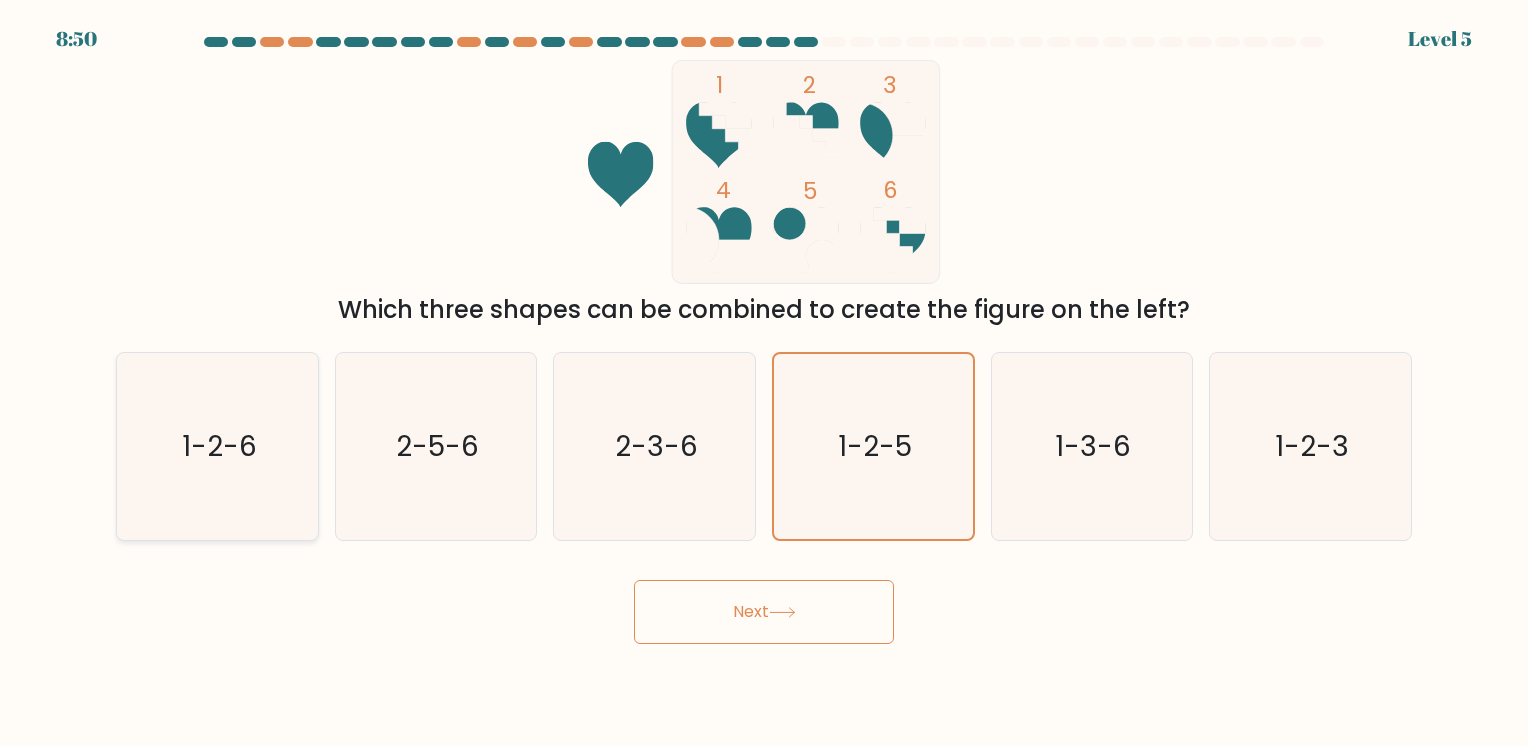 click on "1-2-6" 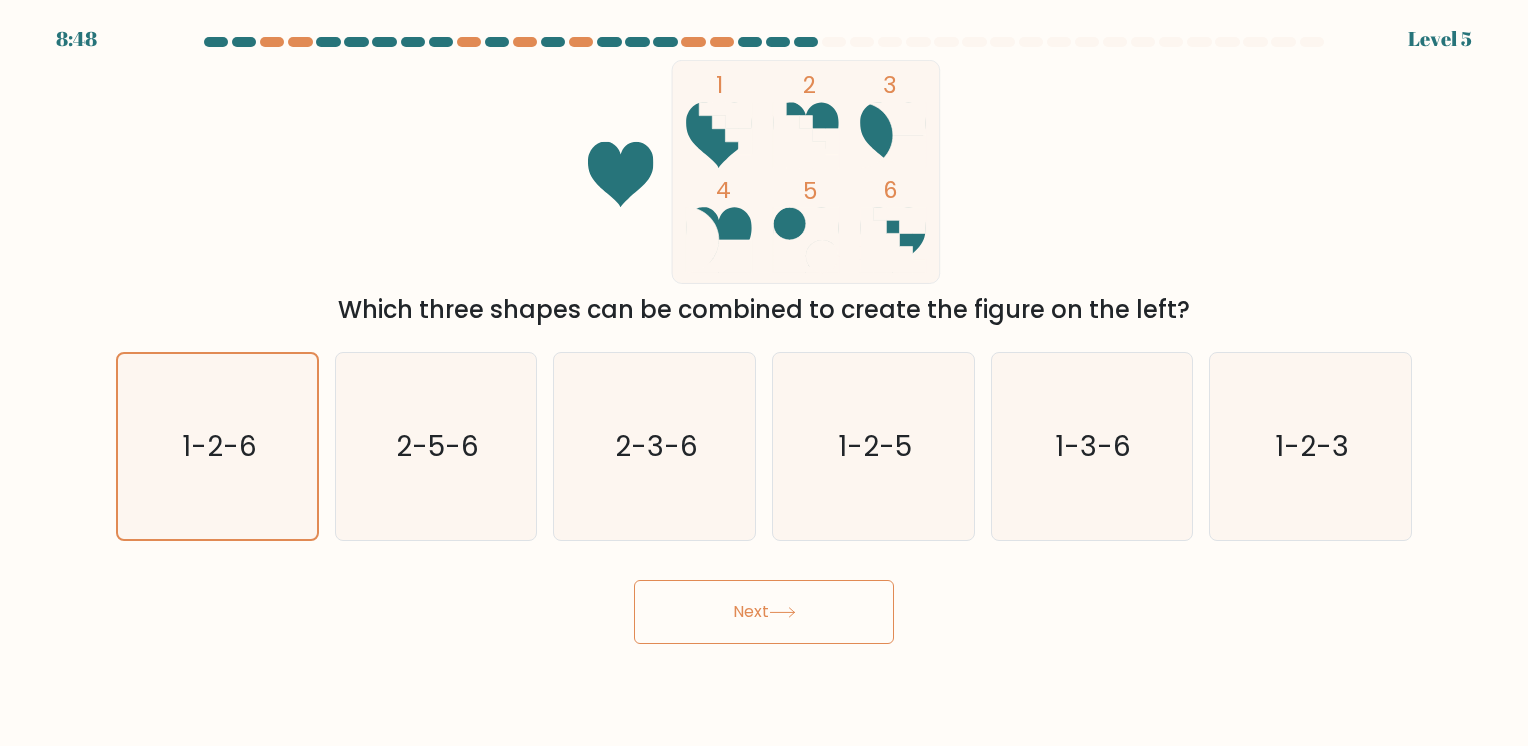 click on "Next" at bounding box center [764, 612] 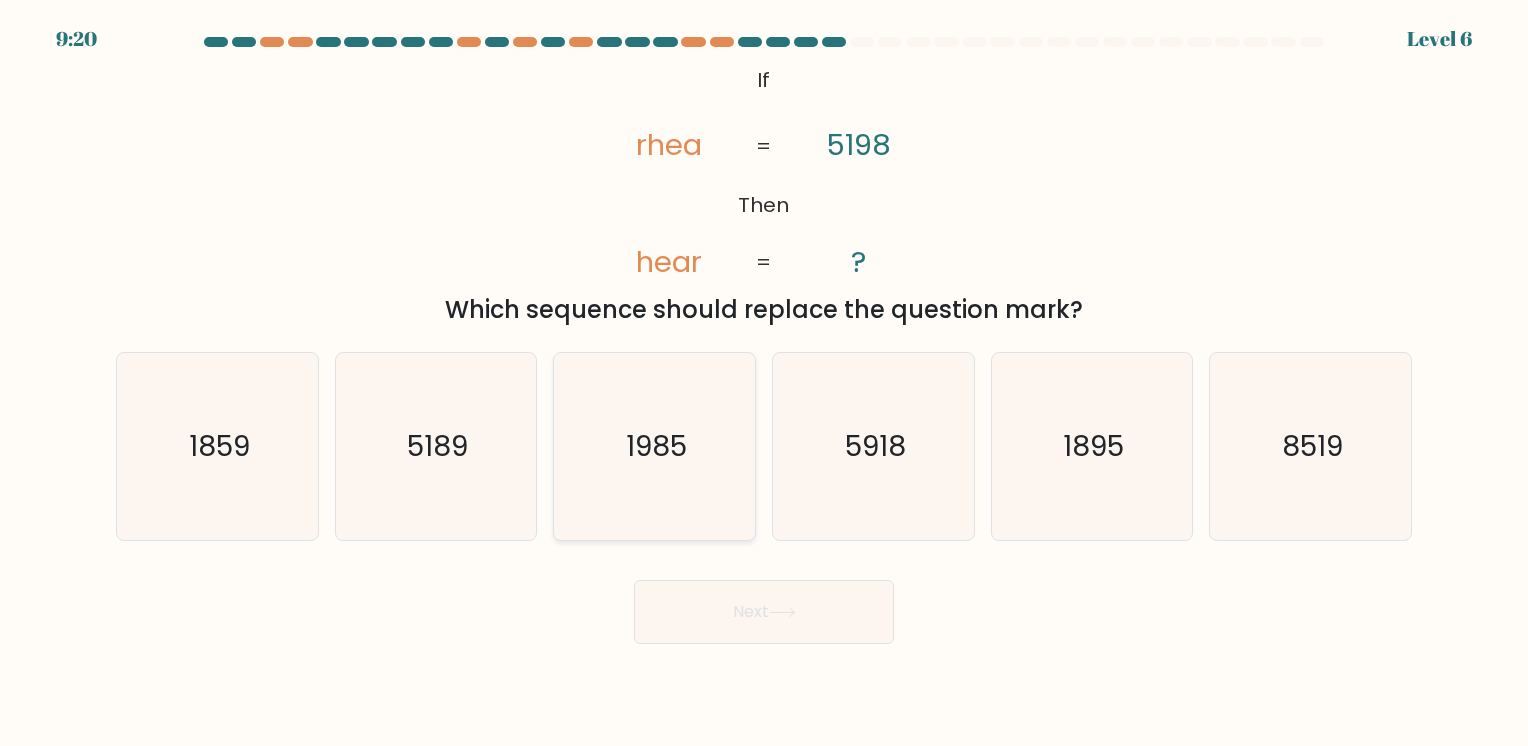 click on "1985" 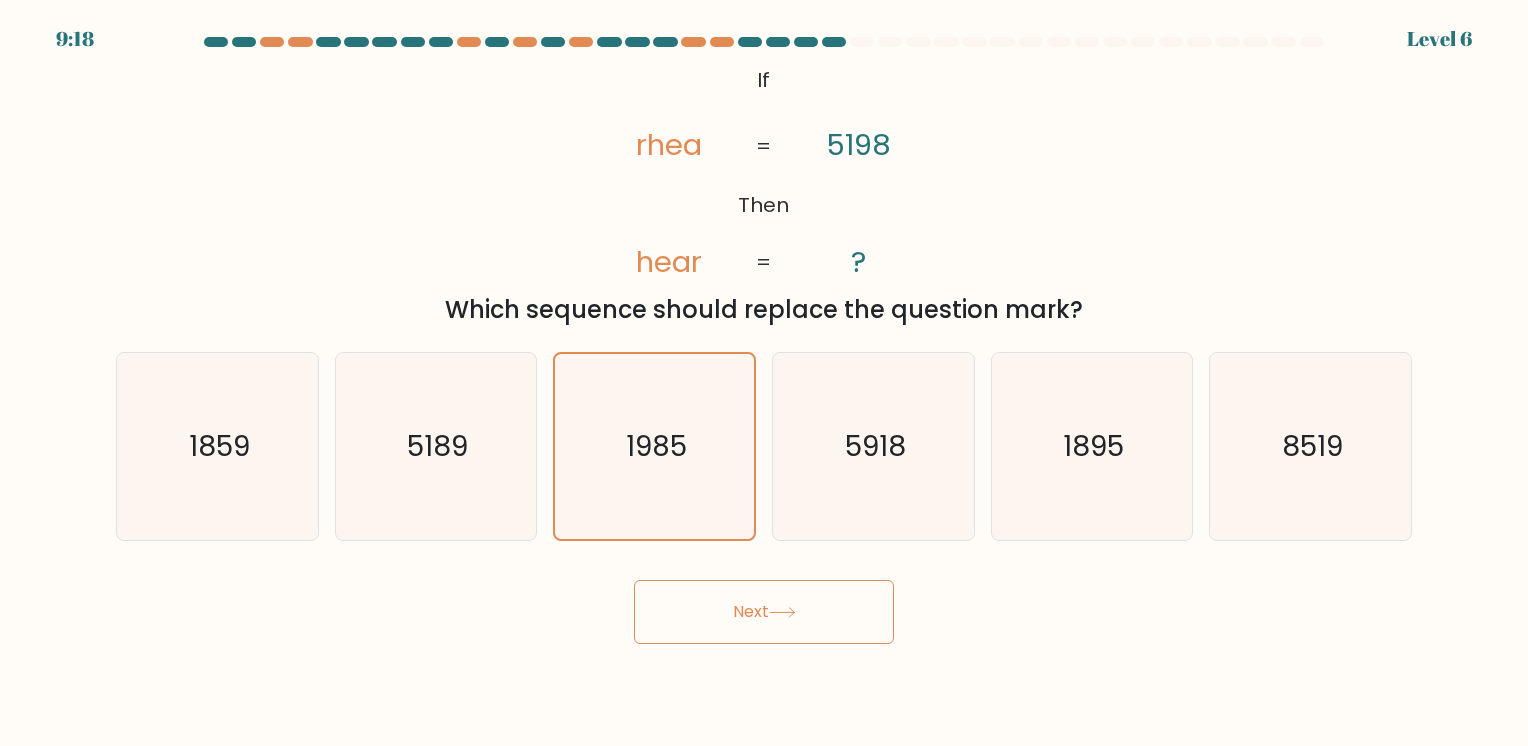 click on "9:18
Level 6
If" at bounding box center (764, 373) 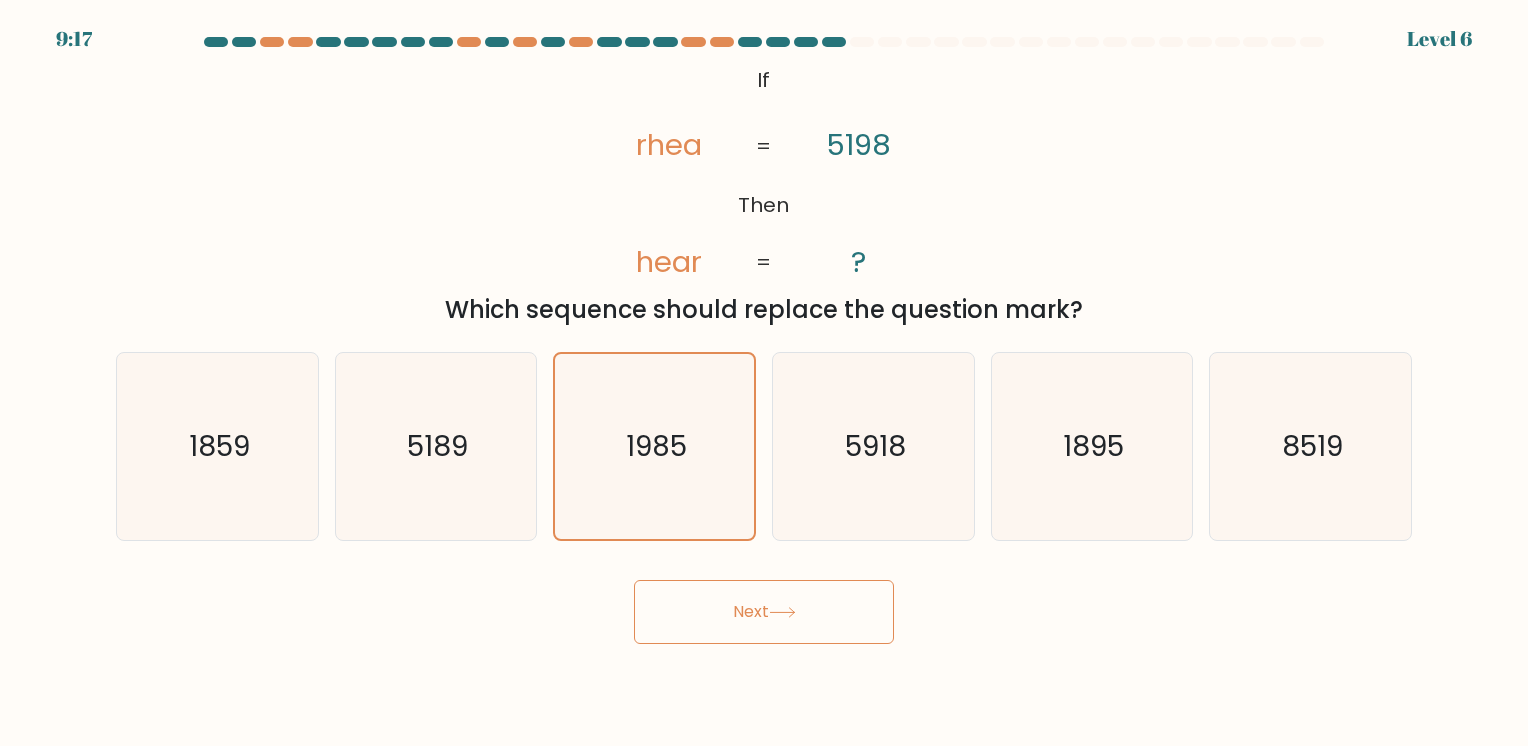 click on "Next" at bounding box center [764, 612] 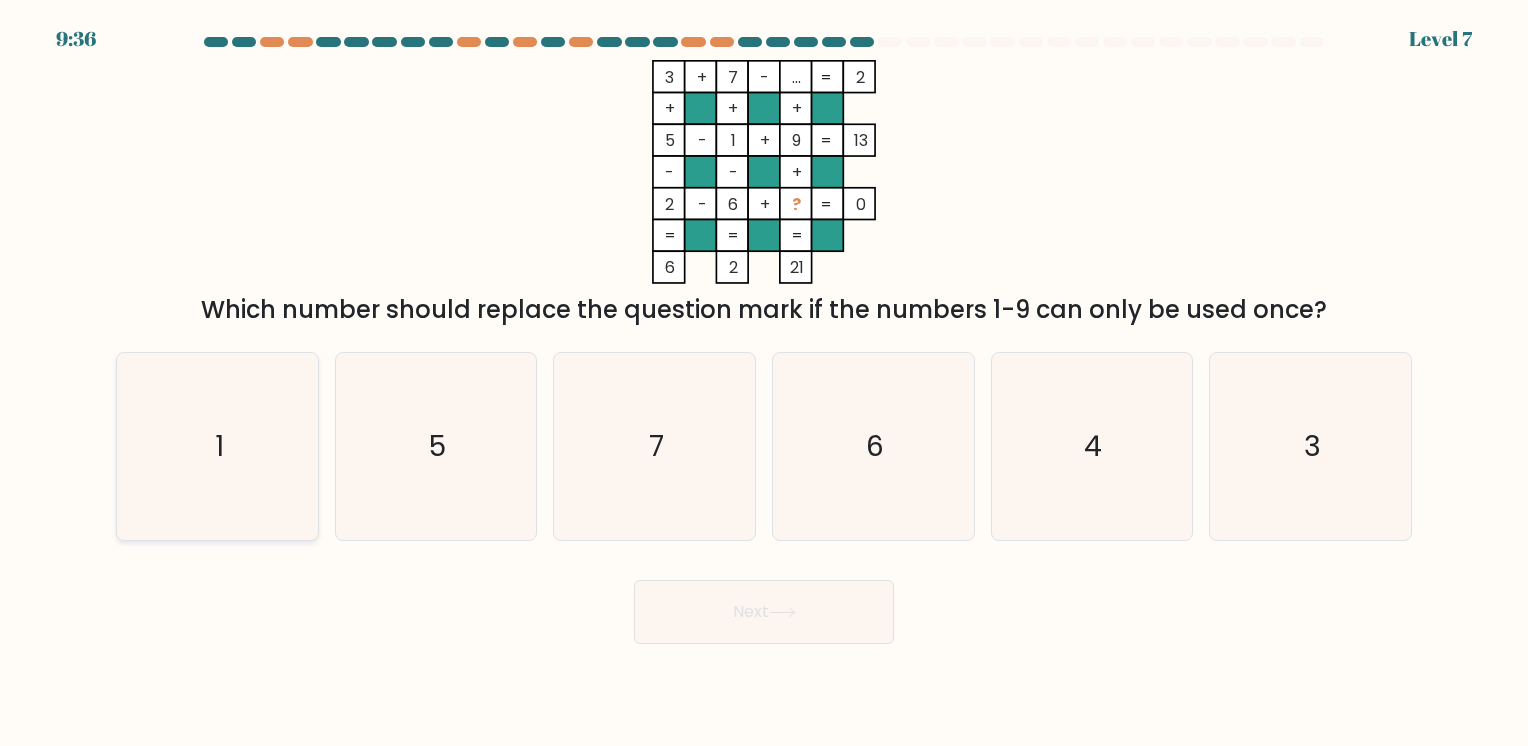 click on "1" 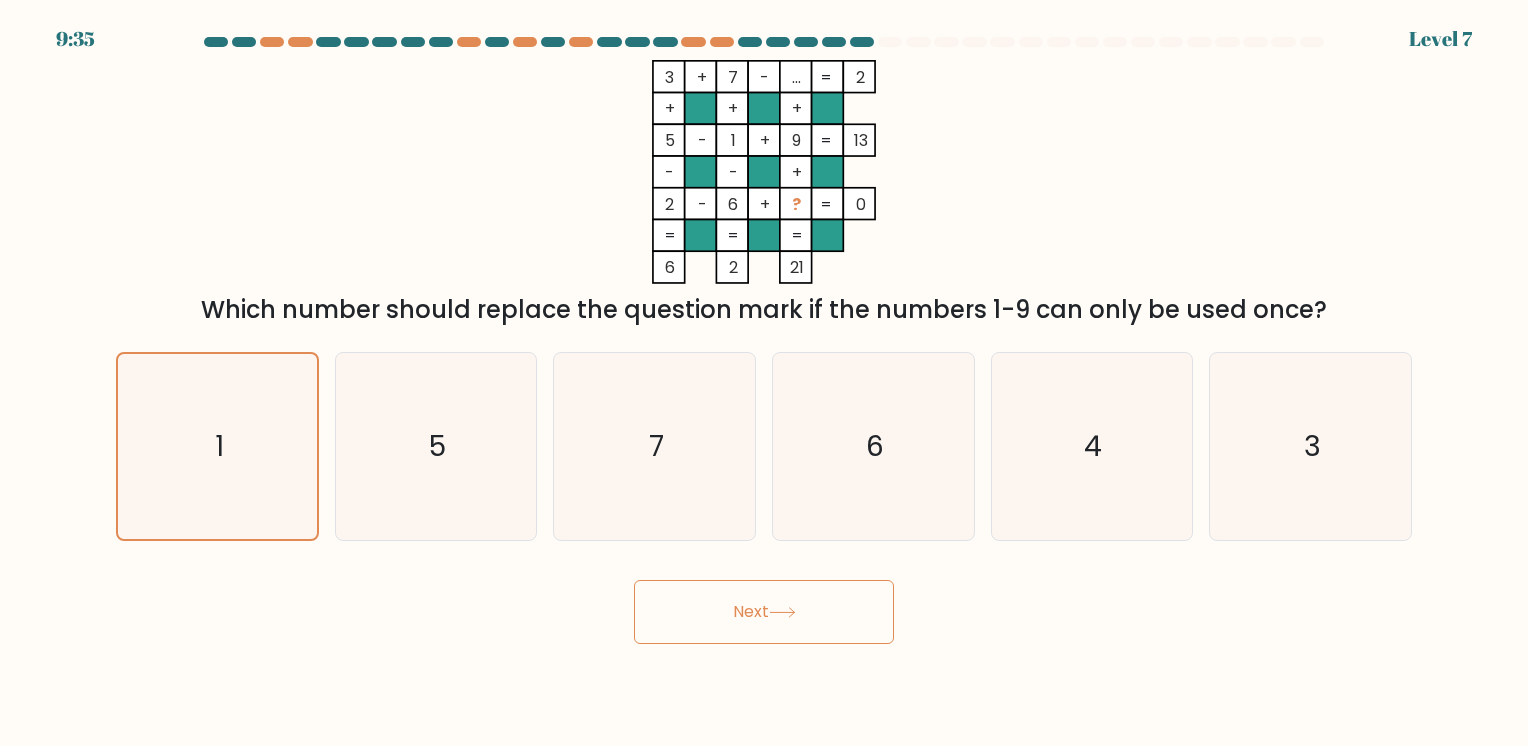 click on "Next" at bounding box center [764, 612] 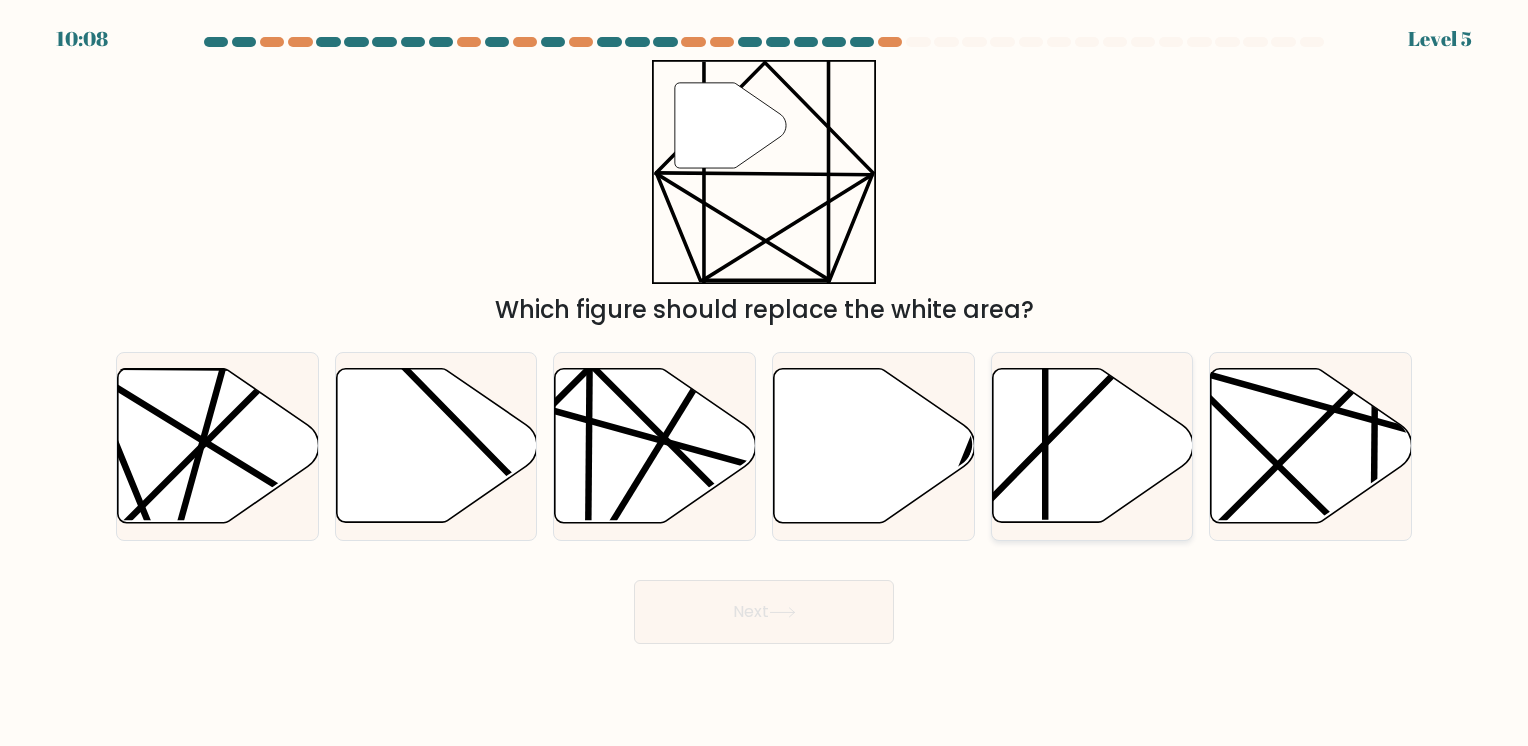 click 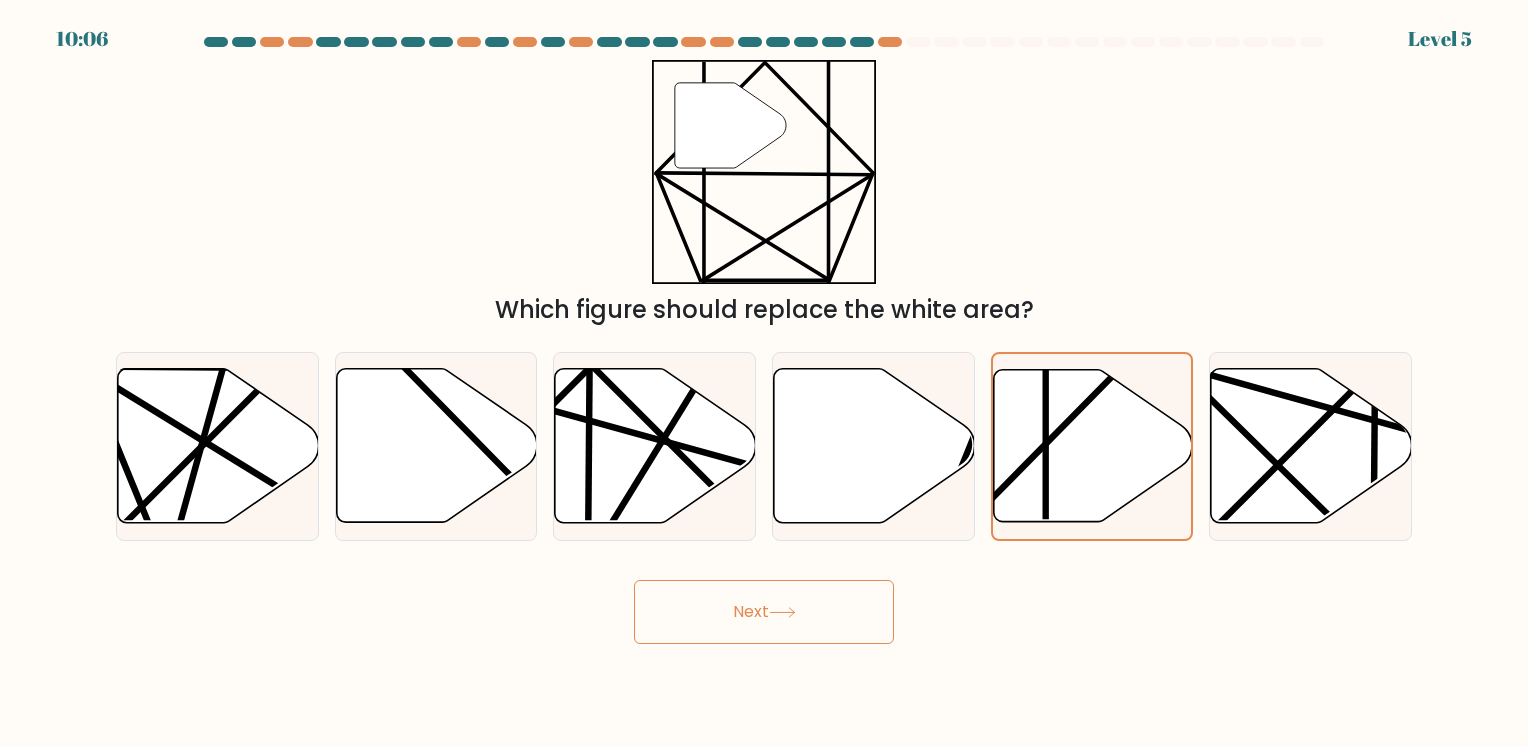 click on "Next" at bounding box center (764, 612) 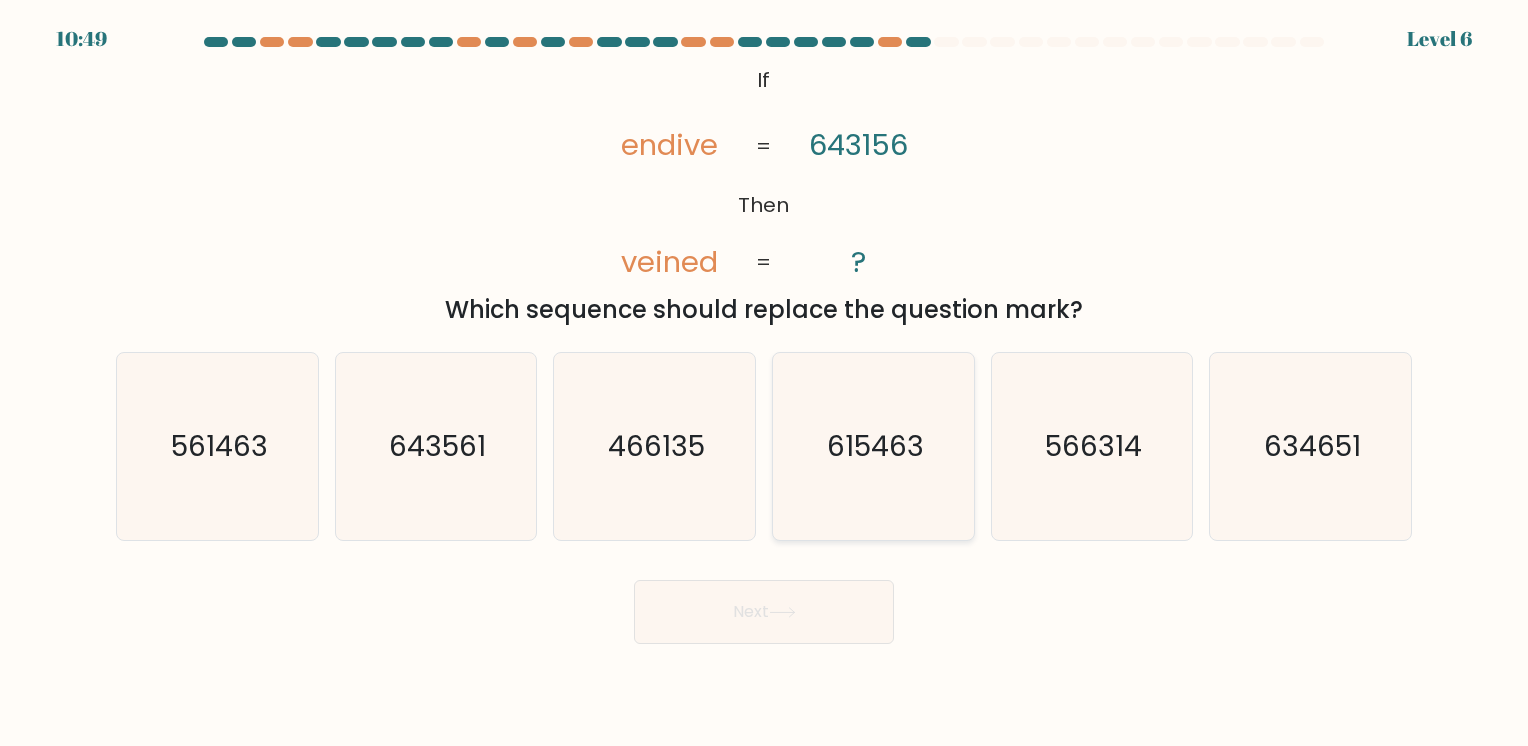click on "615463" 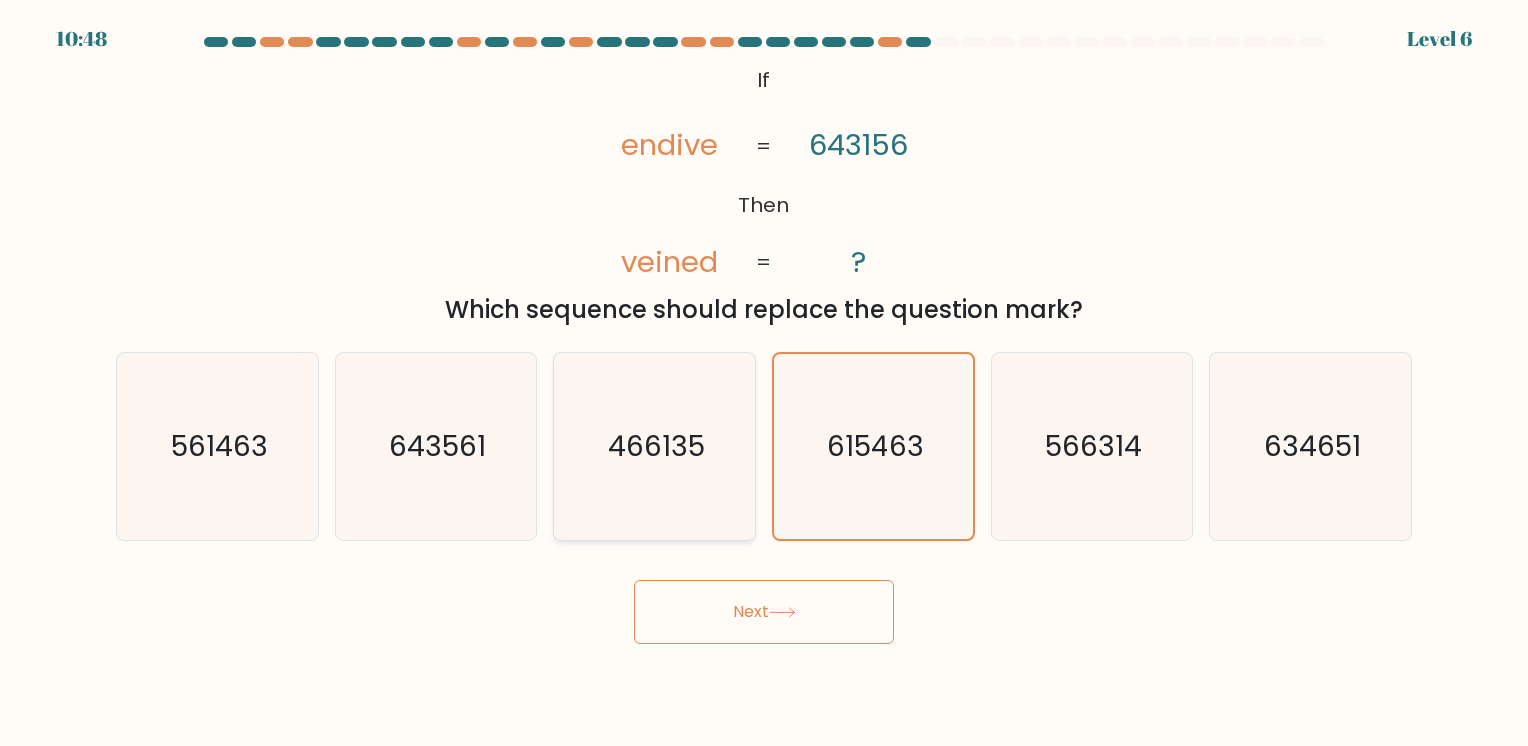 click on "466135" 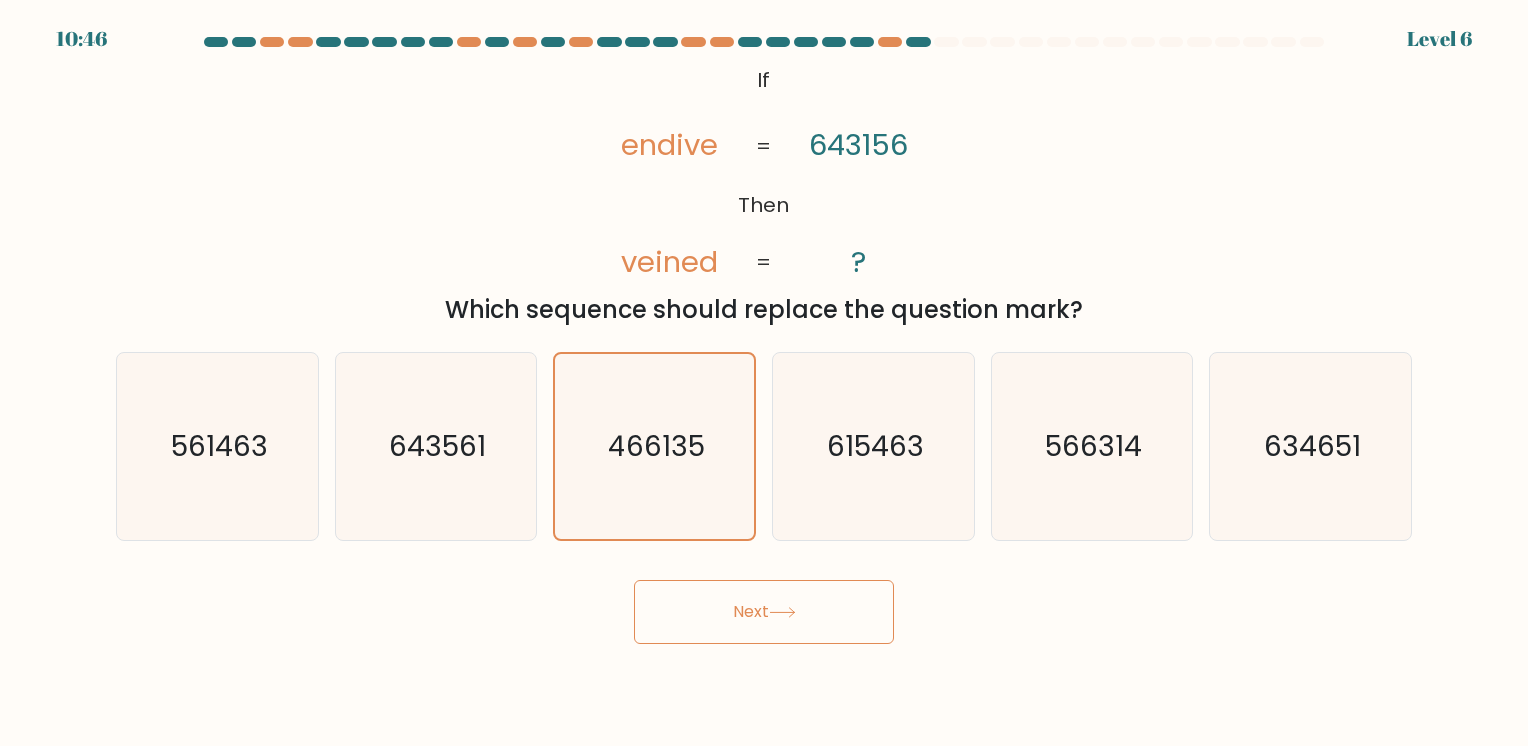 click on "Next" at bounding box center (764, 612) 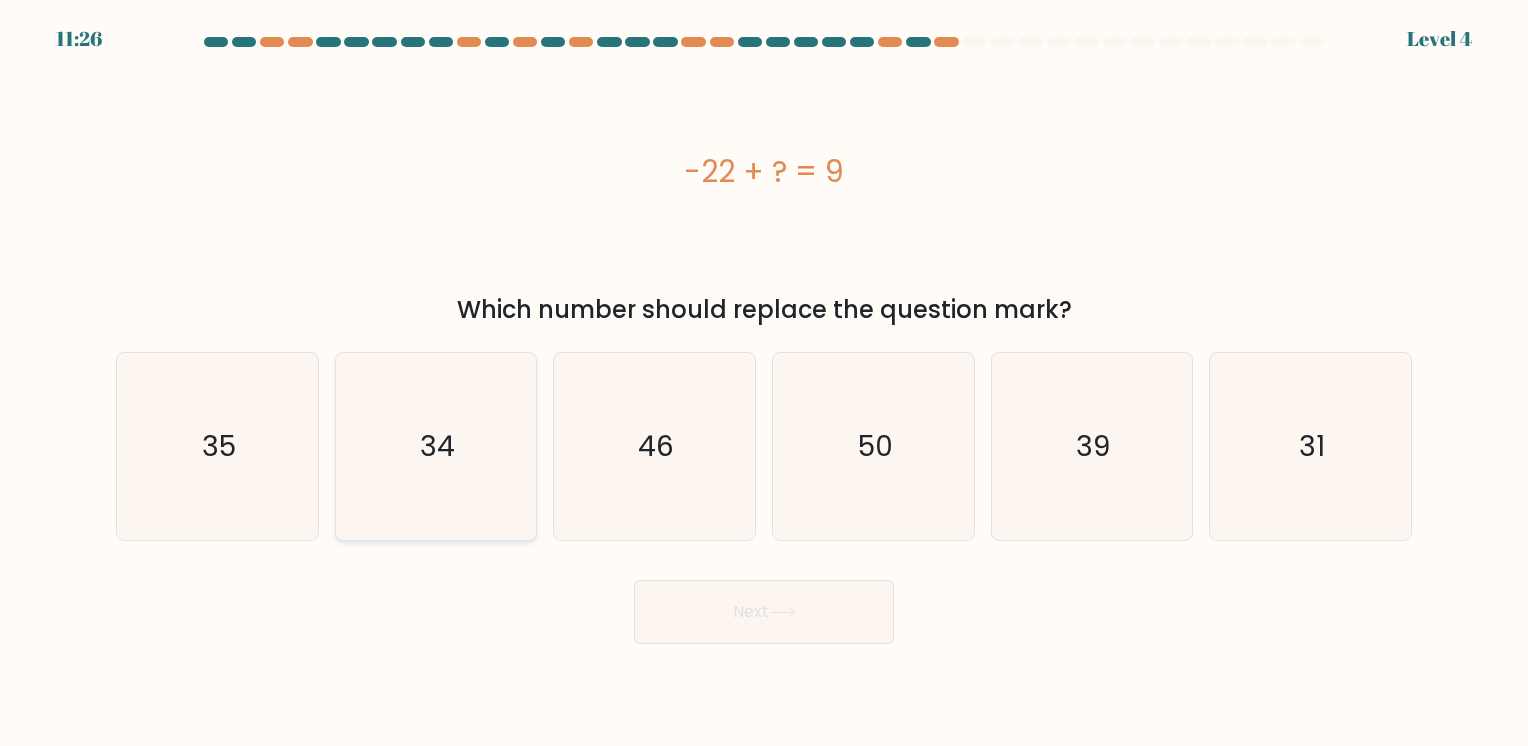 click on "34" 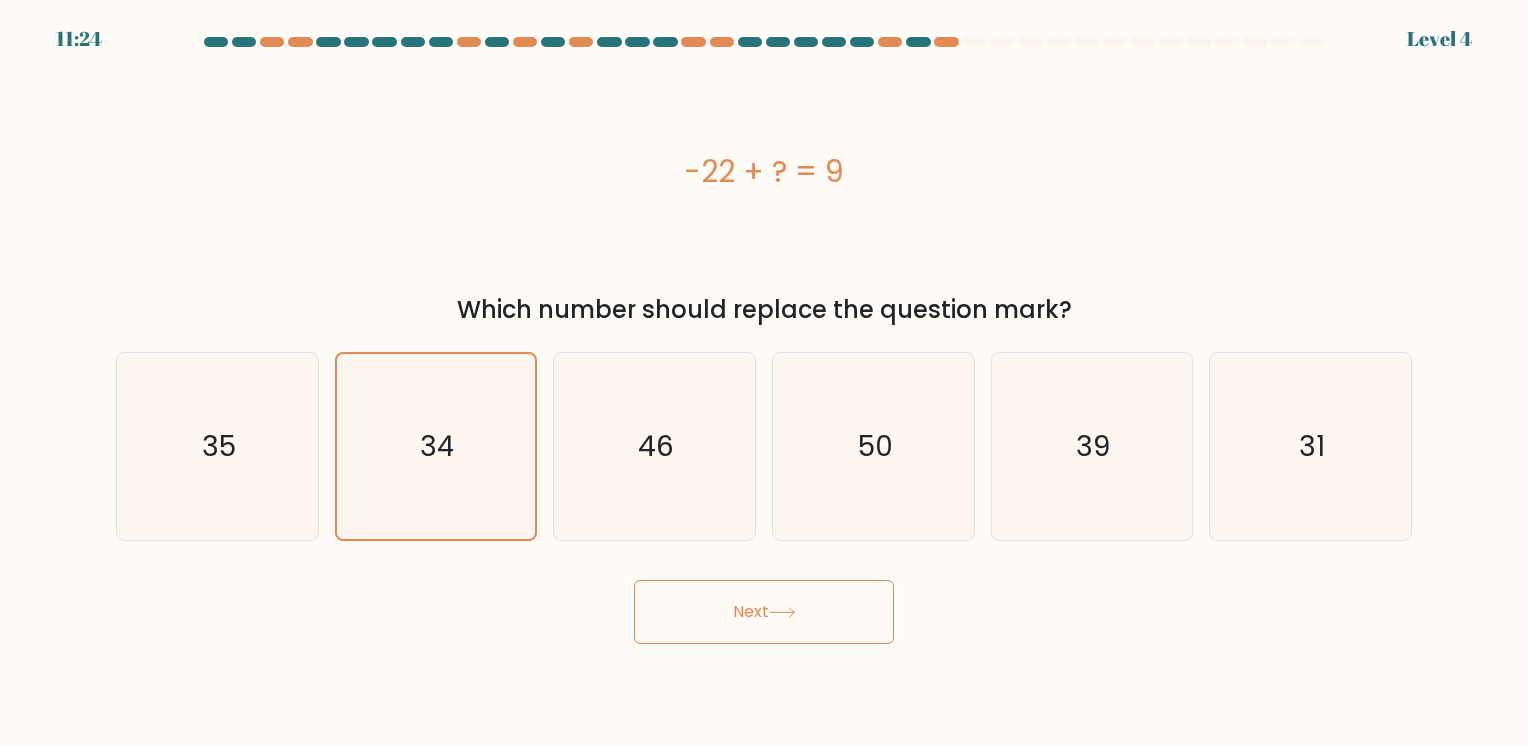 click on "Next" at bounding box center [764, 612] 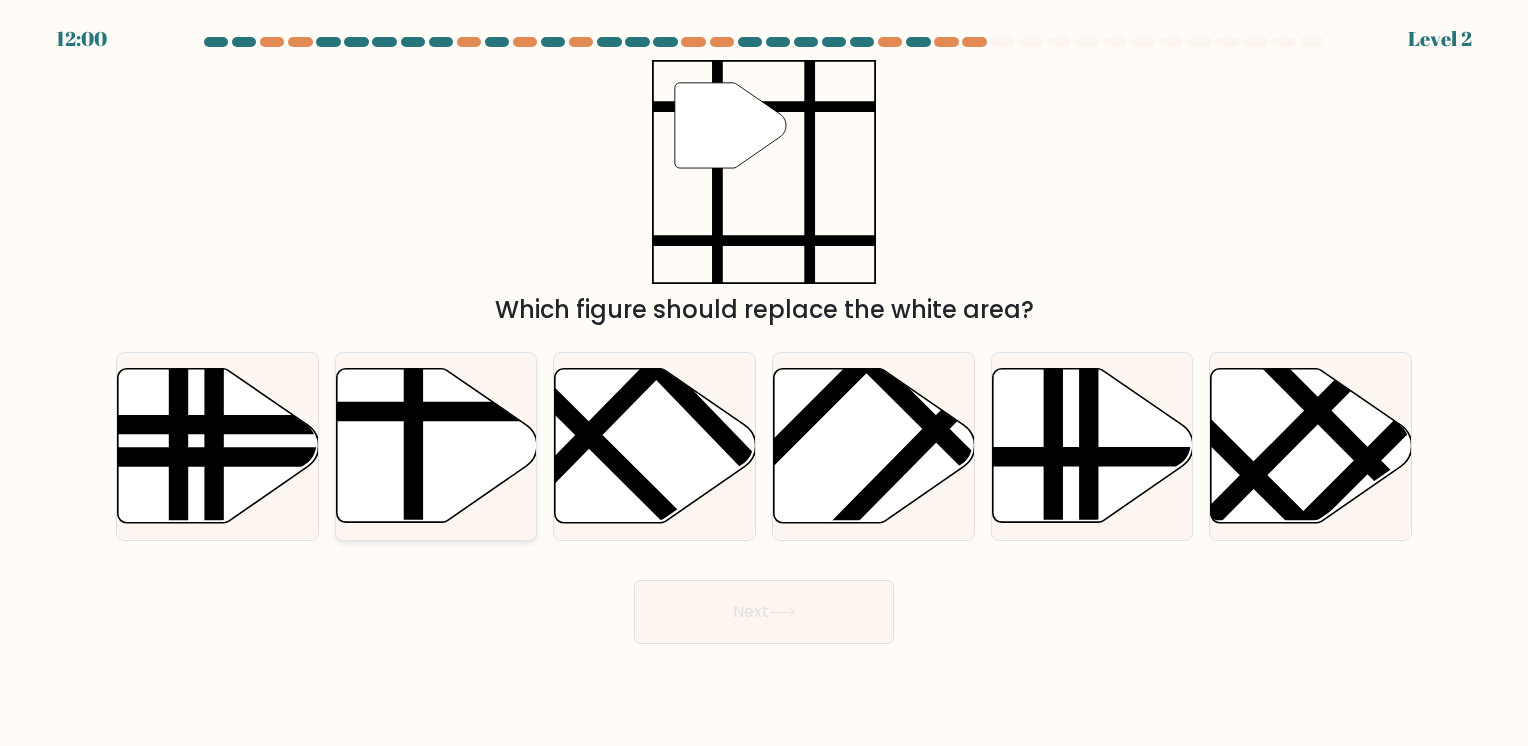 click 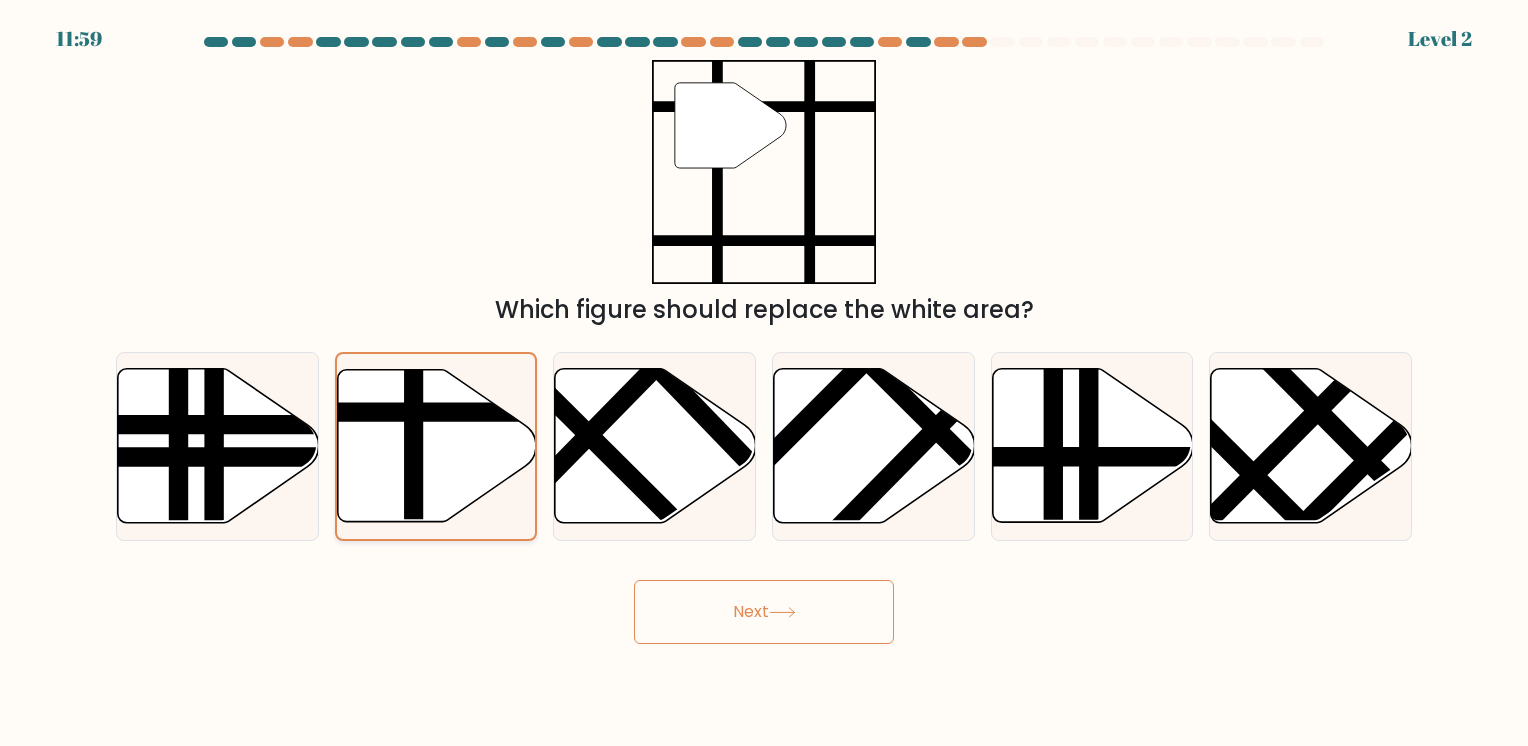click 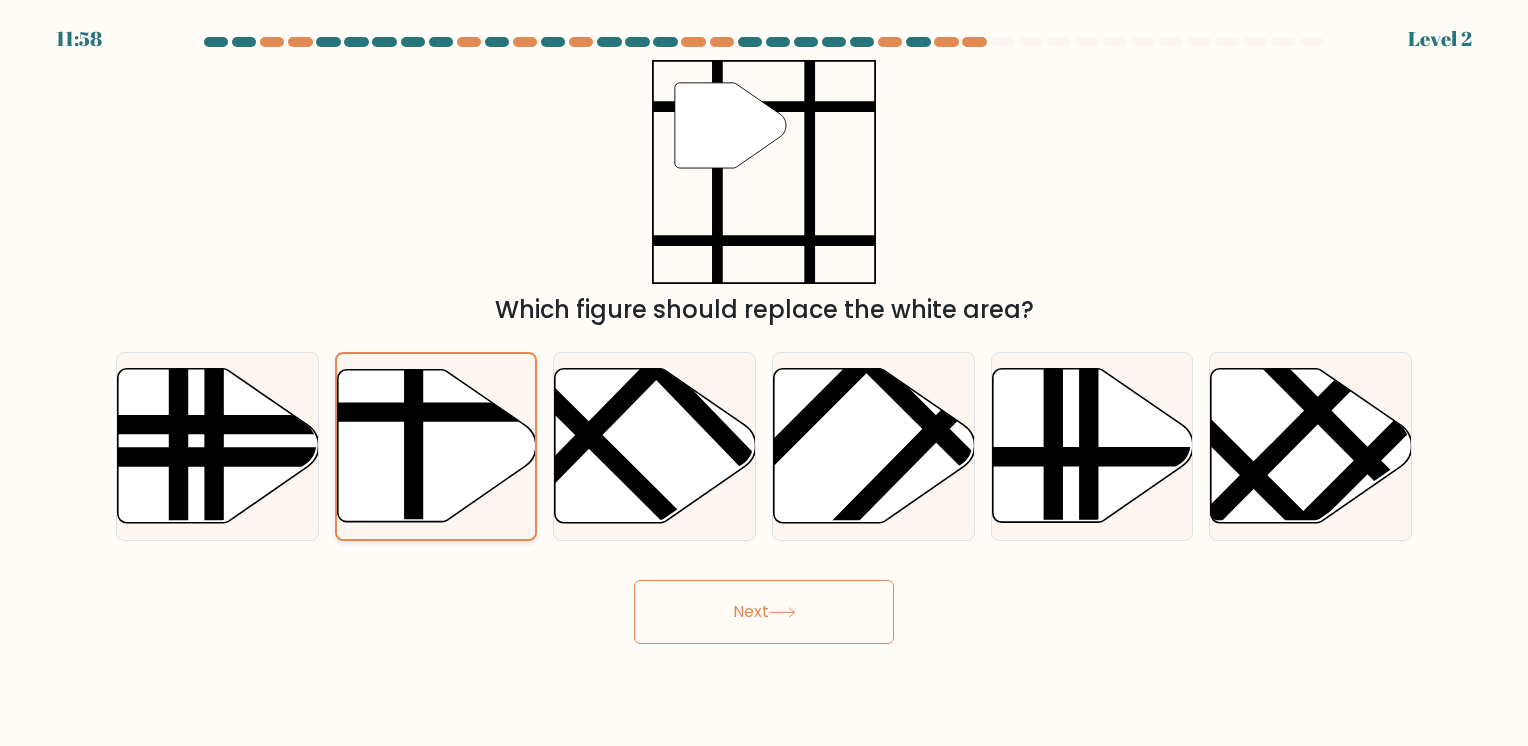 click 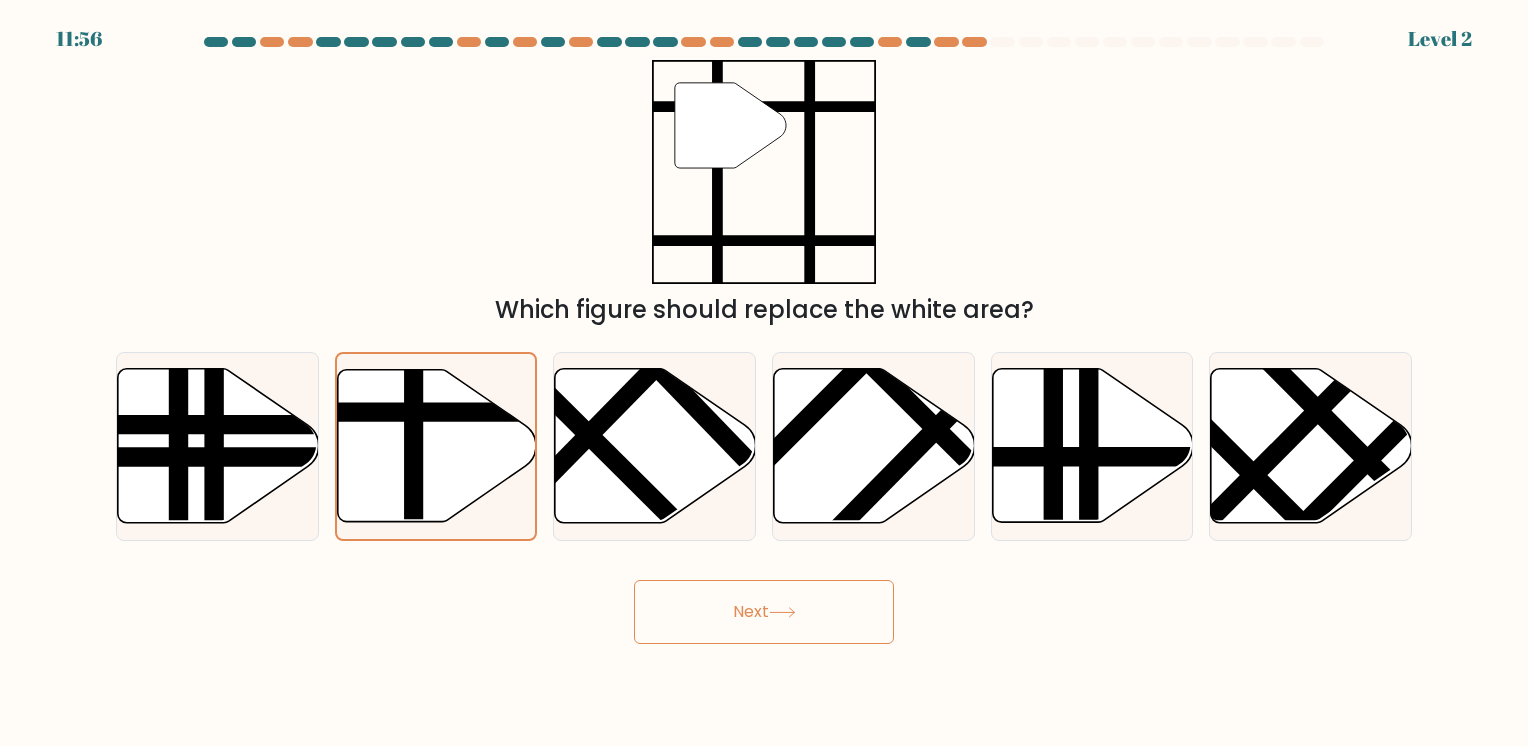 click on "Next" at bounding box center [764, 612] 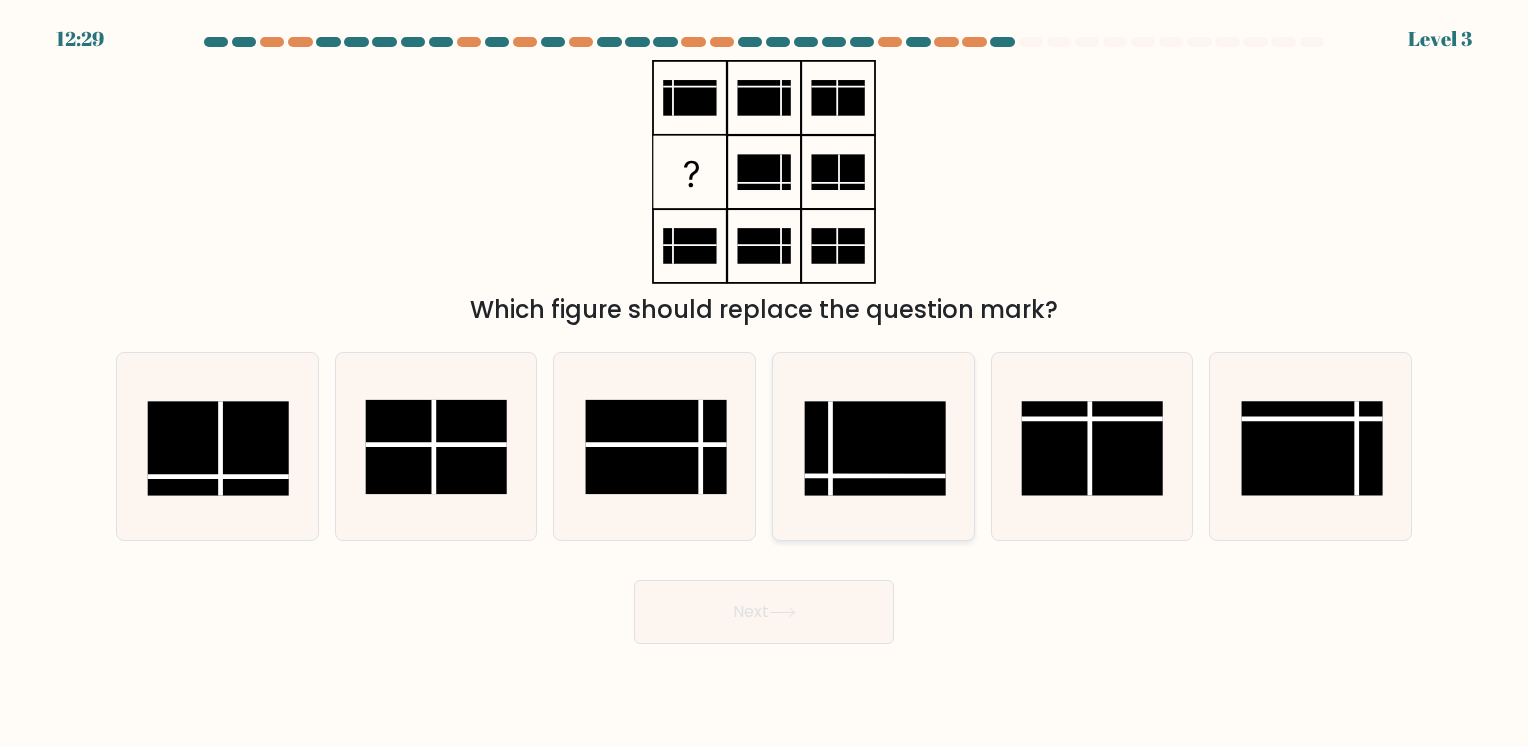 click 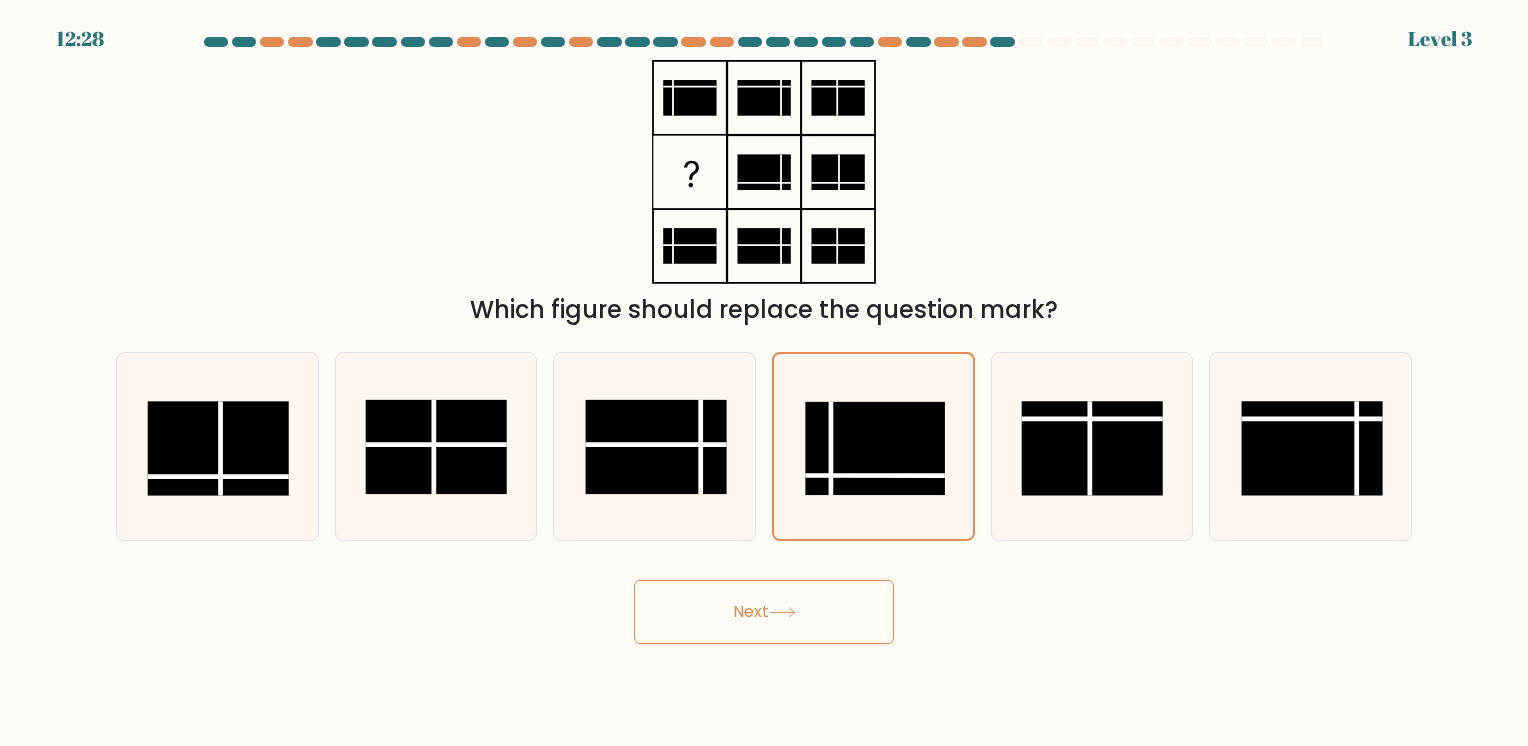 click on "Next" at bounding box center [764, 612] 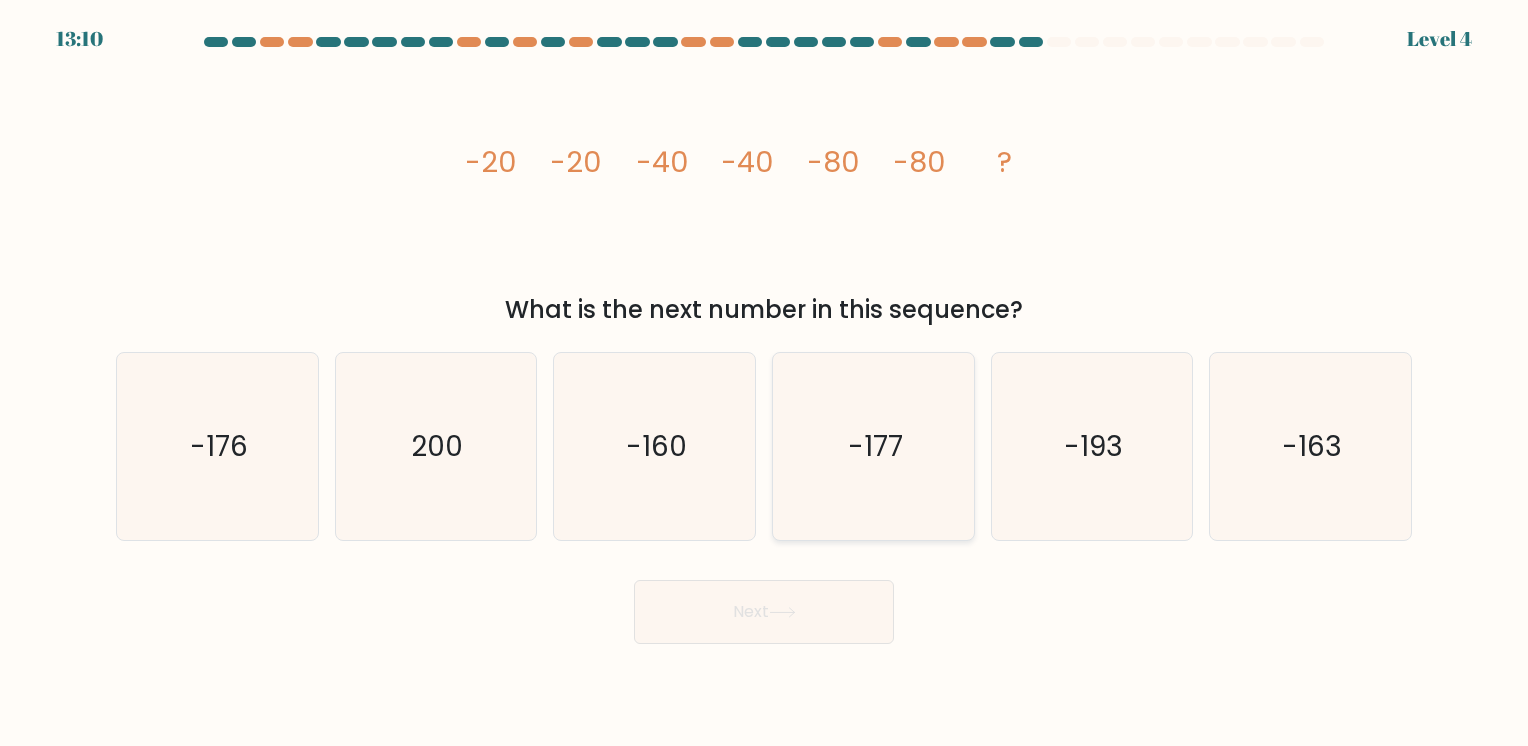 click on "-177" 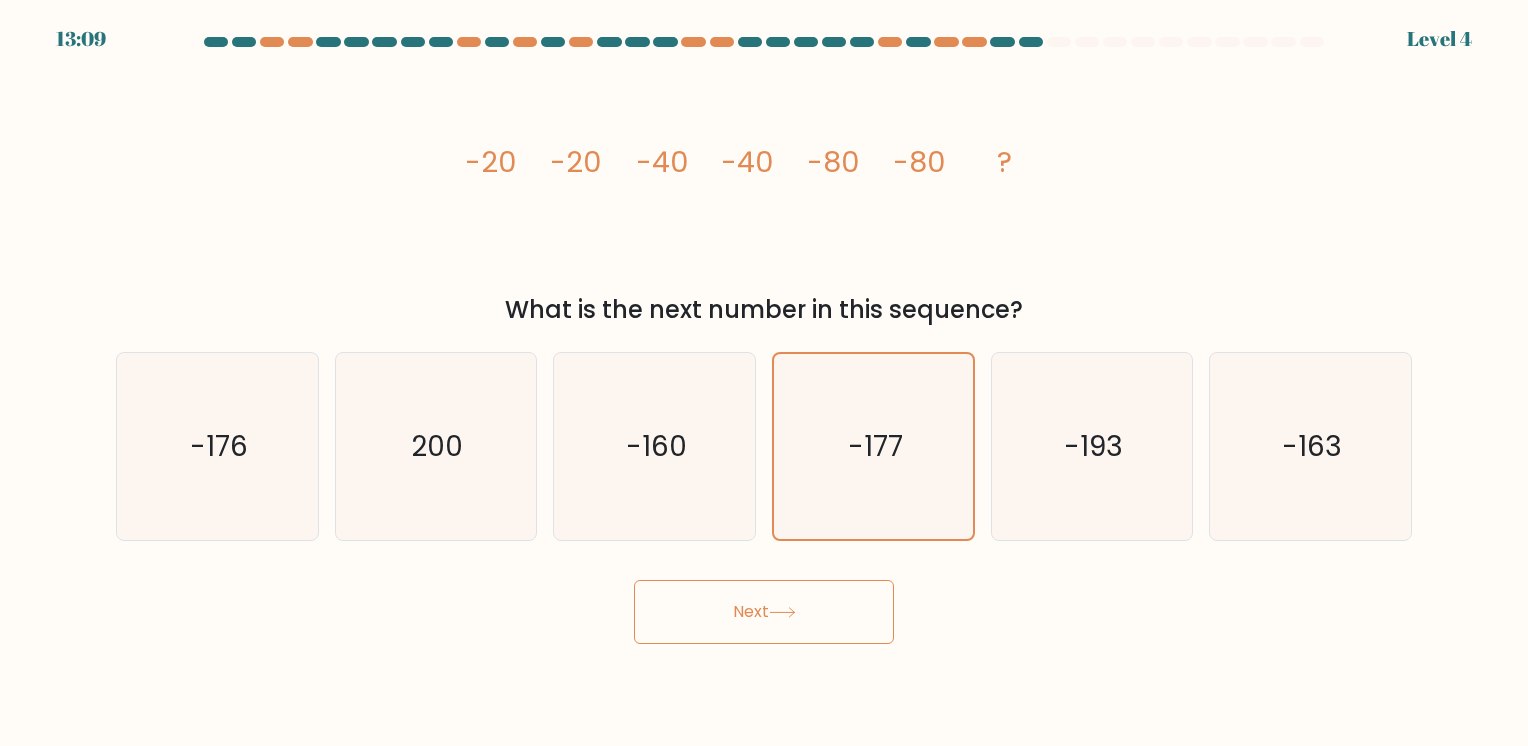 click on "Next" at bounding box center (764, 612) 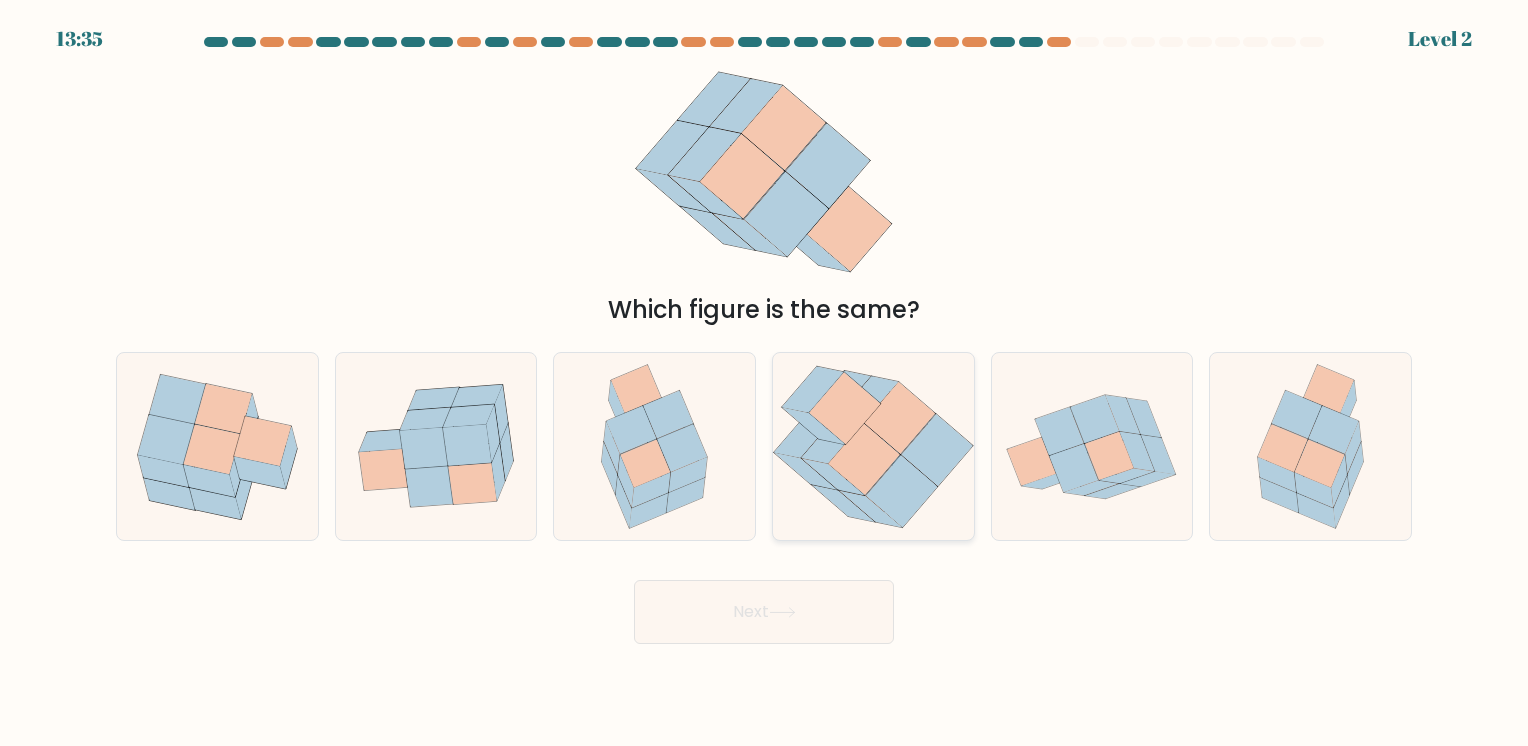 click 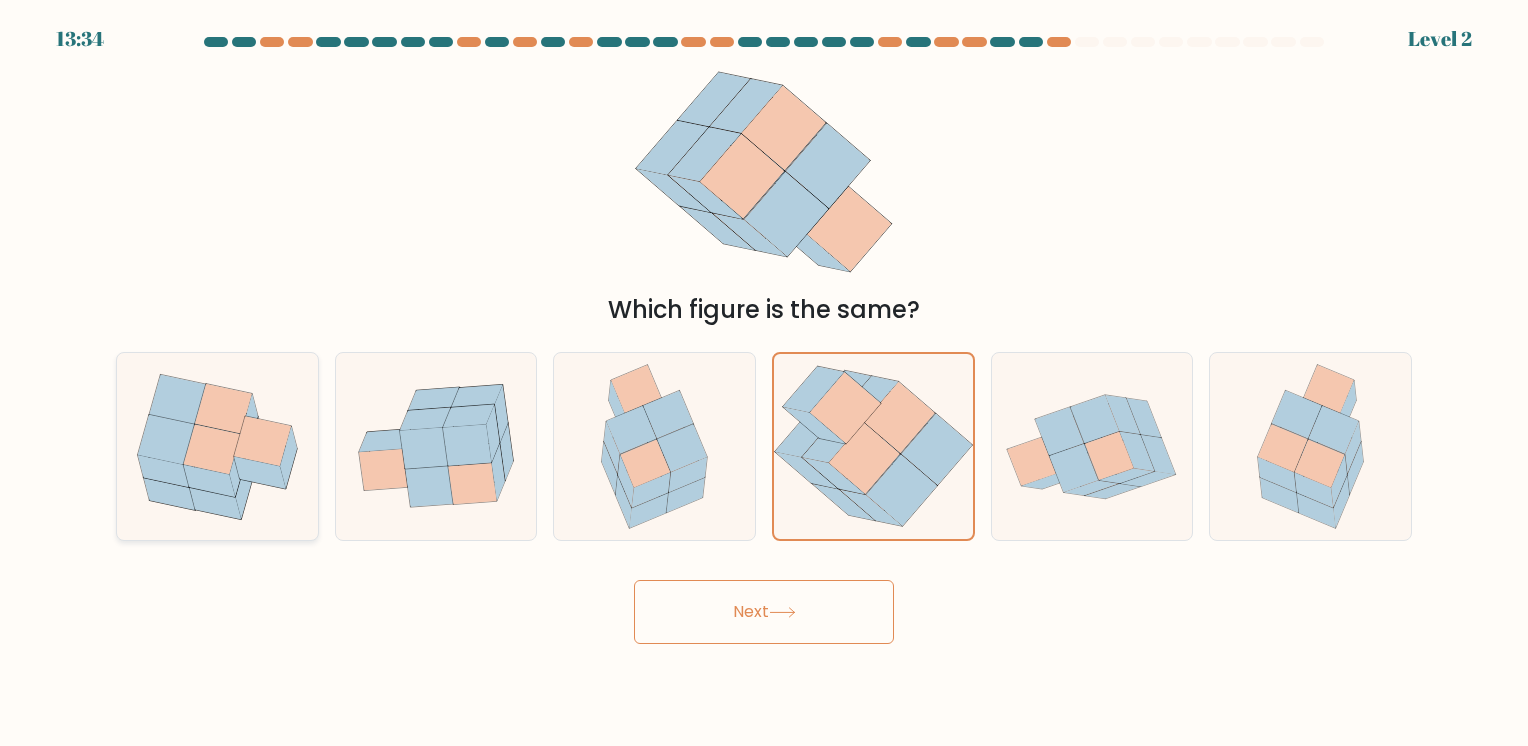 click 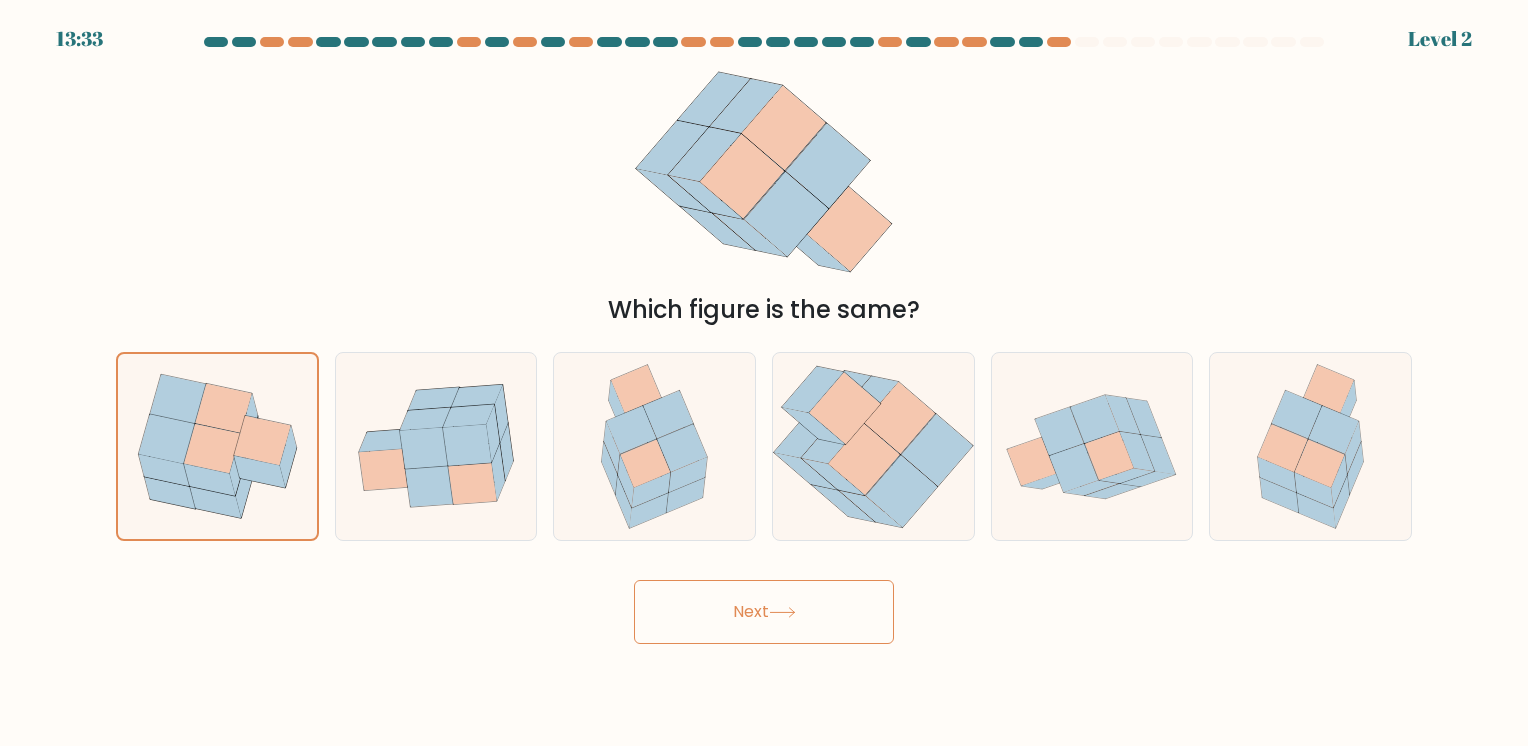 click on "Next" at bounding box center [764, 612] 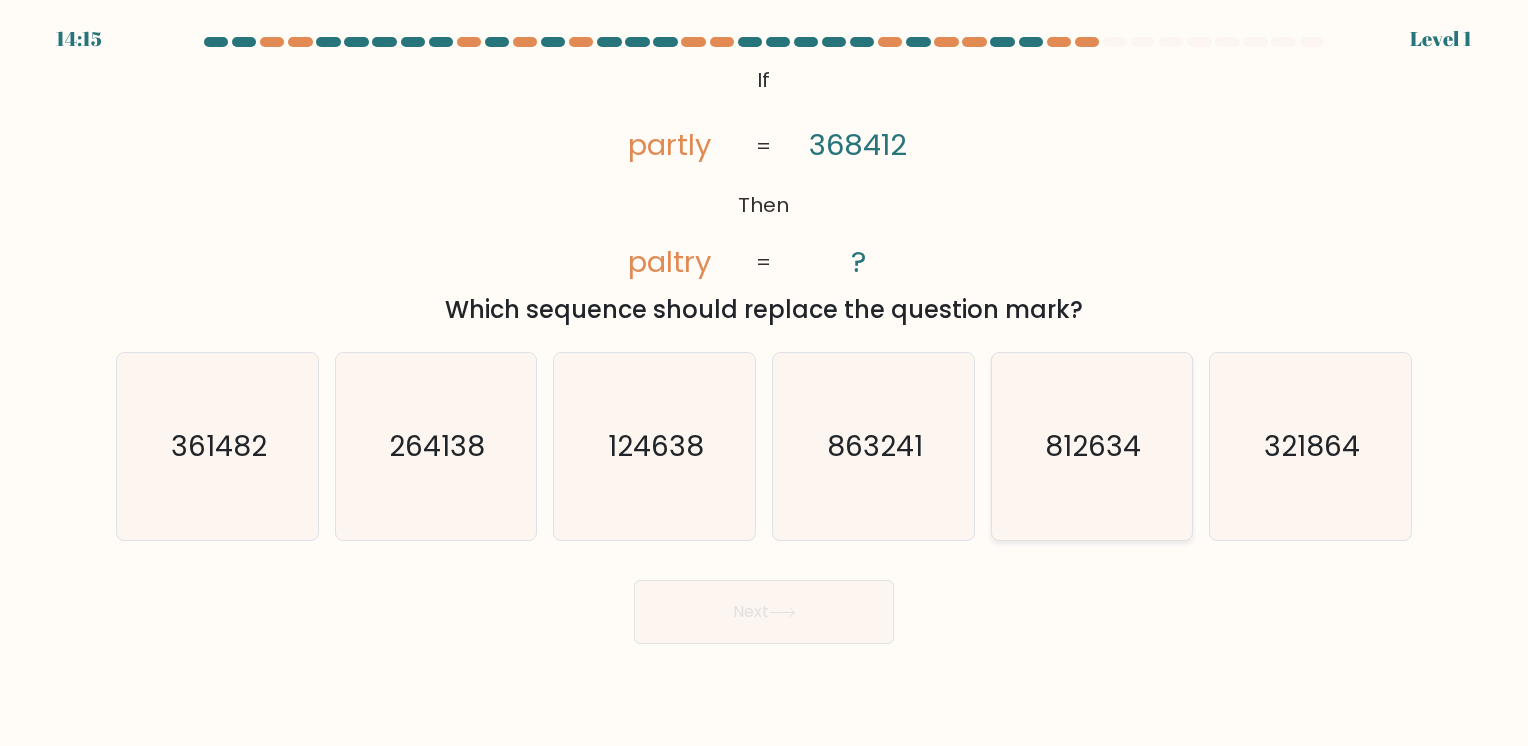 click on "812634" 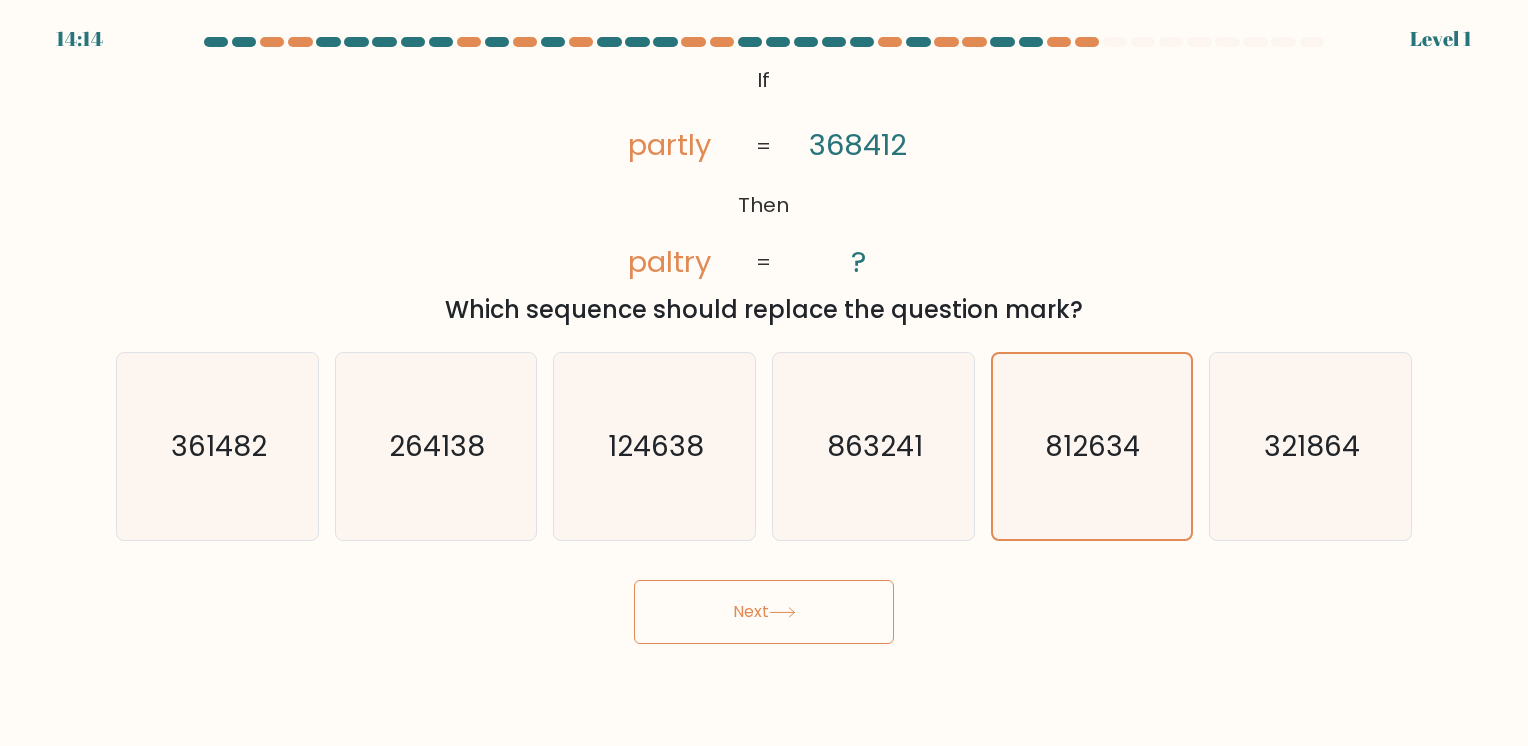 click on "Next" at bounding box center [764, 612] 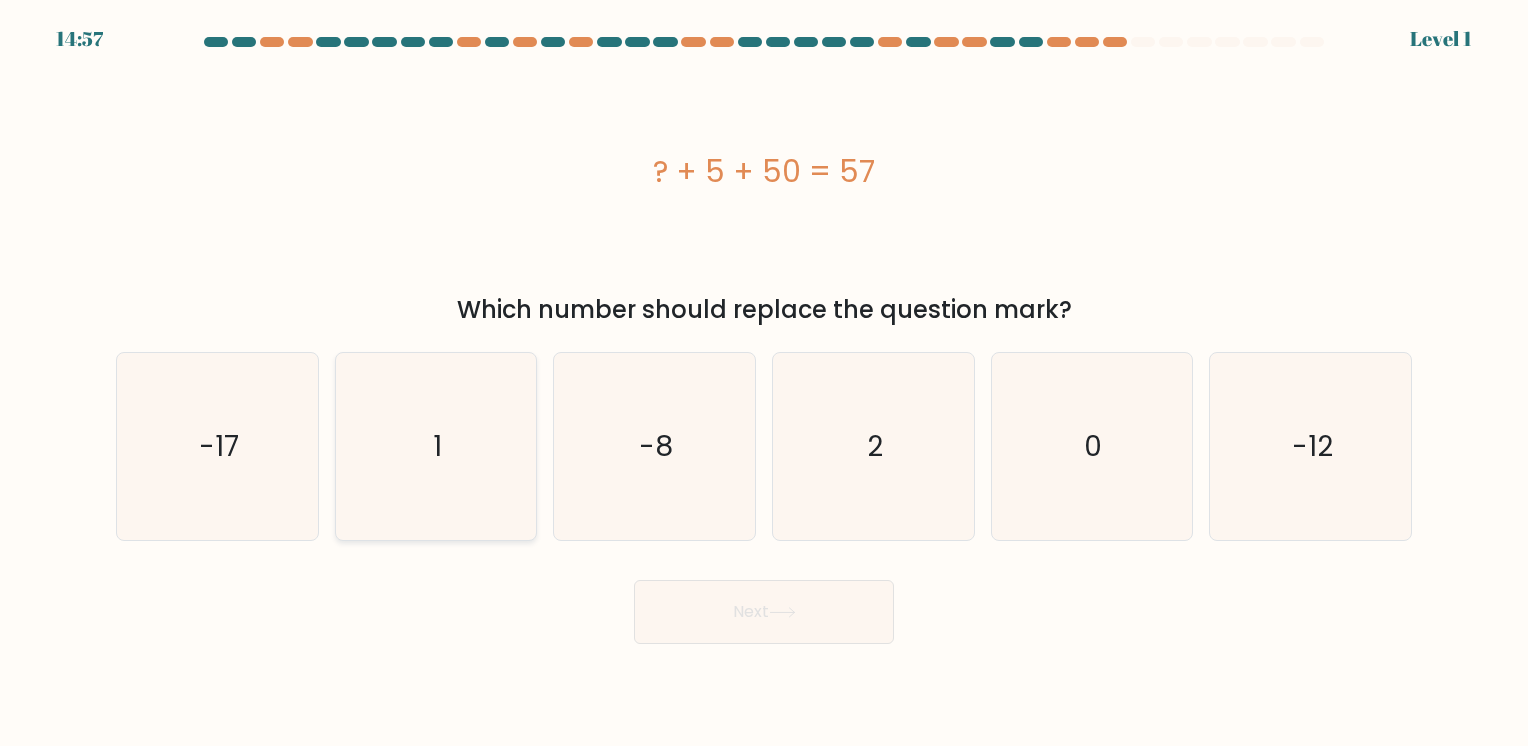 click on "1" 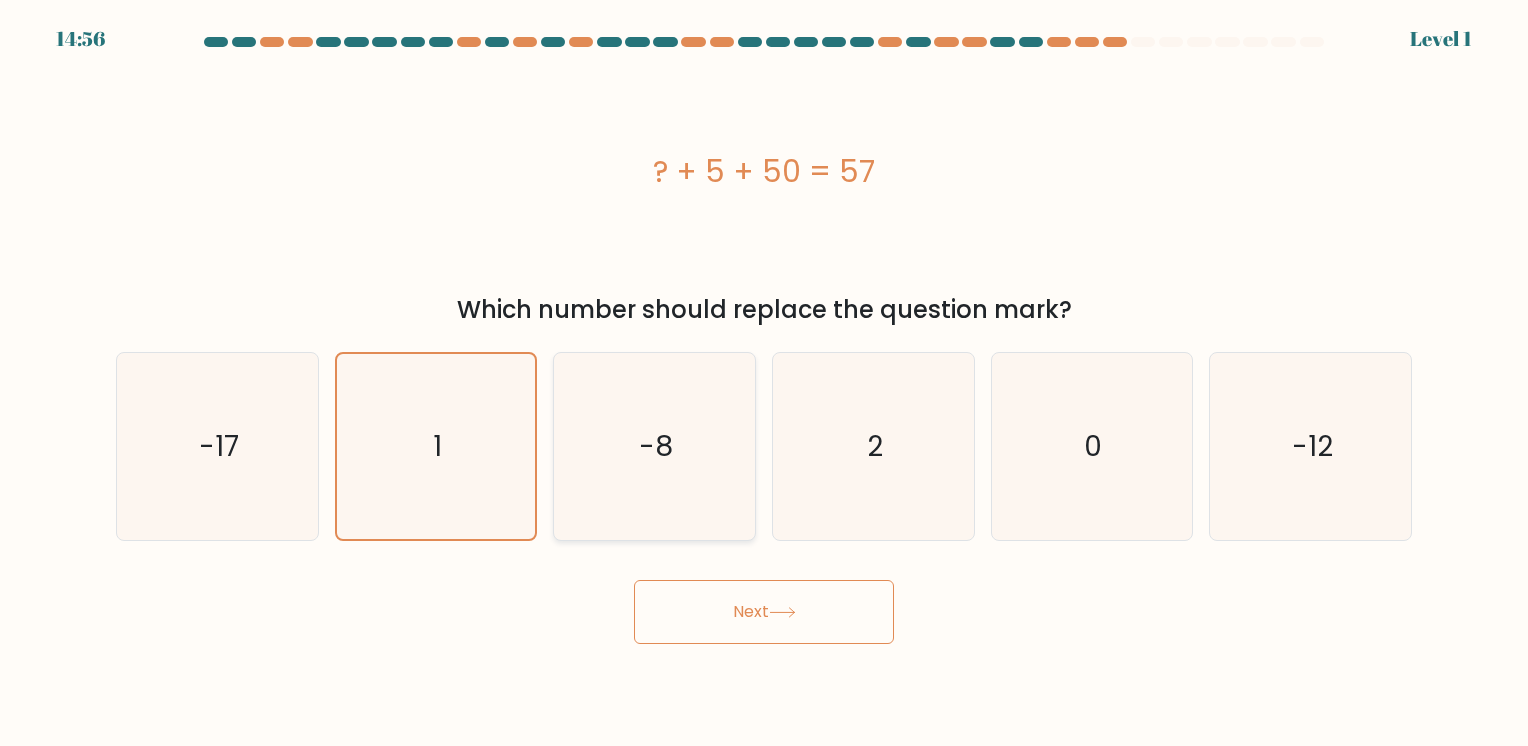 click on "-8" 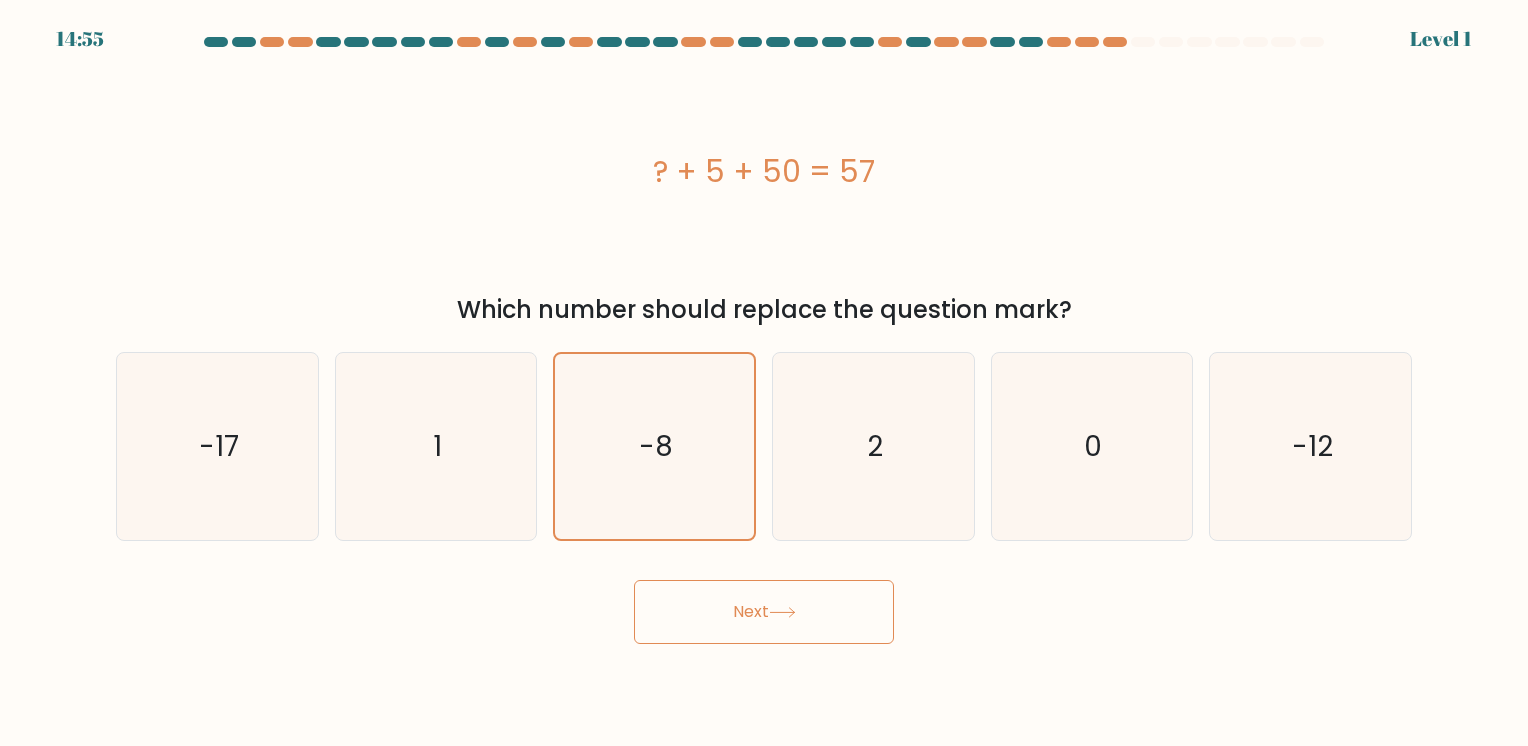 click on "Next" at bounding box center [764, 612] 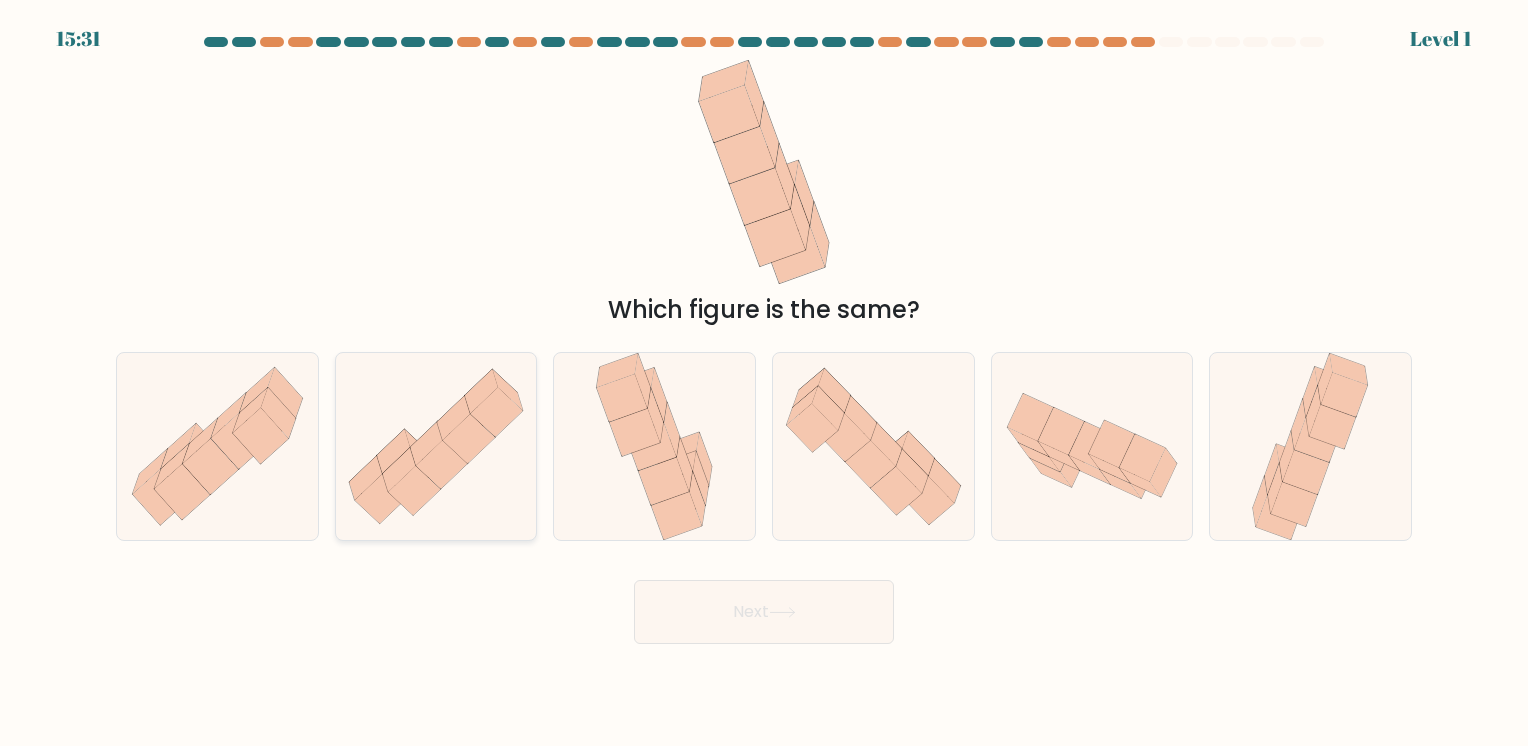 click 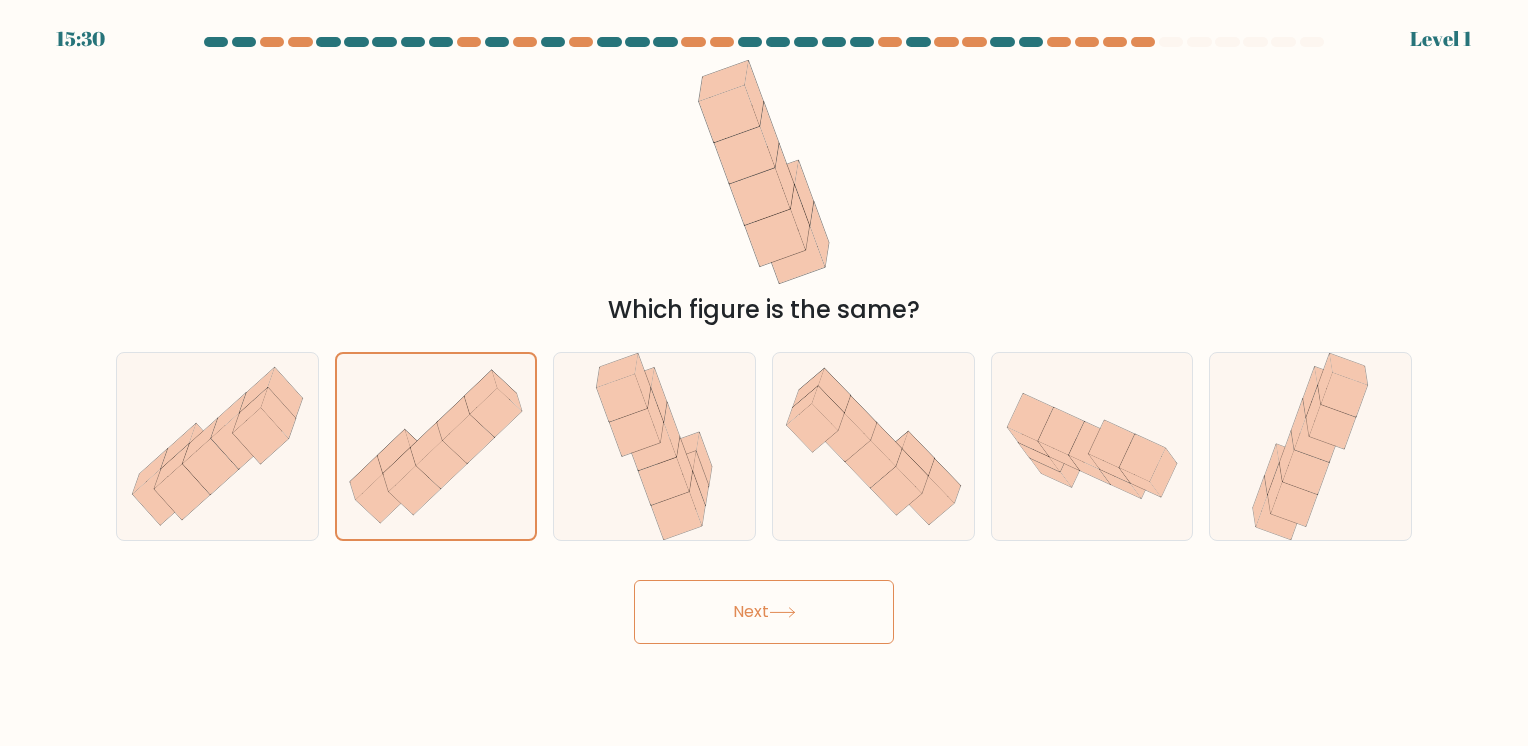 click on "Next" at bounding box center [764, 612] 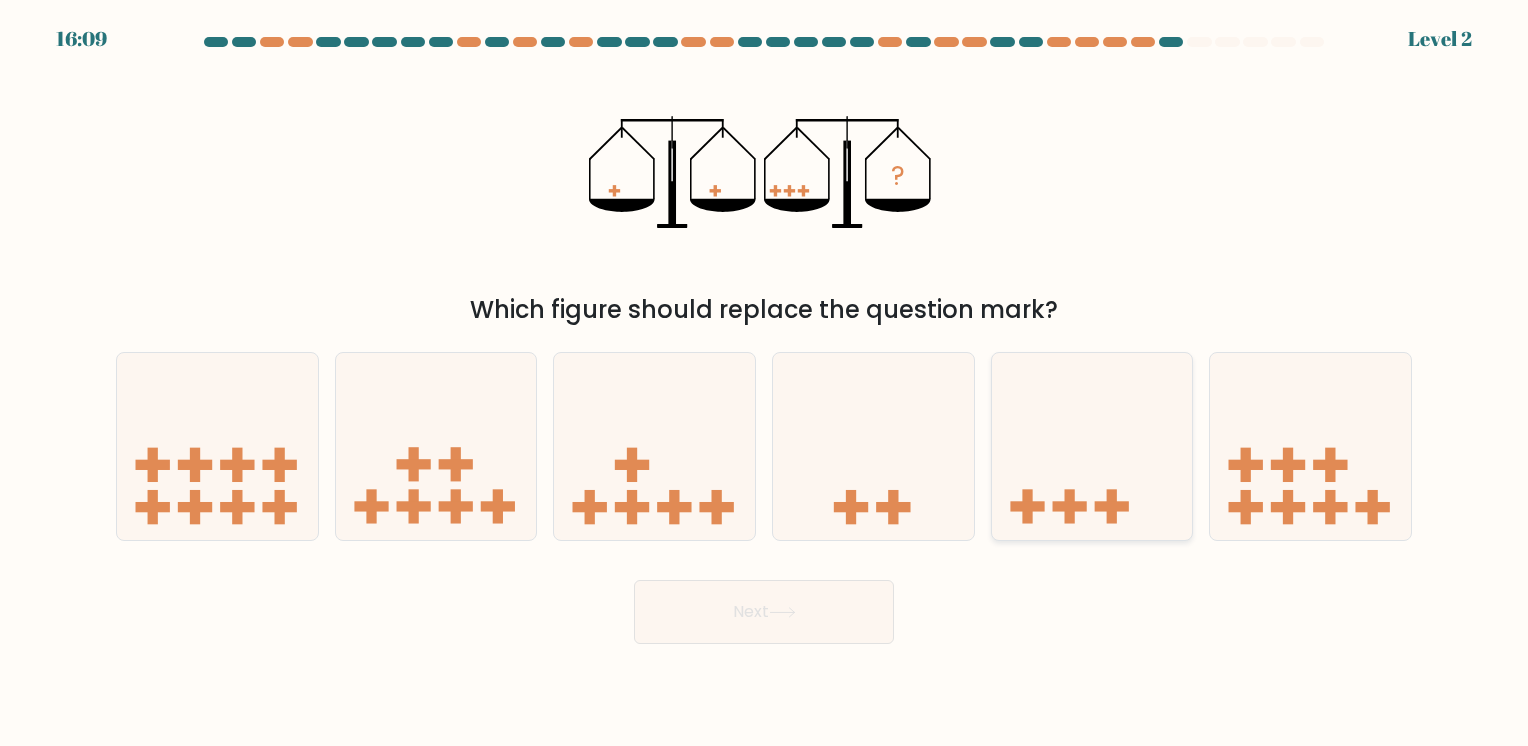 click 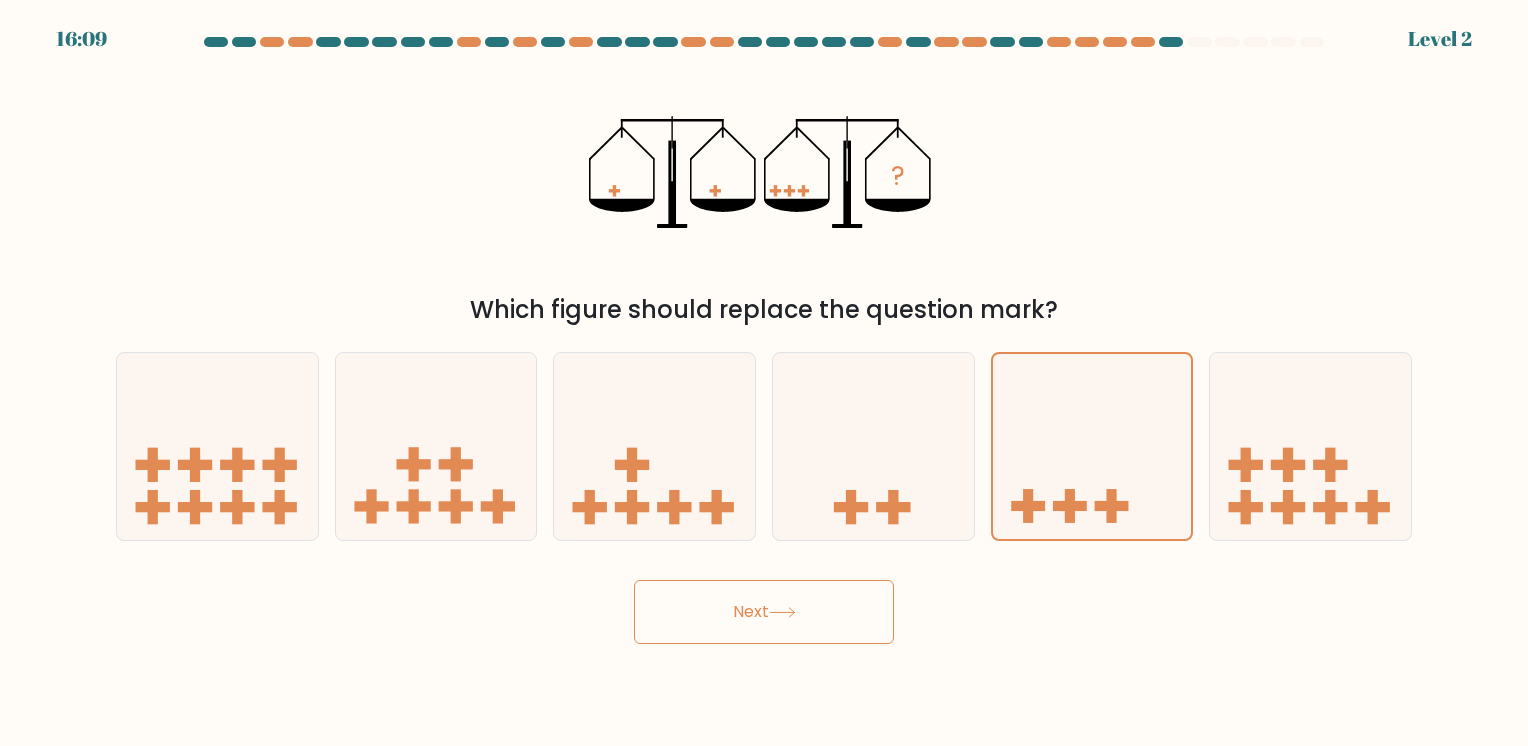 click on "Next" at bounding box center [764, 612] 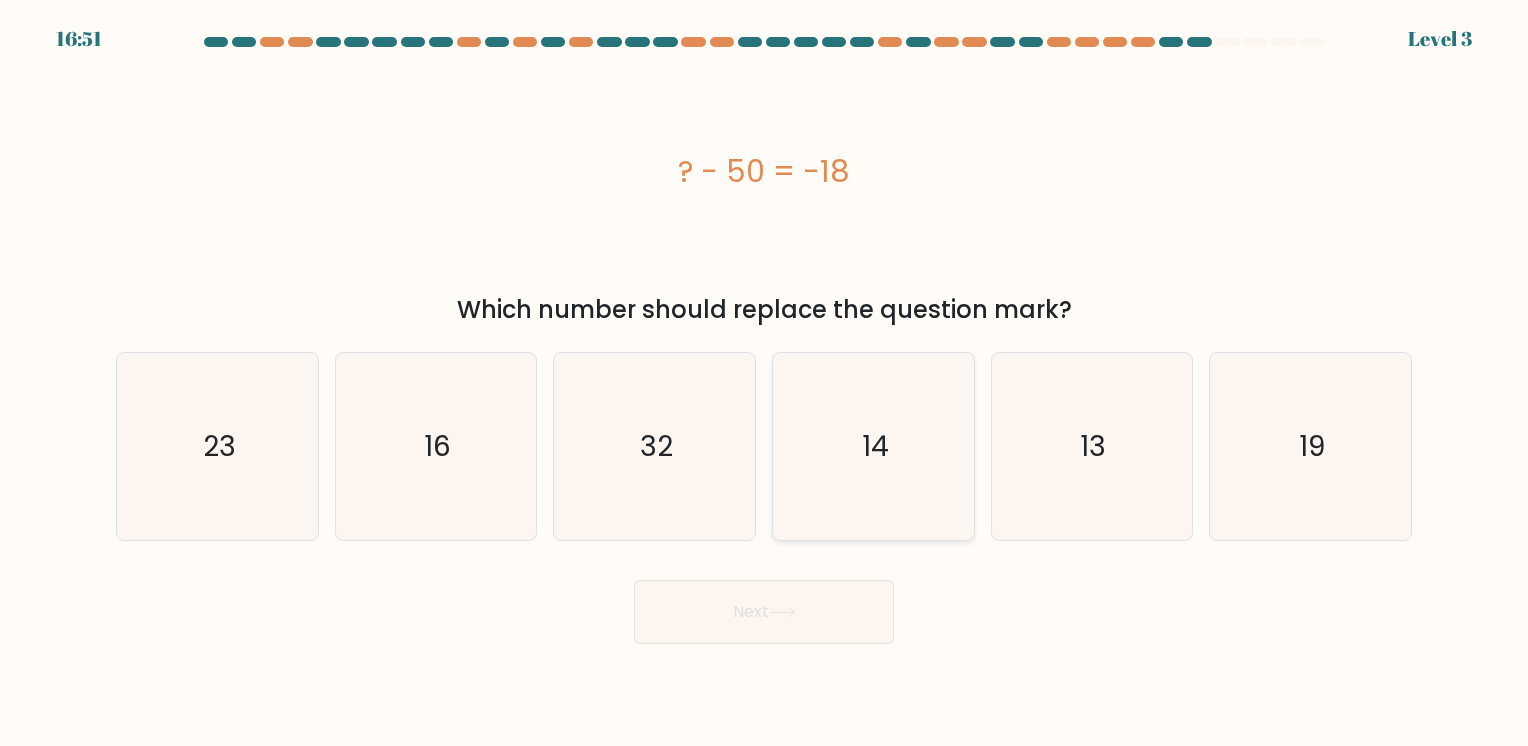 click on "14" 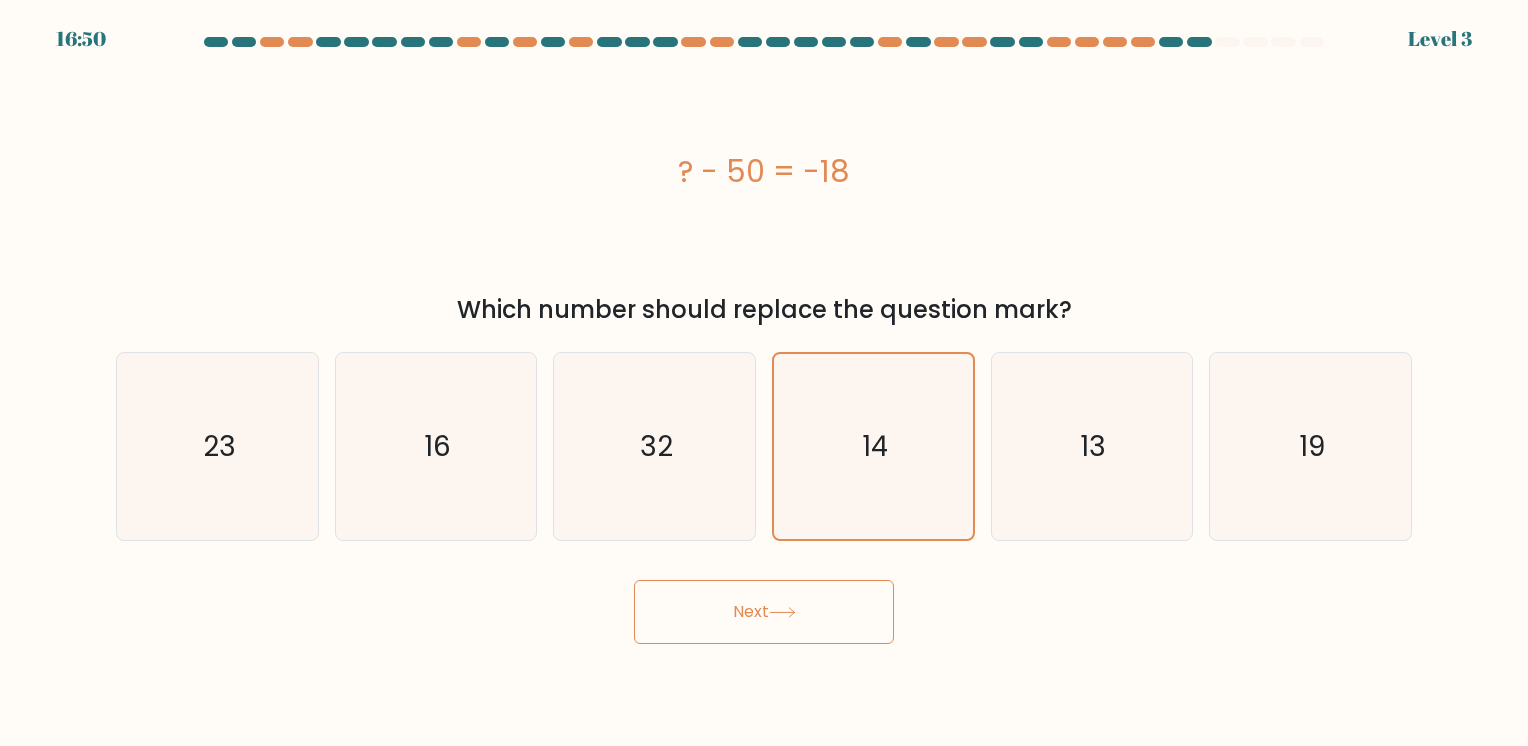 click on "Next" at bounding box center [764, 612] 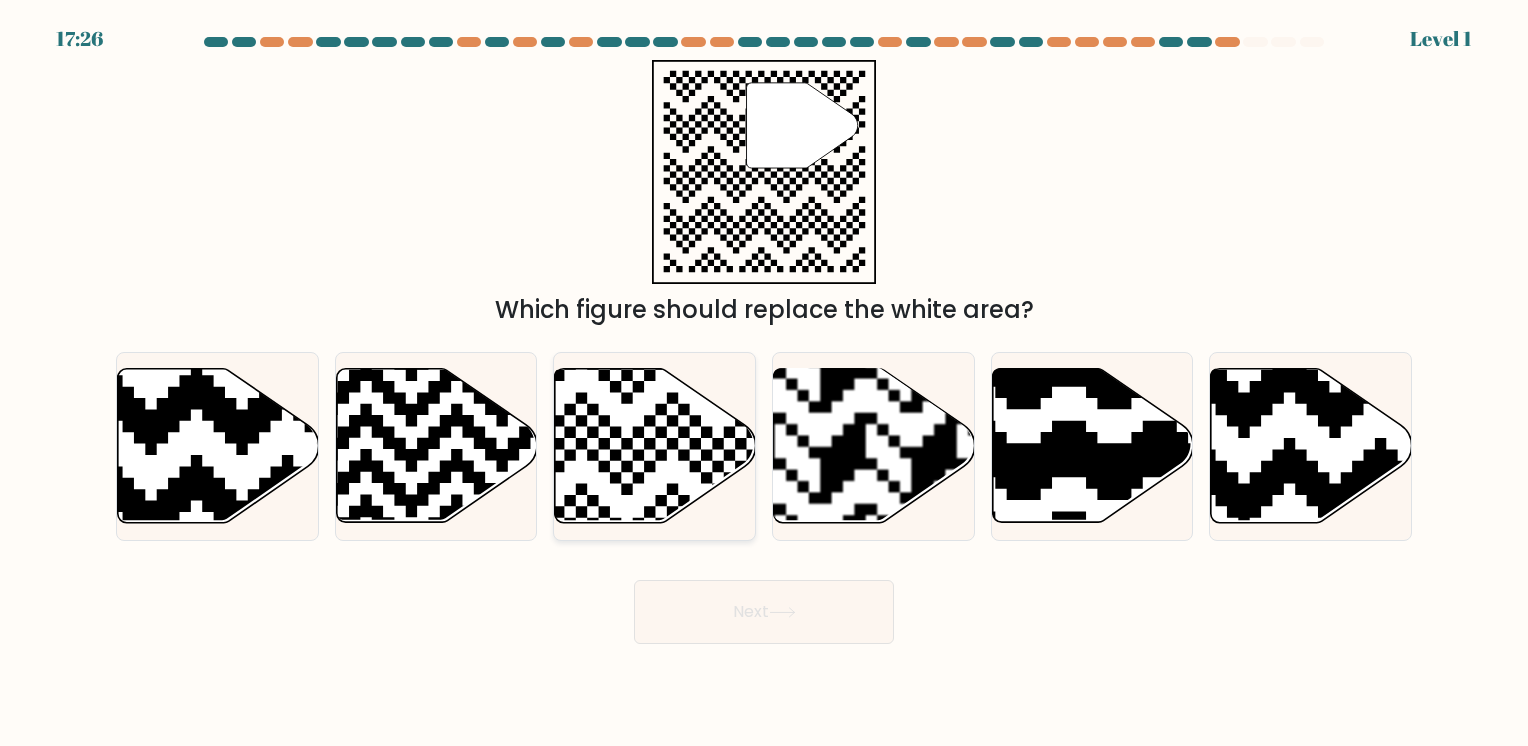 click 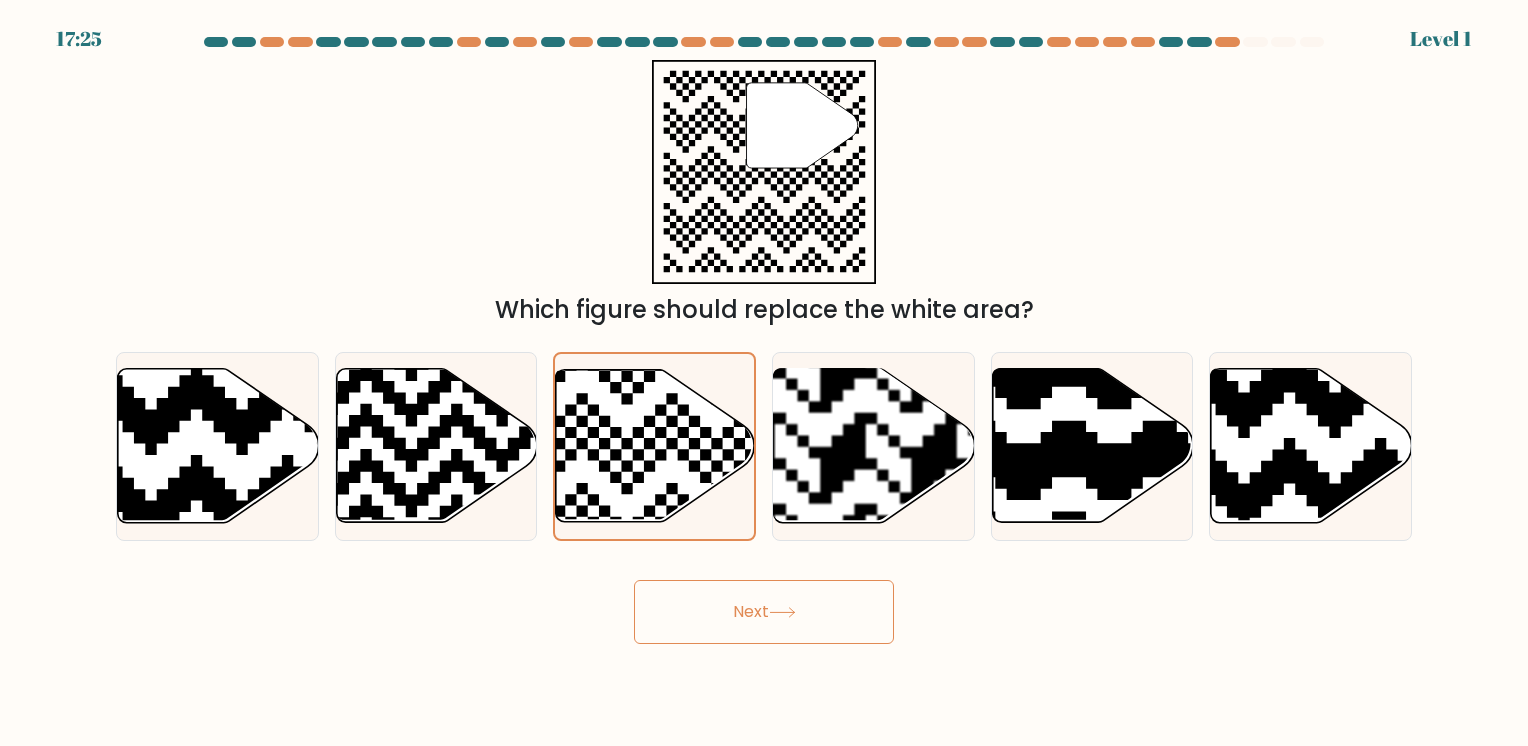click 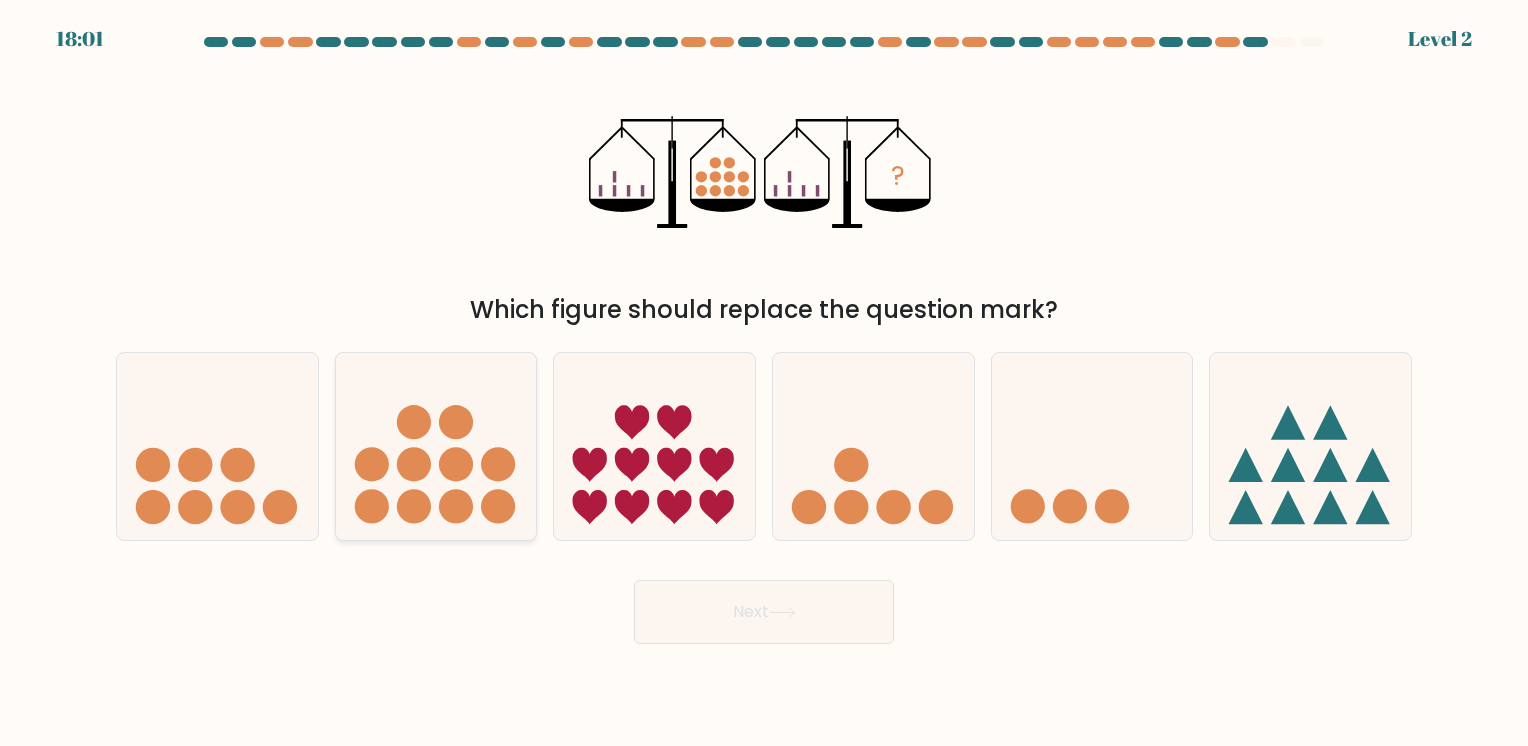 click 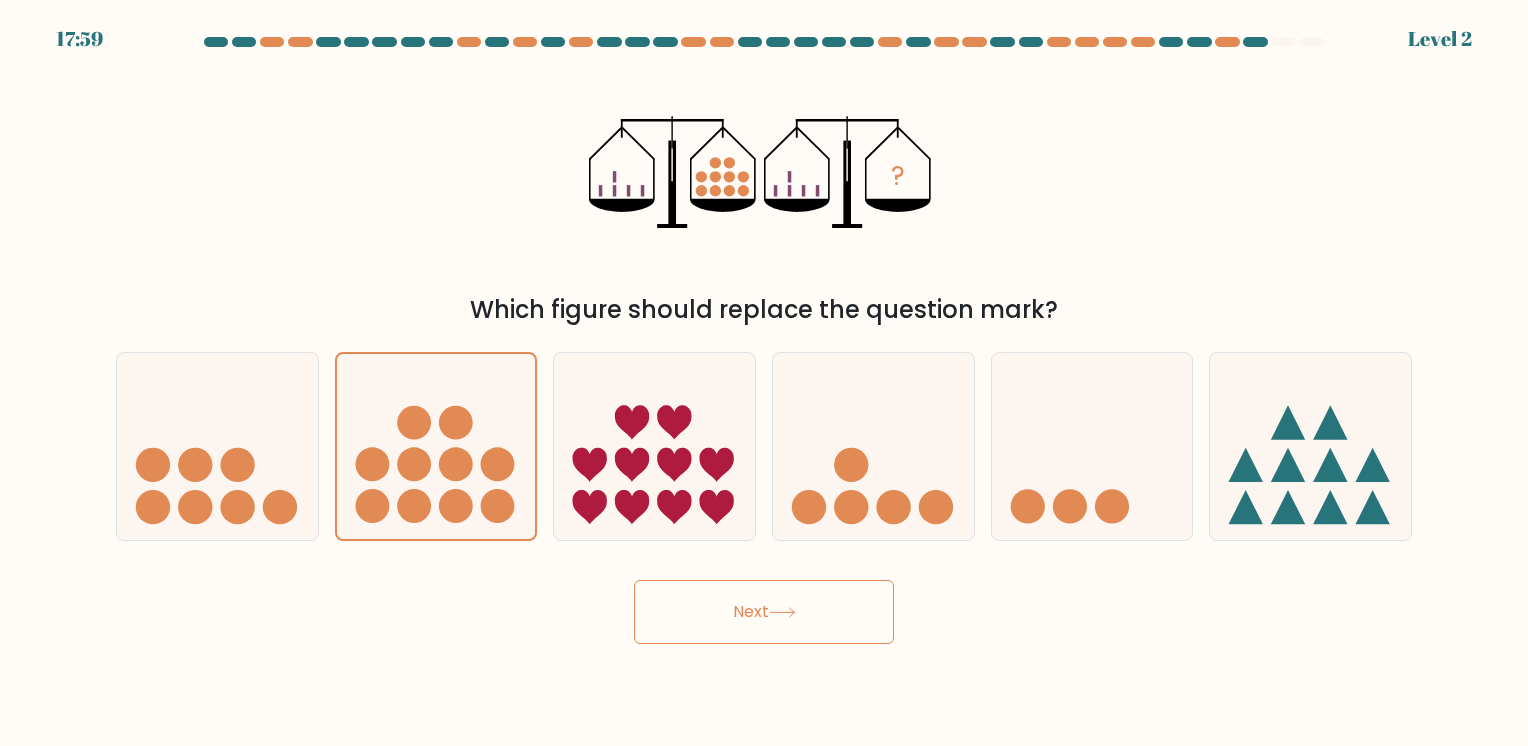 click on "Next" at bounding box center (764, 612) 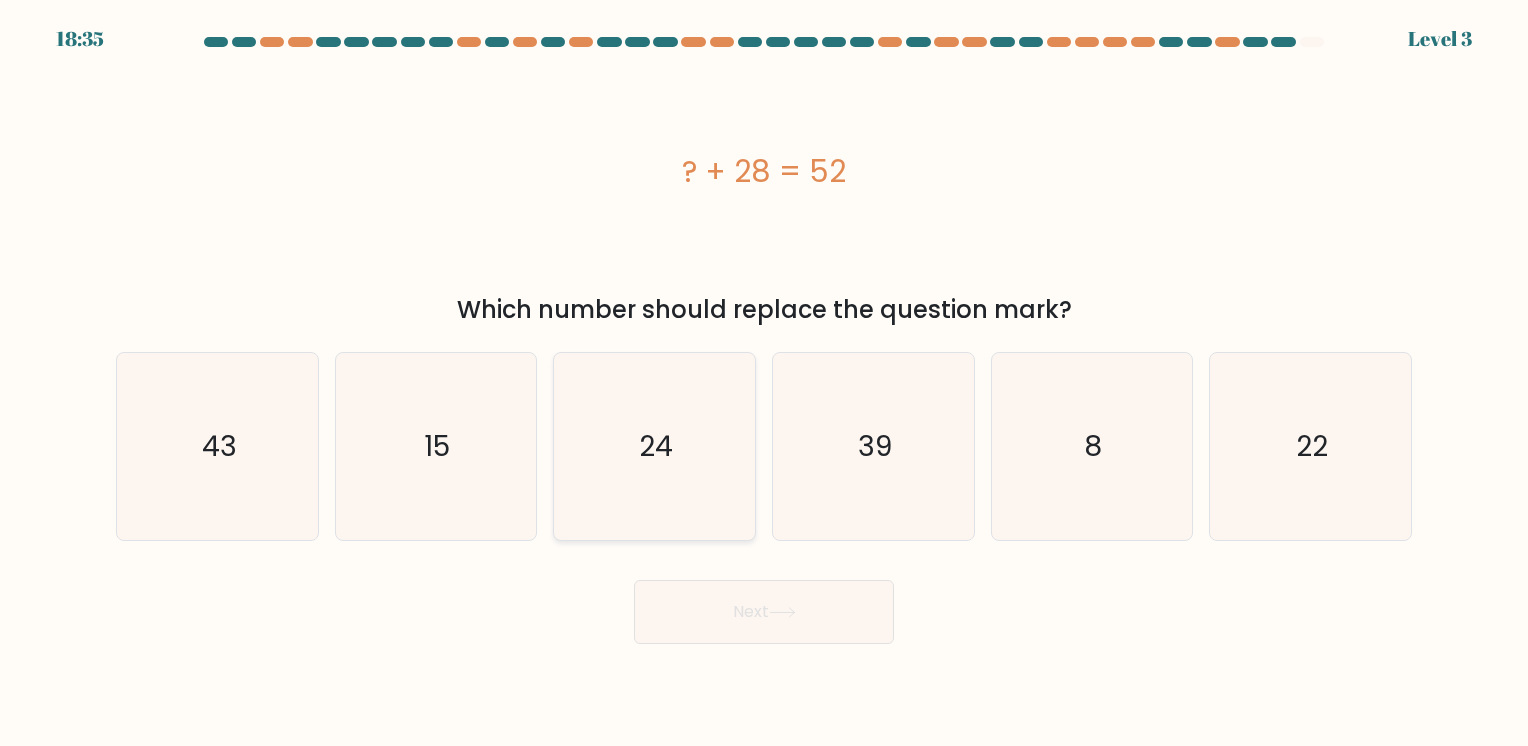 click on "24" 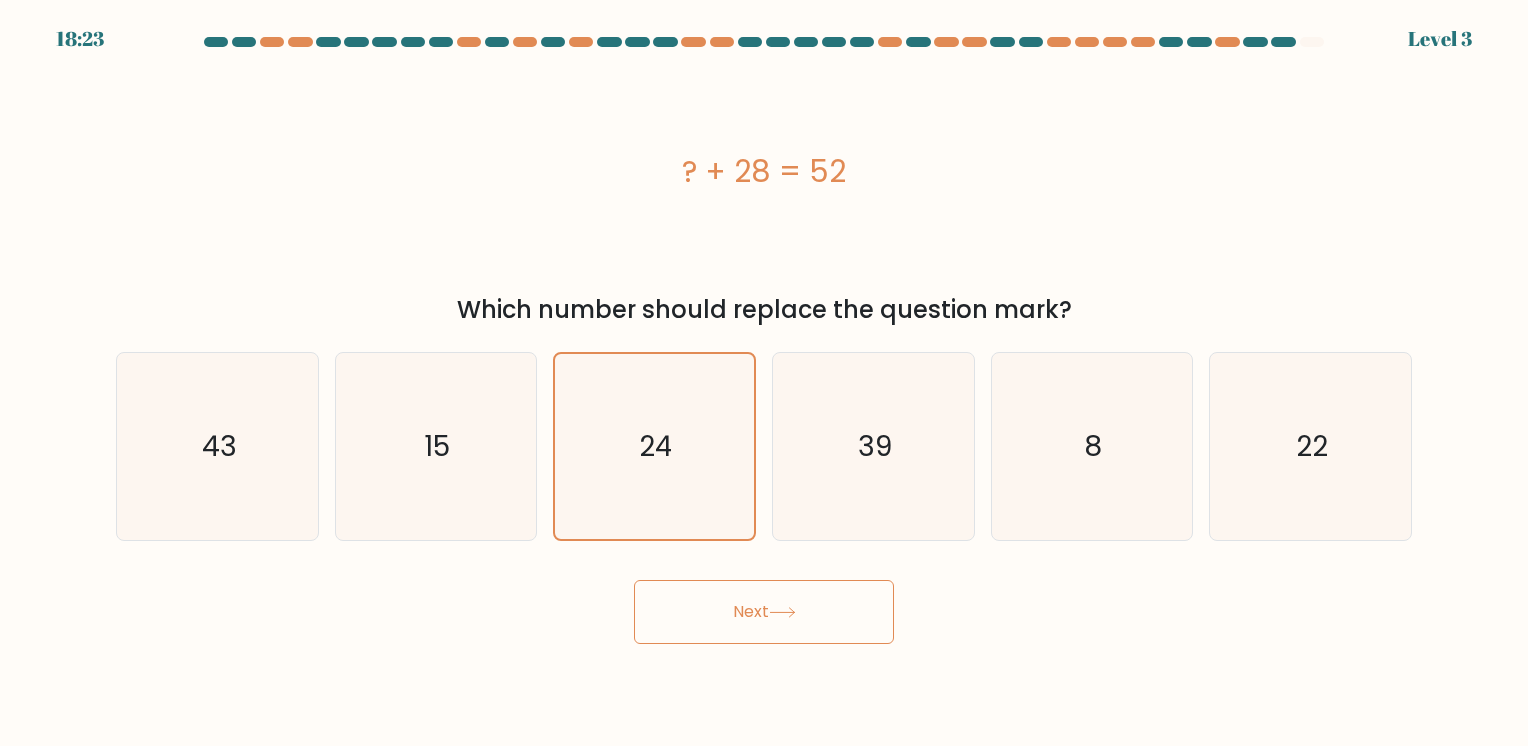 click on "Next" at bounding box center (764, 612) 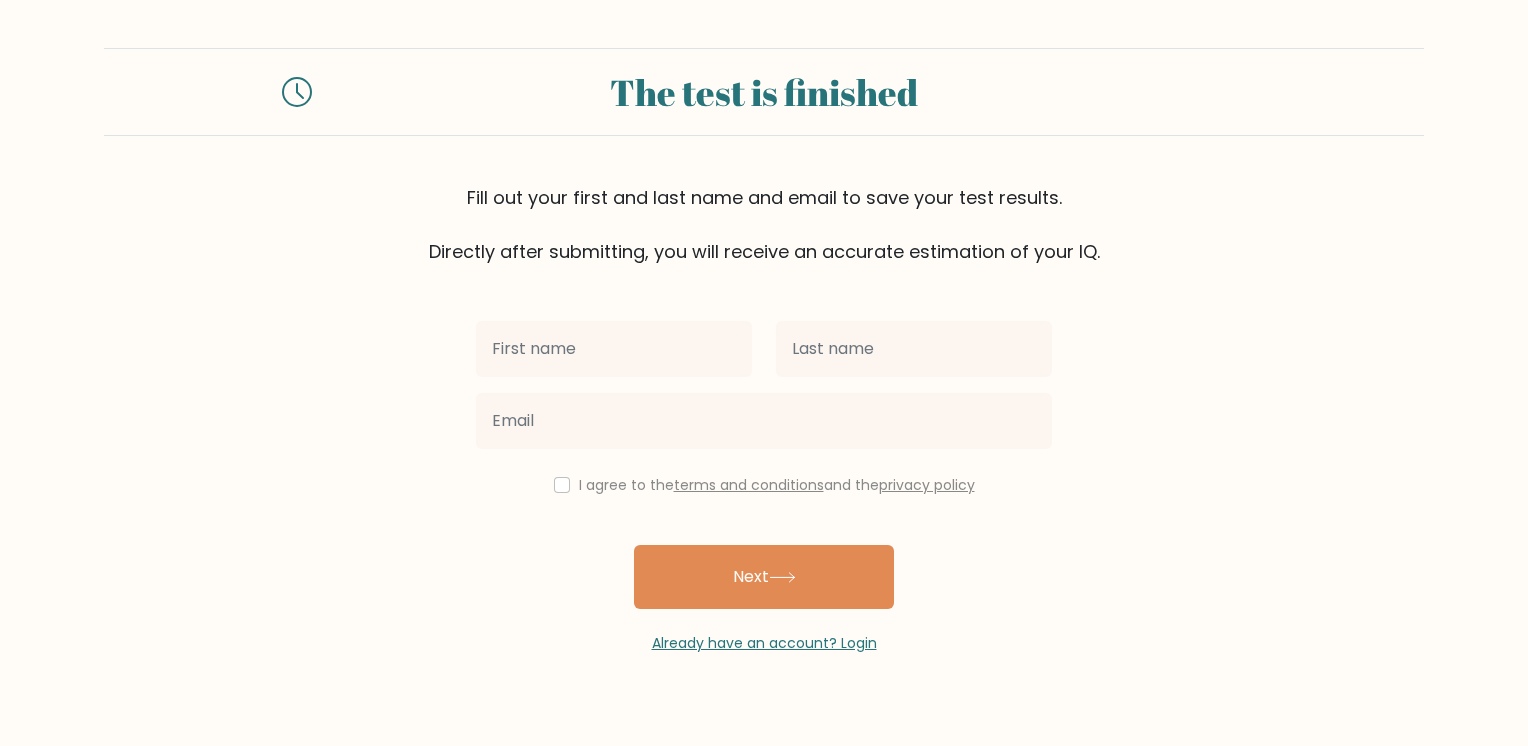 scroll, scrollTop: 0, scrollLeft: 0, axis: both 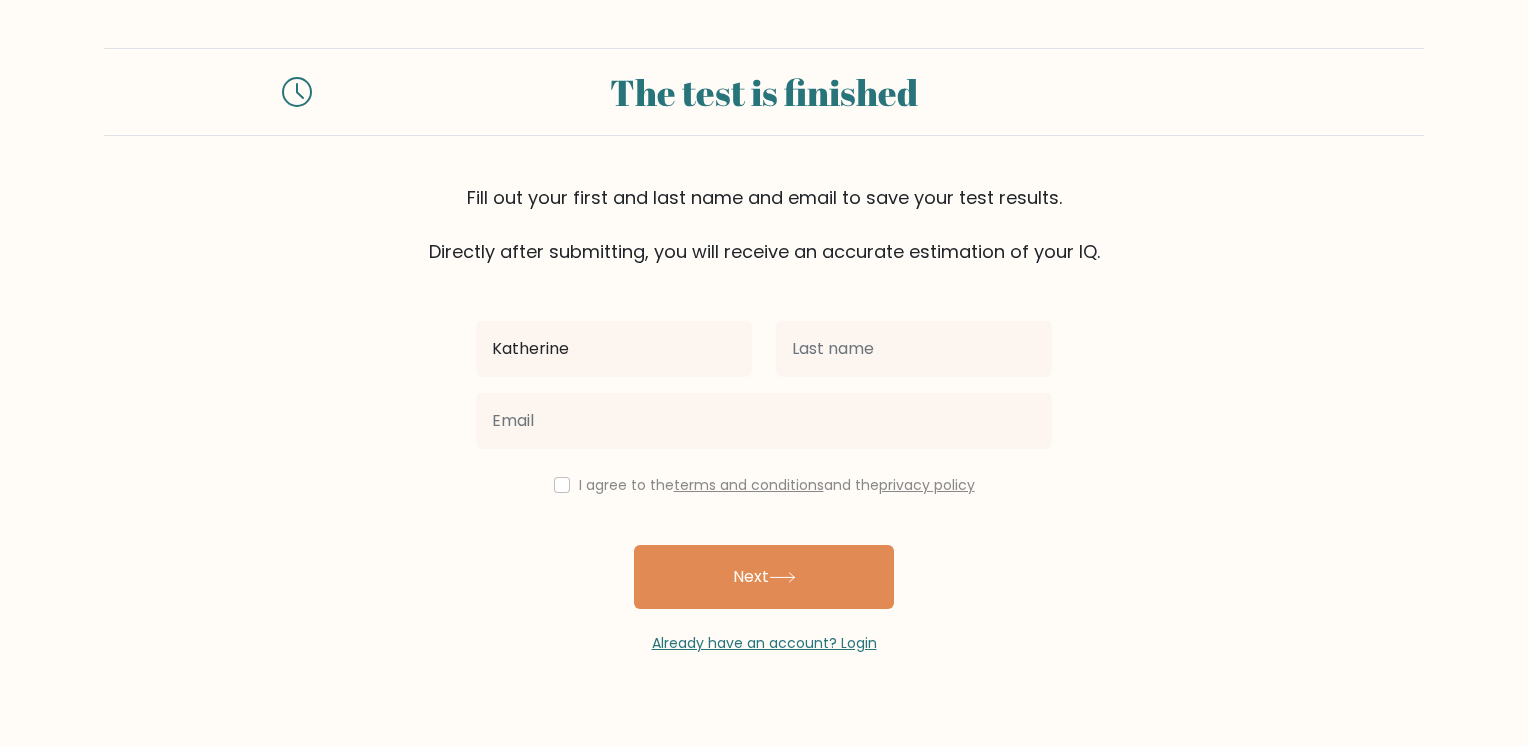 type on "Katherine" 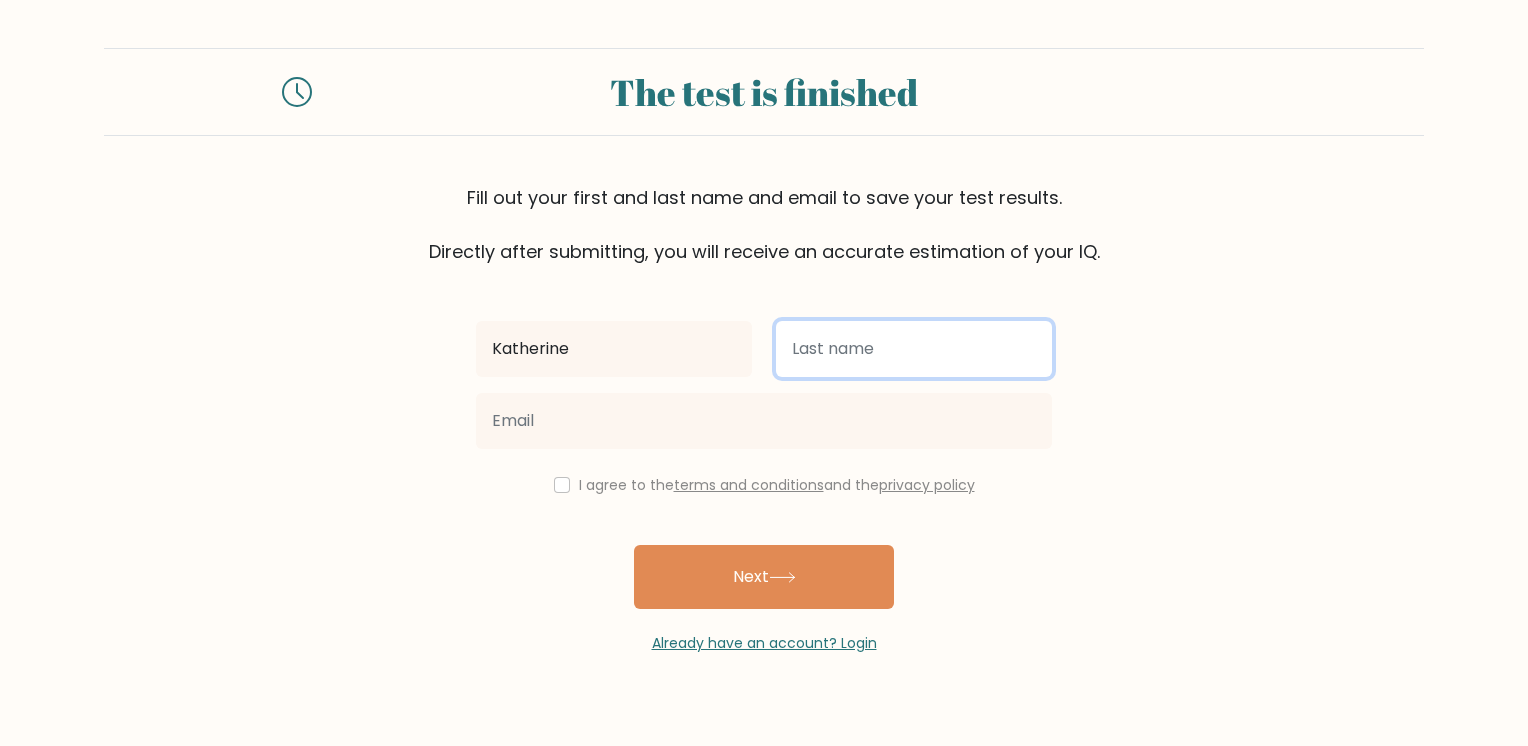 click at bounding box center [914, 349] 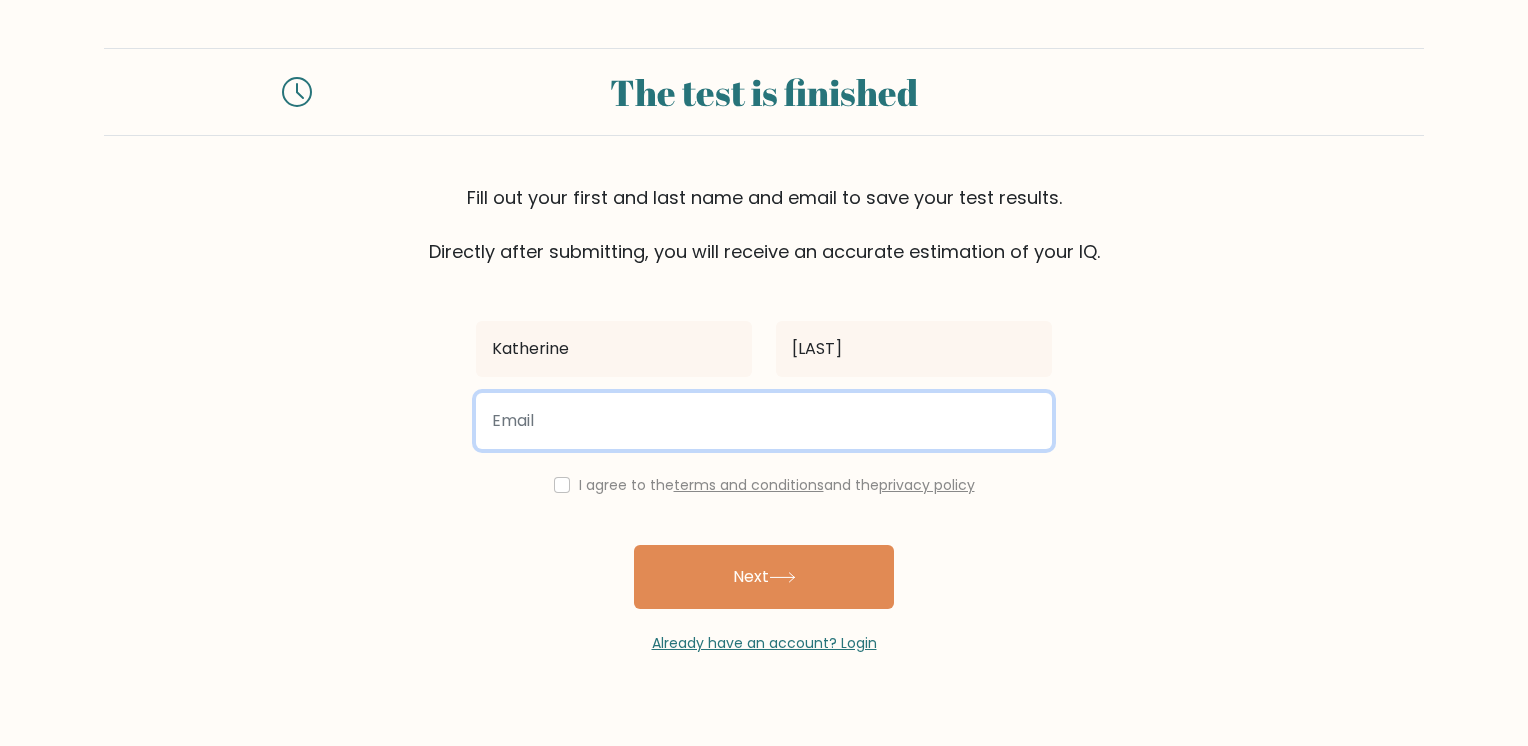 click at bounding box center [764, 421] 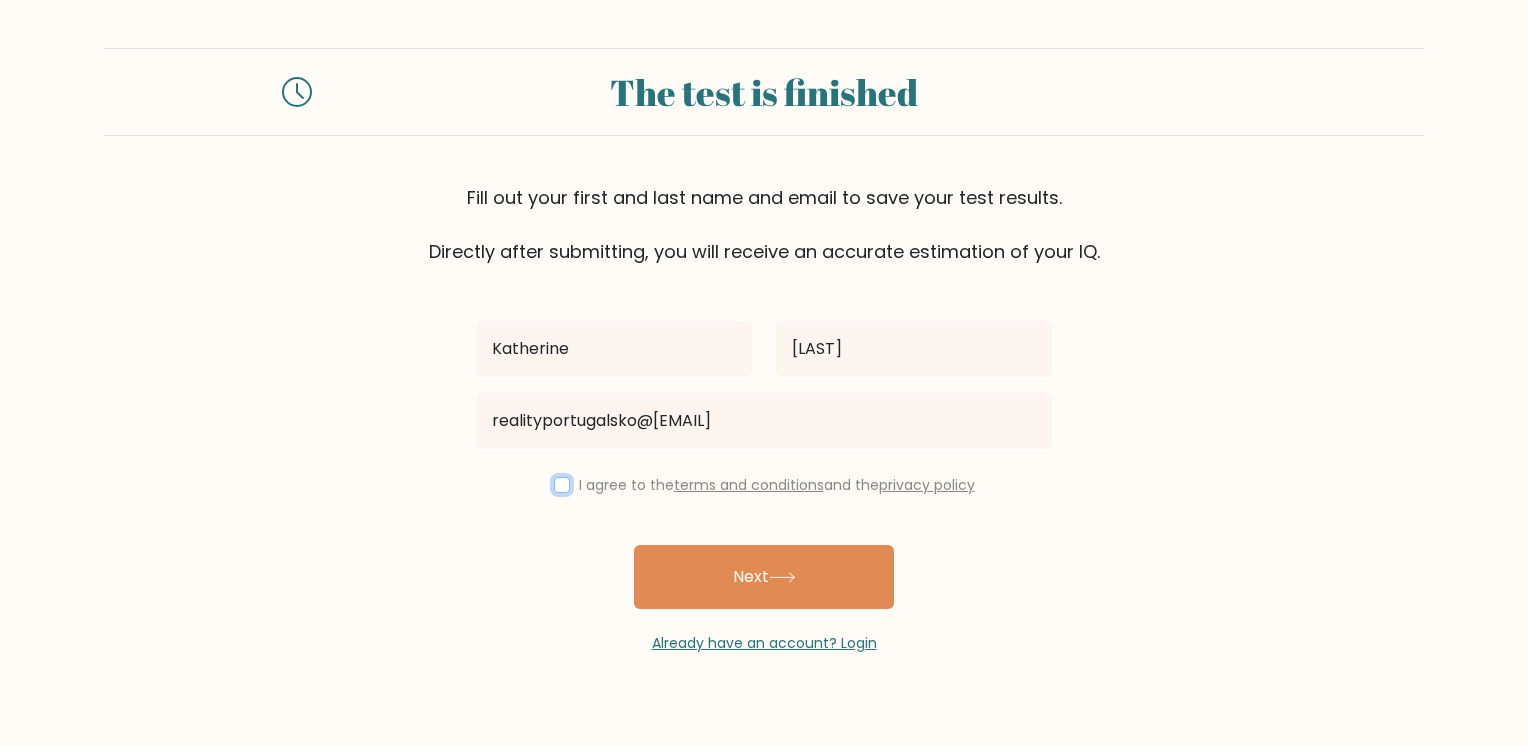 click at bounding box center (562, 485) 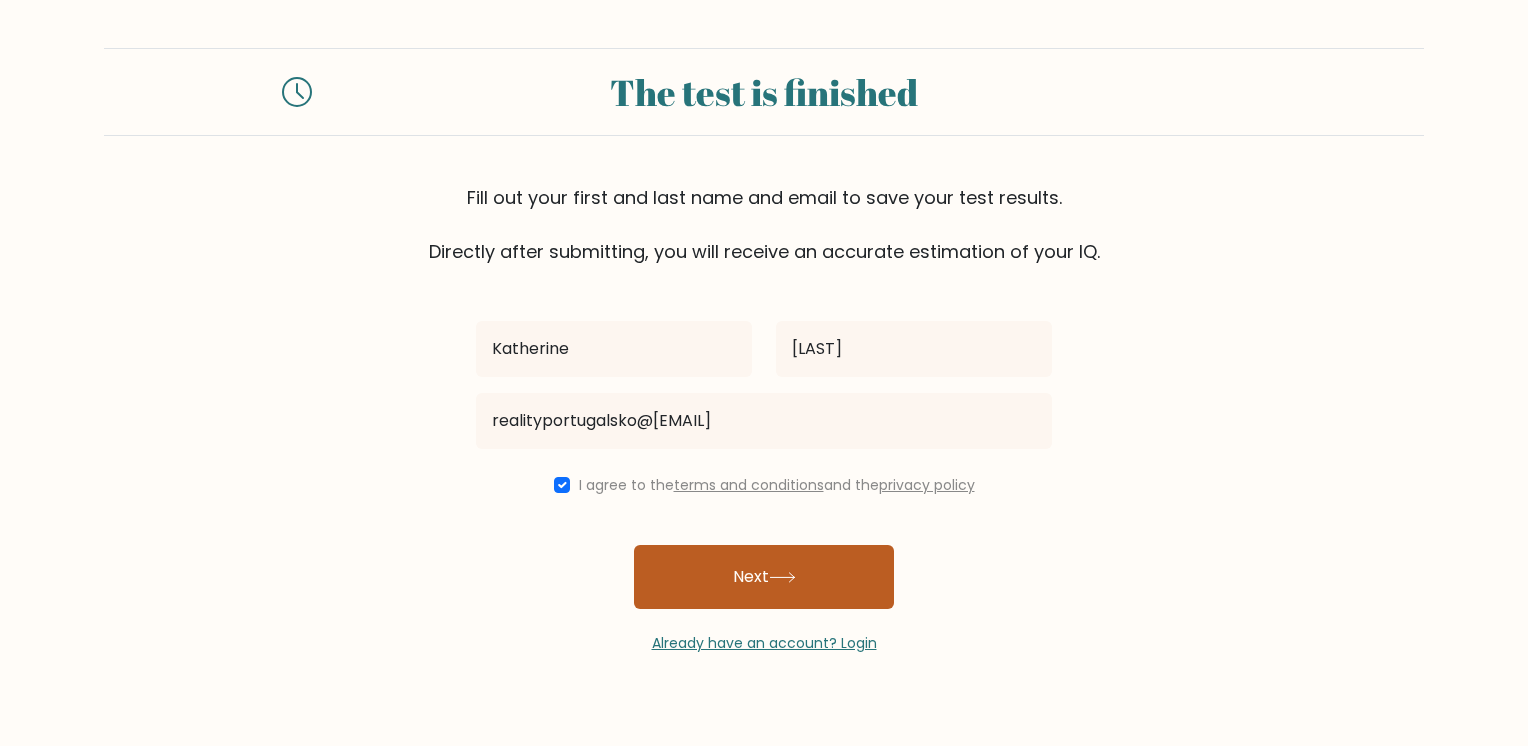 click on "Next" at bounding box center (764, 577) 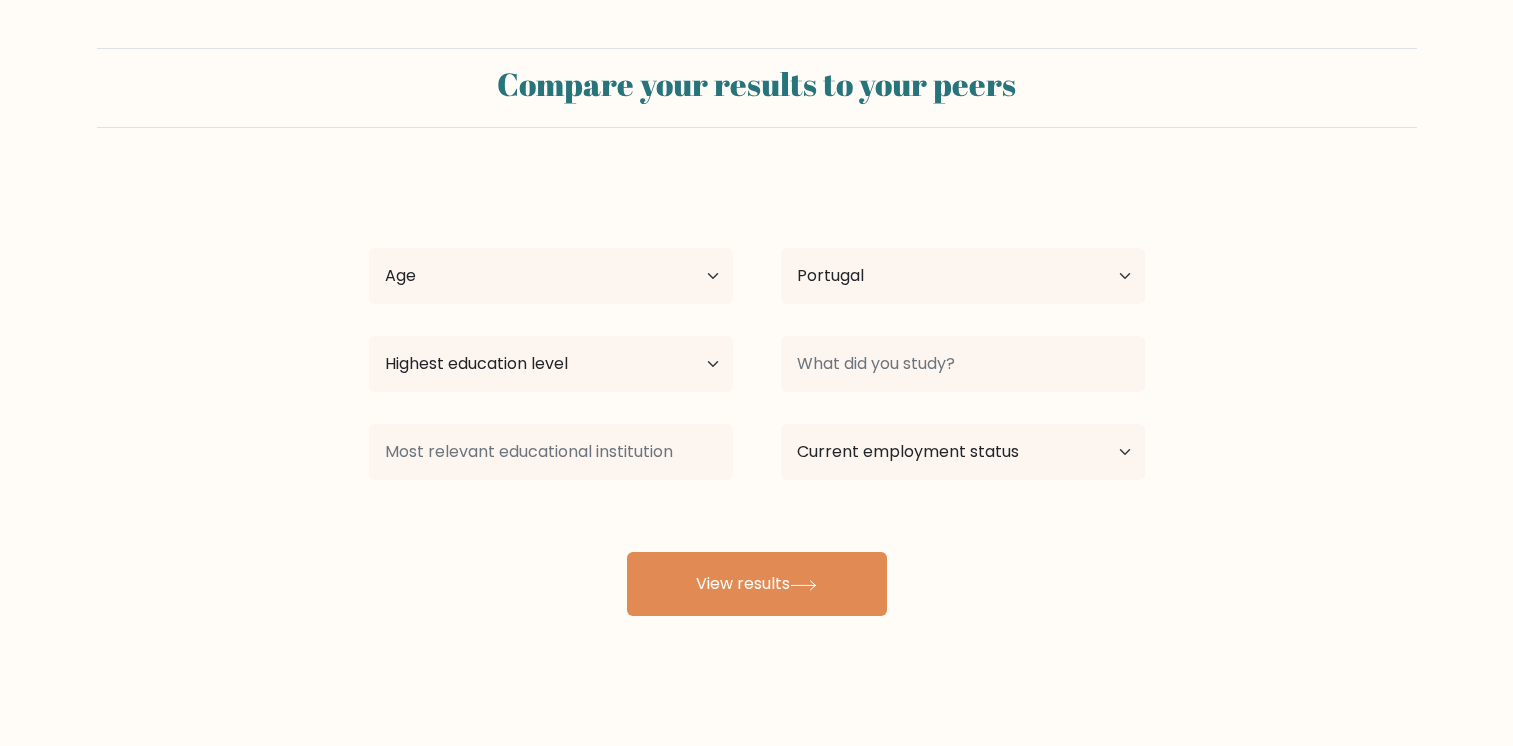 select on "PT" 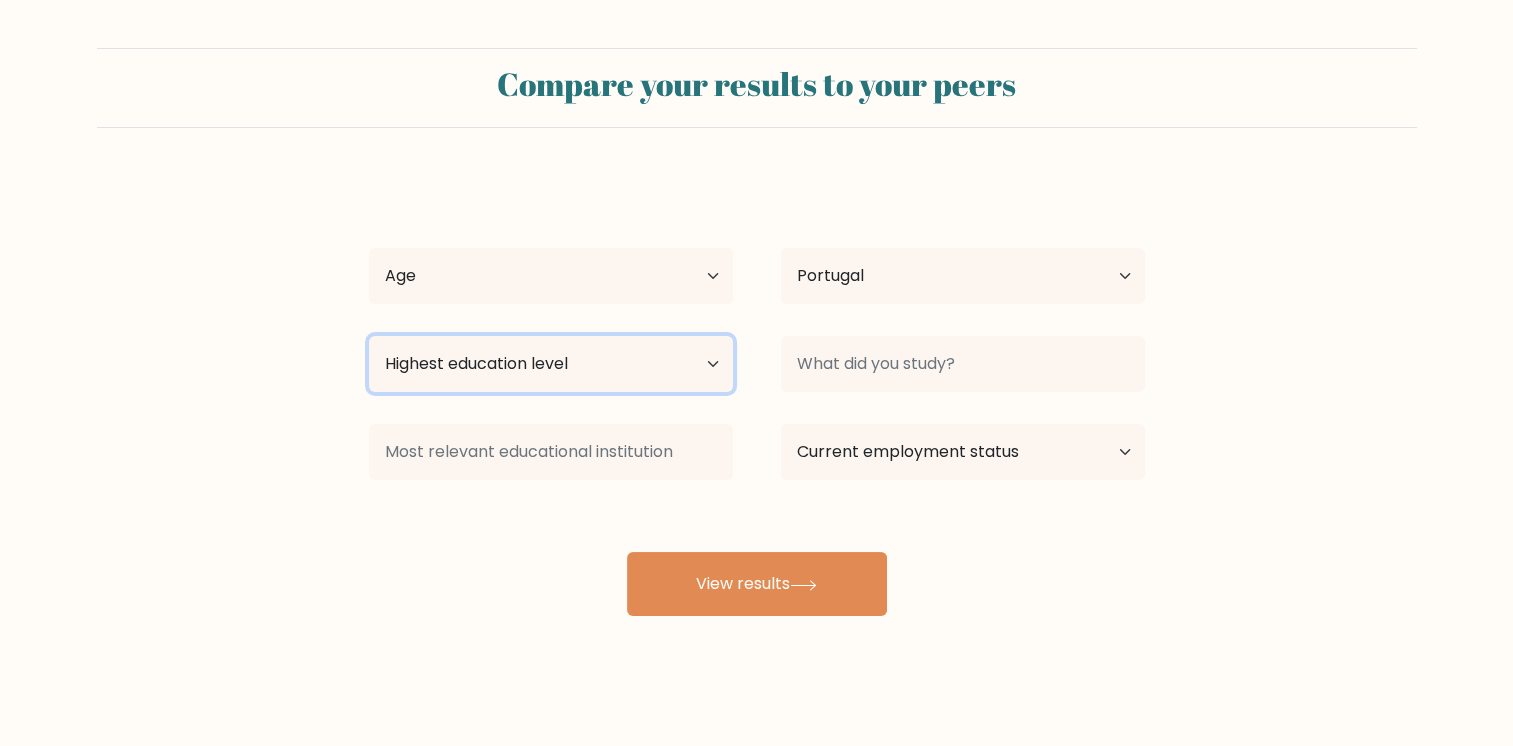 click on "Highest education level
No schooling
Primary
Lower Secondary
Upper Secondary
Occupation Specific
Bachelor's degree
Master's degree
Doctoral degree" at bounding box center [551, 364] 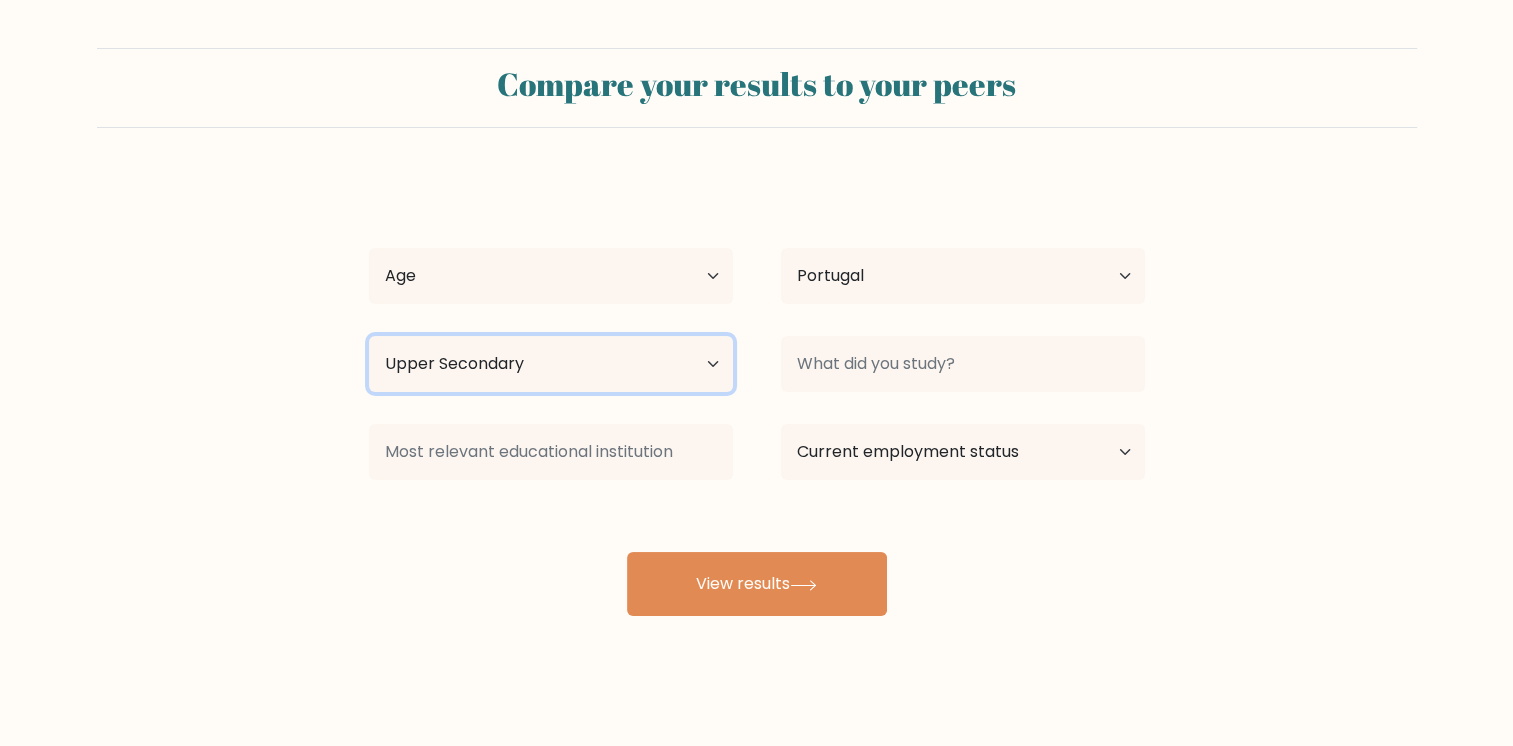 click on "Highest education level
No schooling
Primary
Lower Secondary
Upper Secondary
Occupation Specific
Bachelor's degree
Master's degree
Doctoral degree" at bounding box center (551, 364) 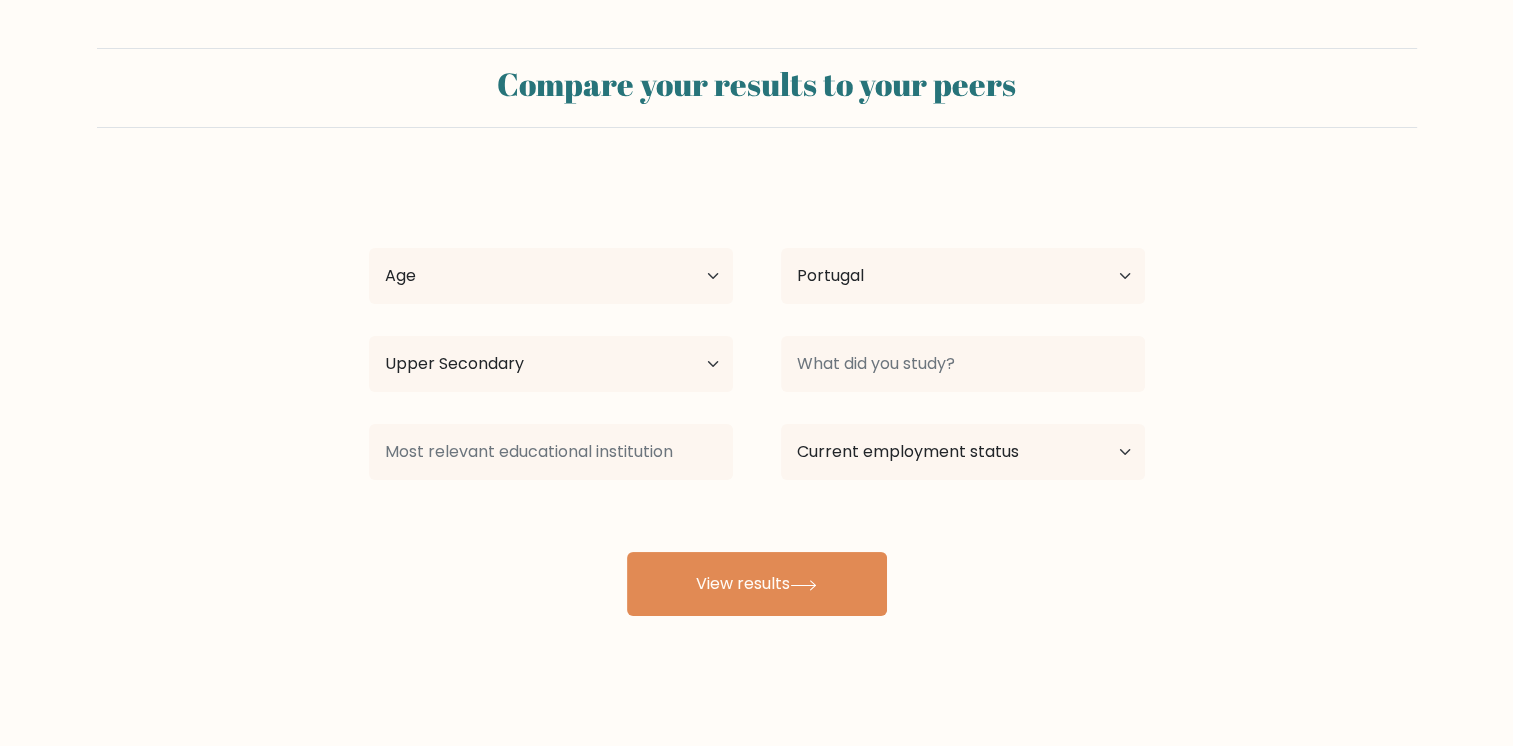 click on "Katherine
[LAST]
Age
Under 18 years old
18-24 years old
25-34 years old
35-44 years old
45-54 years old
55-64 years old
65 years old and above
Country
Afghanistan
Albania
Algeria
American Samoa
Andorra
Angola
Anguilla
Antarctica
Antigua and Barbuda
Argentina
Armenia
Aruba
Australia
Austria
Azerbaijan
Bahamas
Bahrain
Bangladesh
Barbados
Belarus
Belgium
Belize
Benin
Bermuda
Bhutan
Bolivia
Bonaire, Sint Eustatius and Saba
Bosnia and Herzegovina
Botswana
Bouvet Island
Brazil
Brunei" at bounding box center [757, 396] 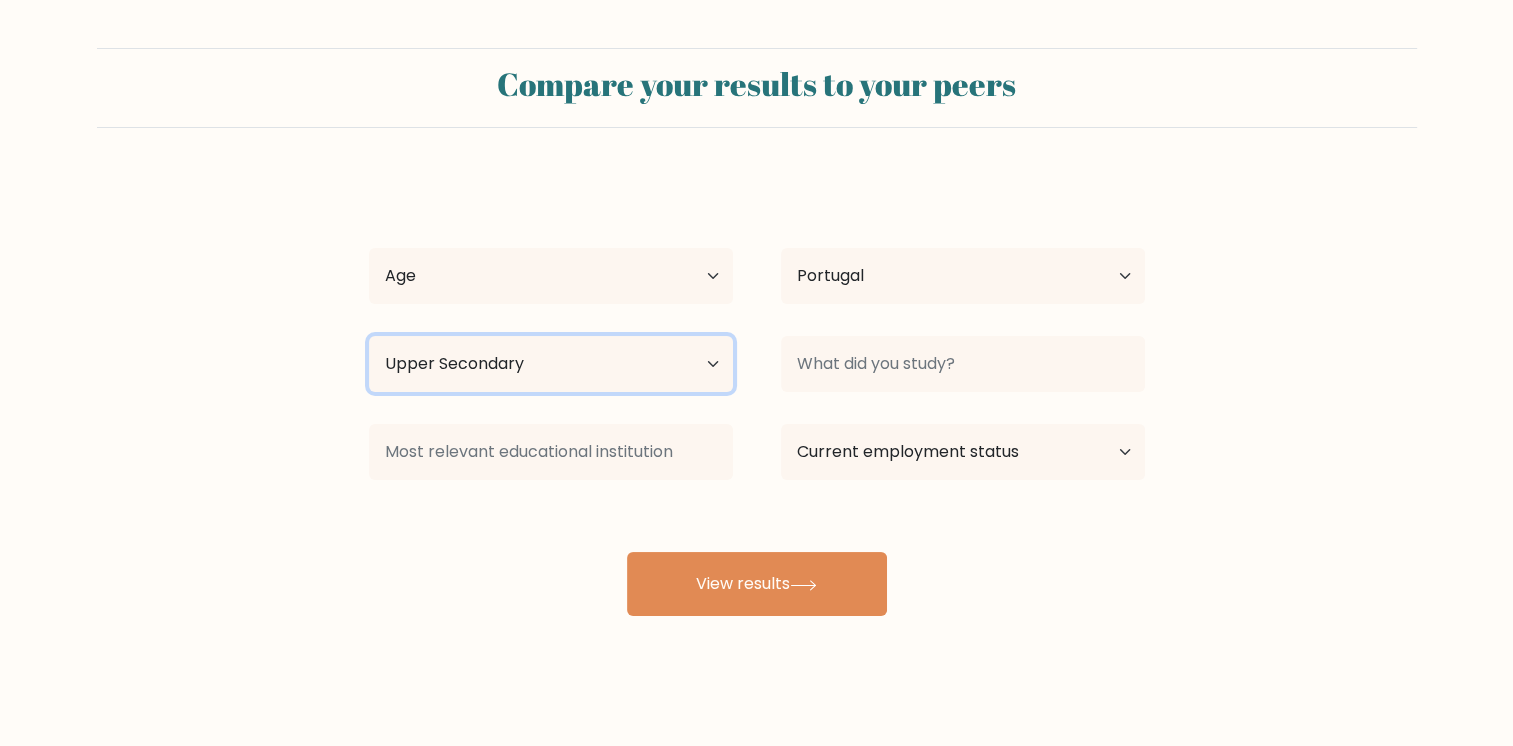 click on "Highest education level
No schooling
Primary
Lower Secondary
Upper Secondary
Occupation Specific
Bachelor's degree
Master's degree
Doctoral degree" at bounding box center [551, 364] 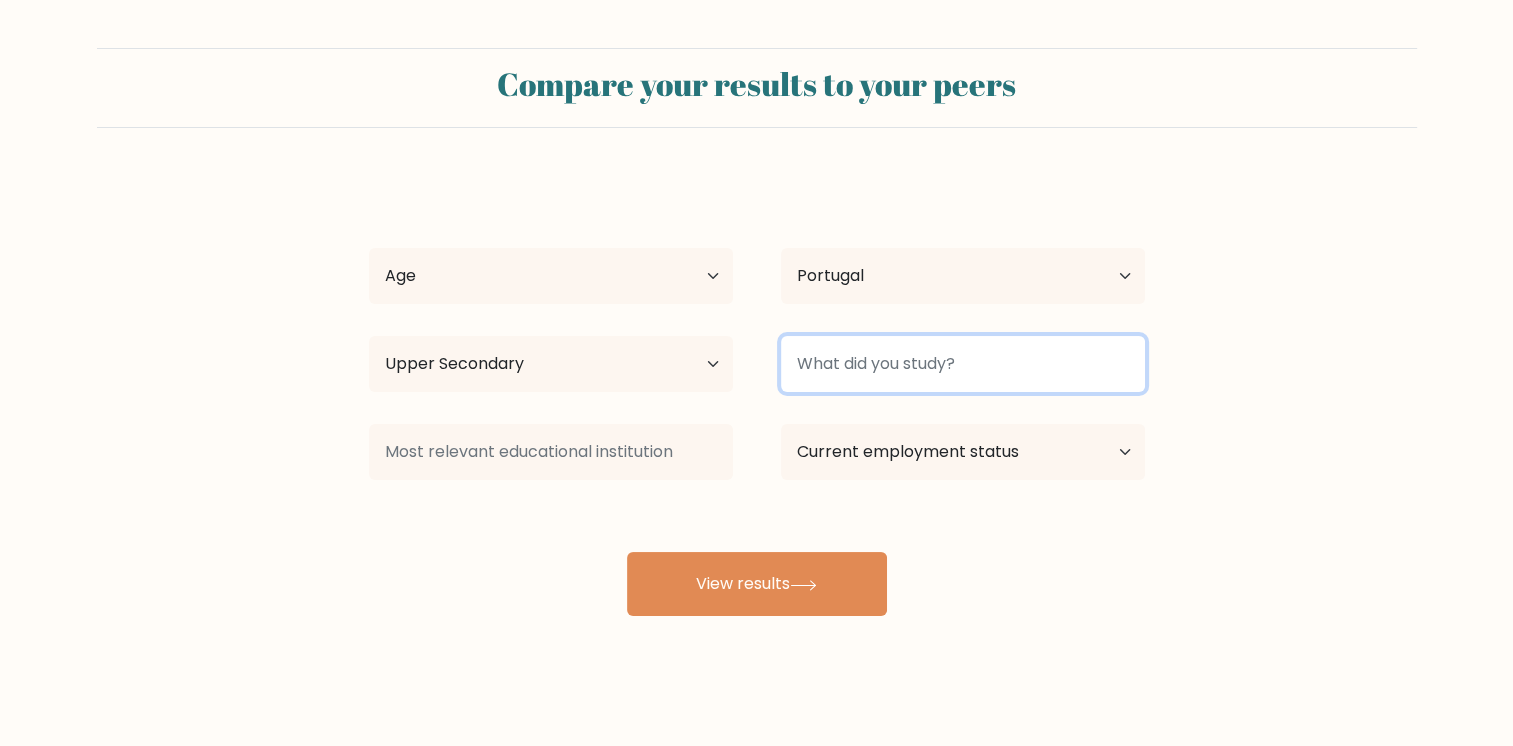 click at bounding box center [963, 364] 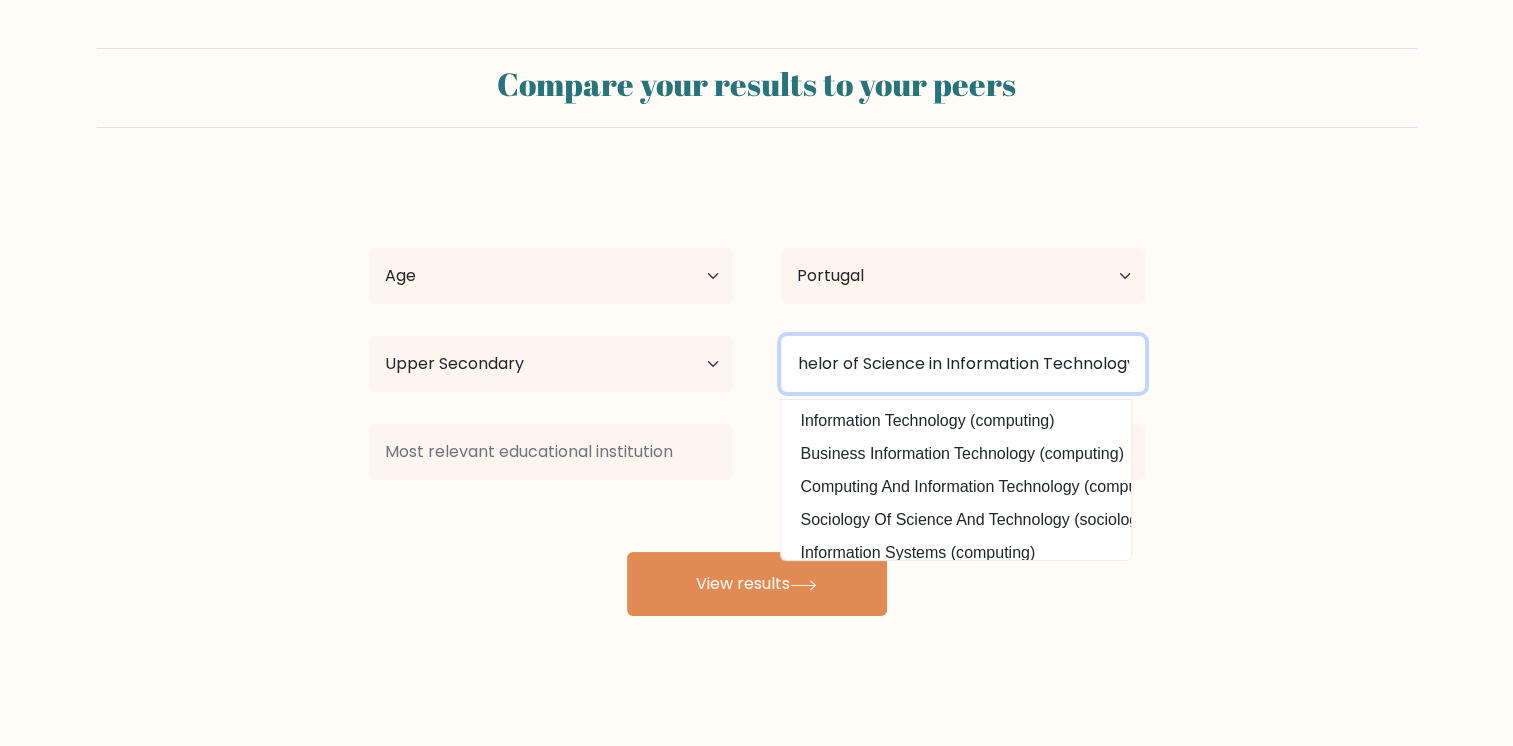 scroll, scrollTop: 0, scrollLeft: 38, axis: horizontal 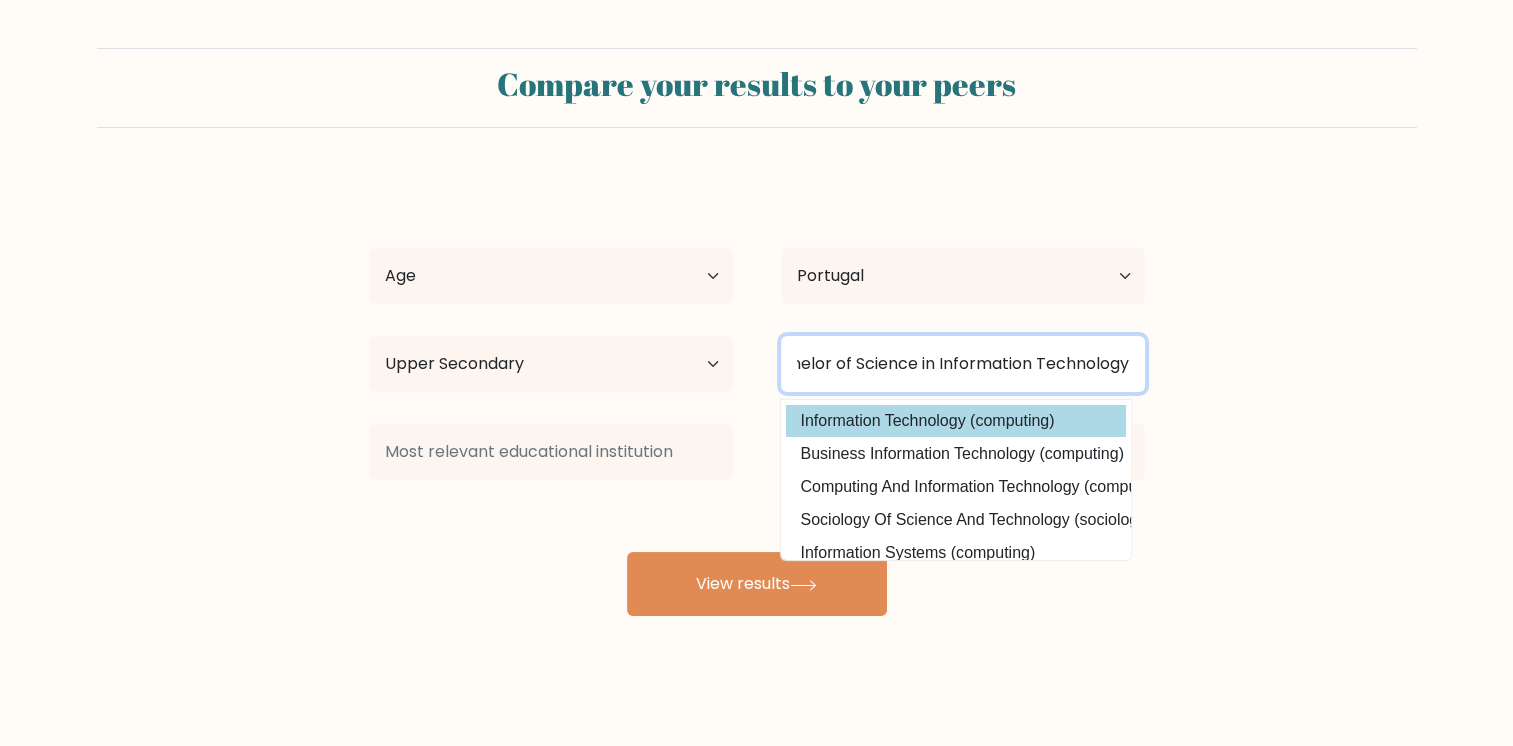 type on "Bachelor of Science in Information Technology" 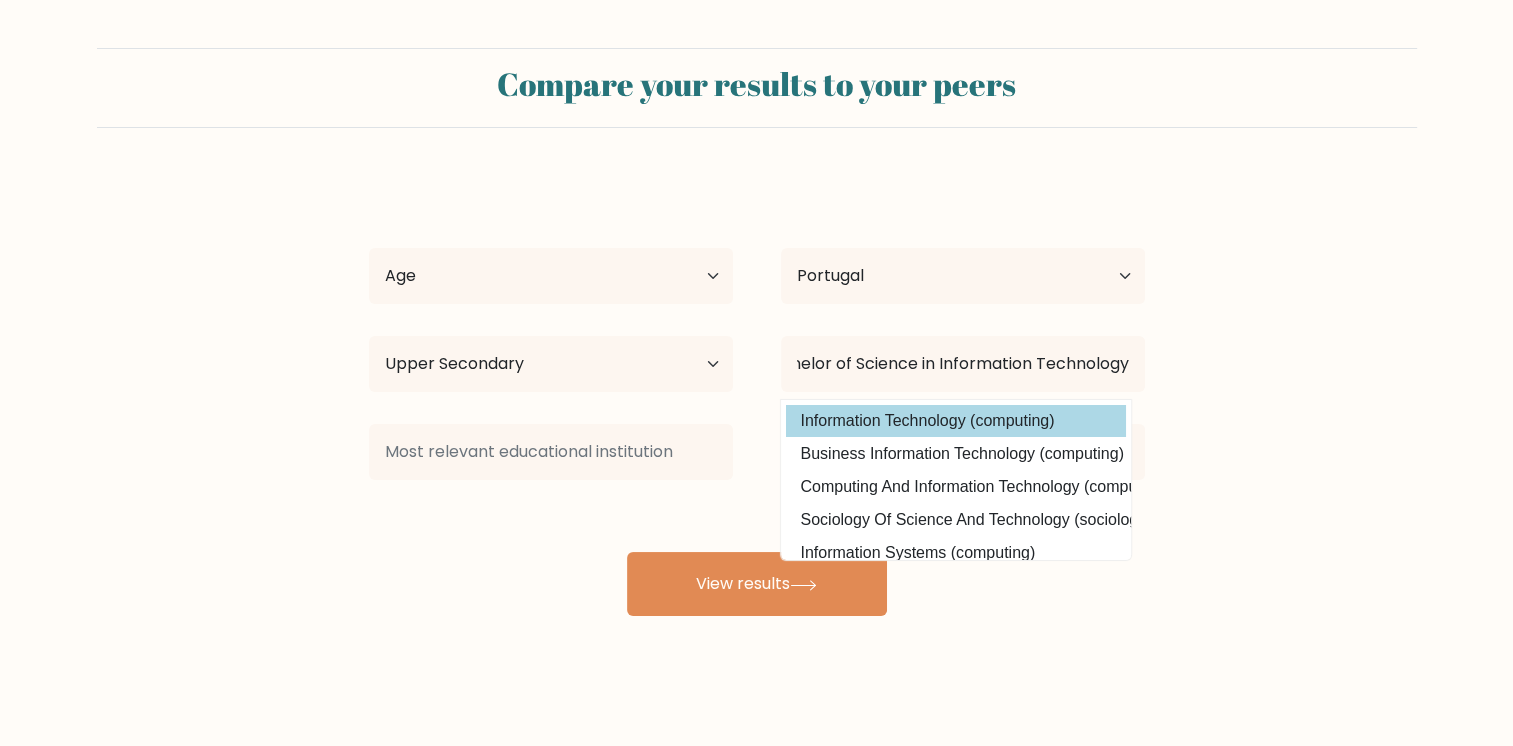 scroll, scrollTop: 0, scrollLeft: 0, axis: both 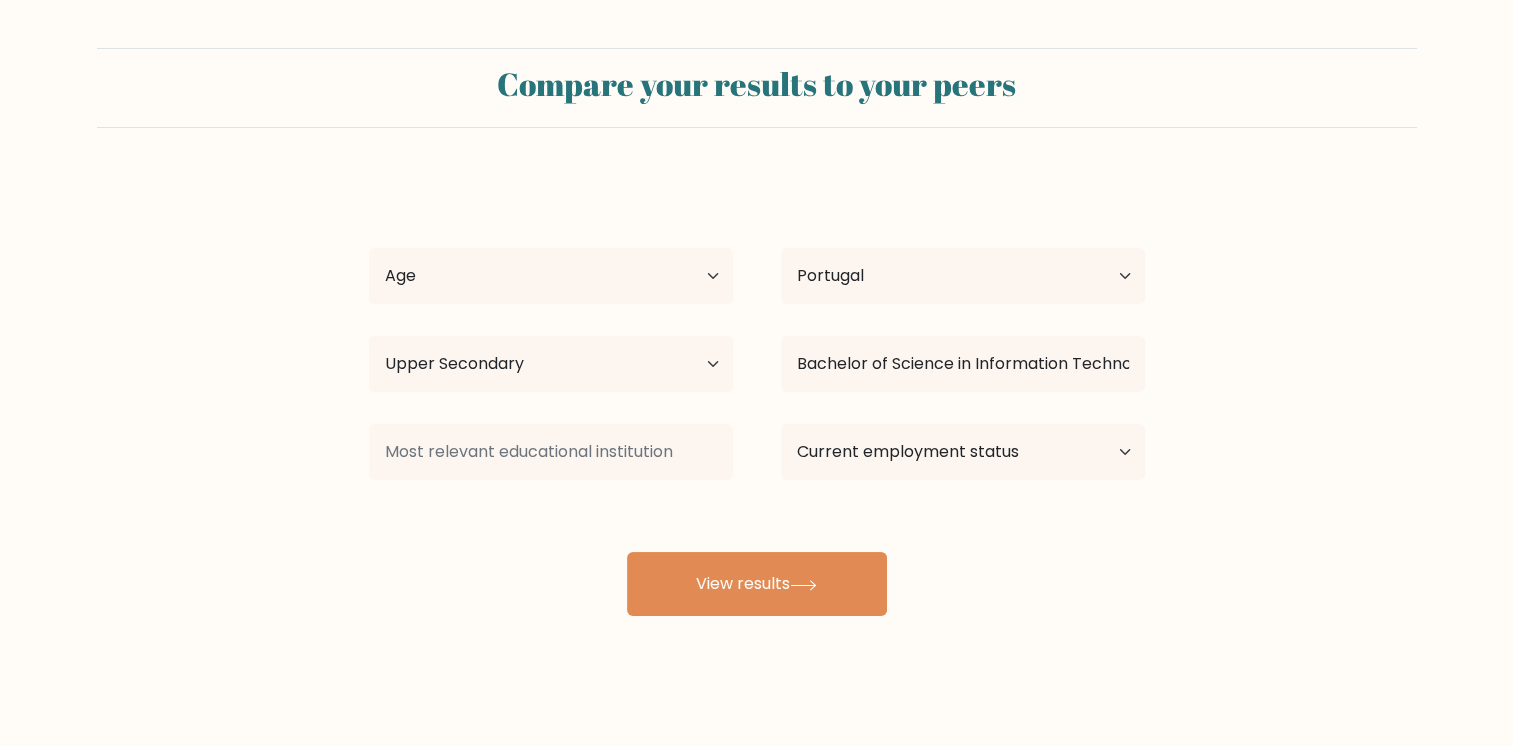 click on "Katherine
[LAST]
Age
Under 18 years old
18-24 years old
25-34 years old
35-44 years old
45-54 years old
55-64 years old
65 years old and above
Country
Afghanistan
Albania
Algeria
American Samoa
Andorra
Angola
Anguilla
Antarctica
Antigua and Barbuda
Argentina
Armenia
Aruba
Australia
Austria
Azerbaijan
Bahamas
Bahrain
Bangladesh
Barbados
Belarus
Belgium
Belize
Benin
Bermuda
Bhutan
Bolivia
Bonaire, Sint Eustatius and Saba
Bosnia and Herzegovina
Botswana
Bouvet Island
Brazil
Brunei" at bounding box center [757, 396] 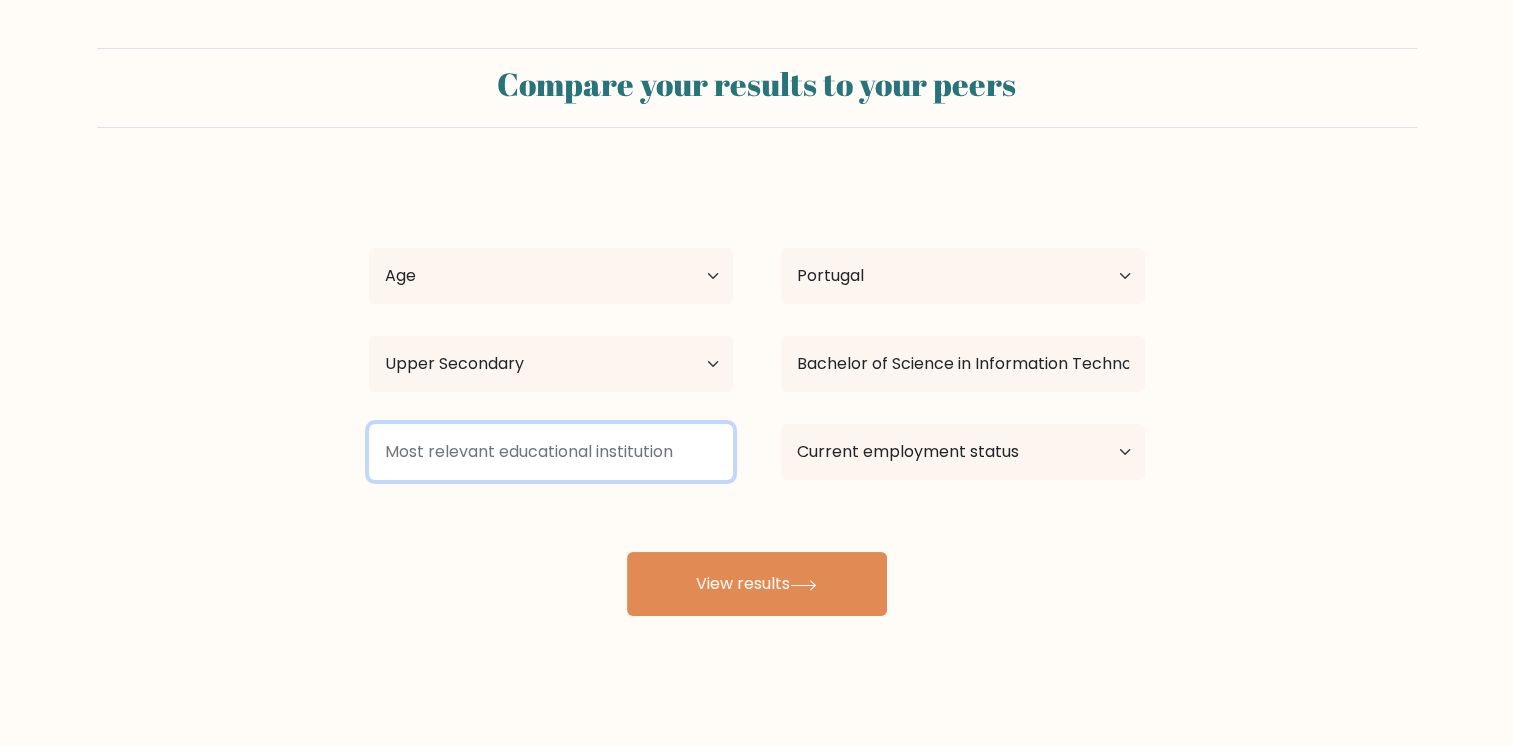click at bounding box center [551, 452] 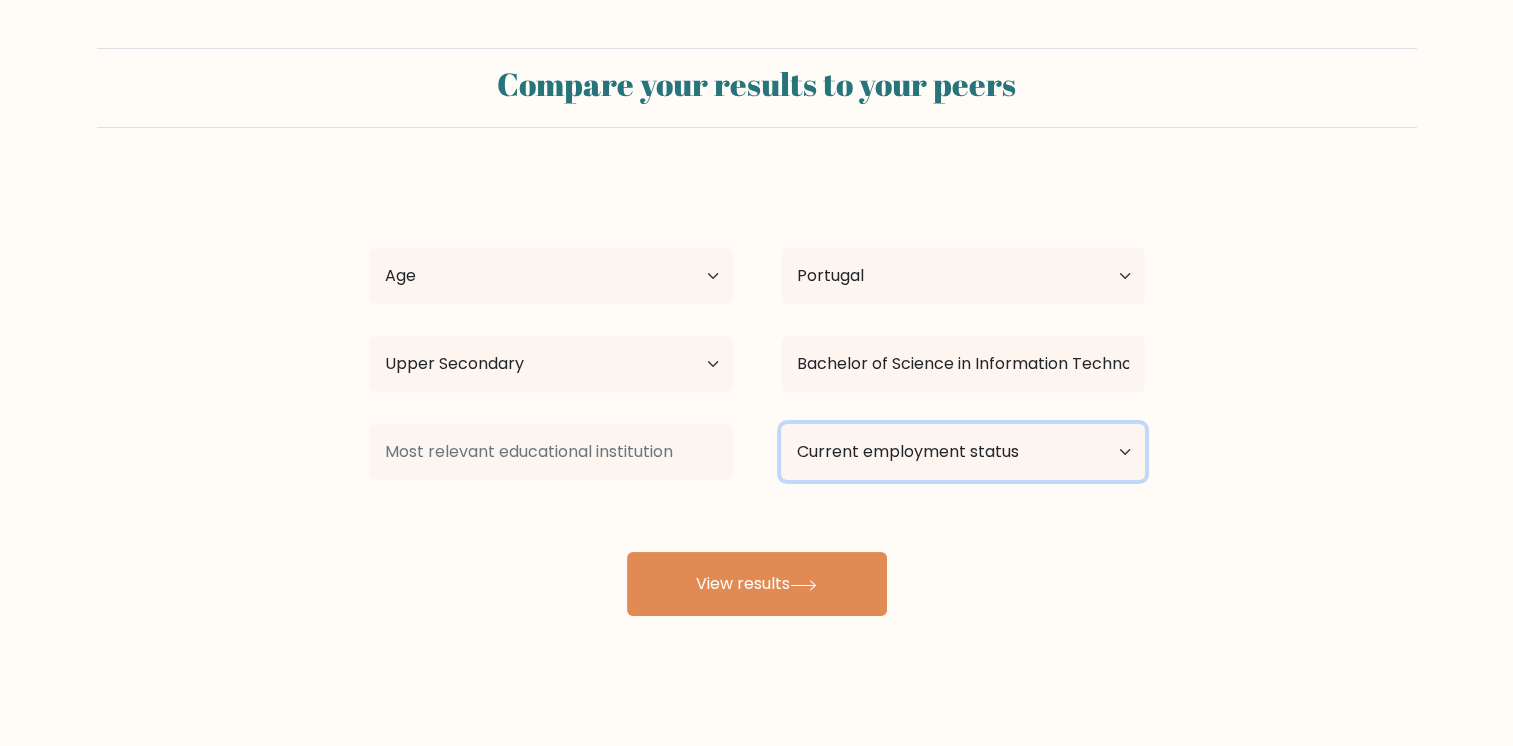 click on "Current employment status
Employed
Student
Retired
Other / prefer not to answer" at bounding box center [963, 452] 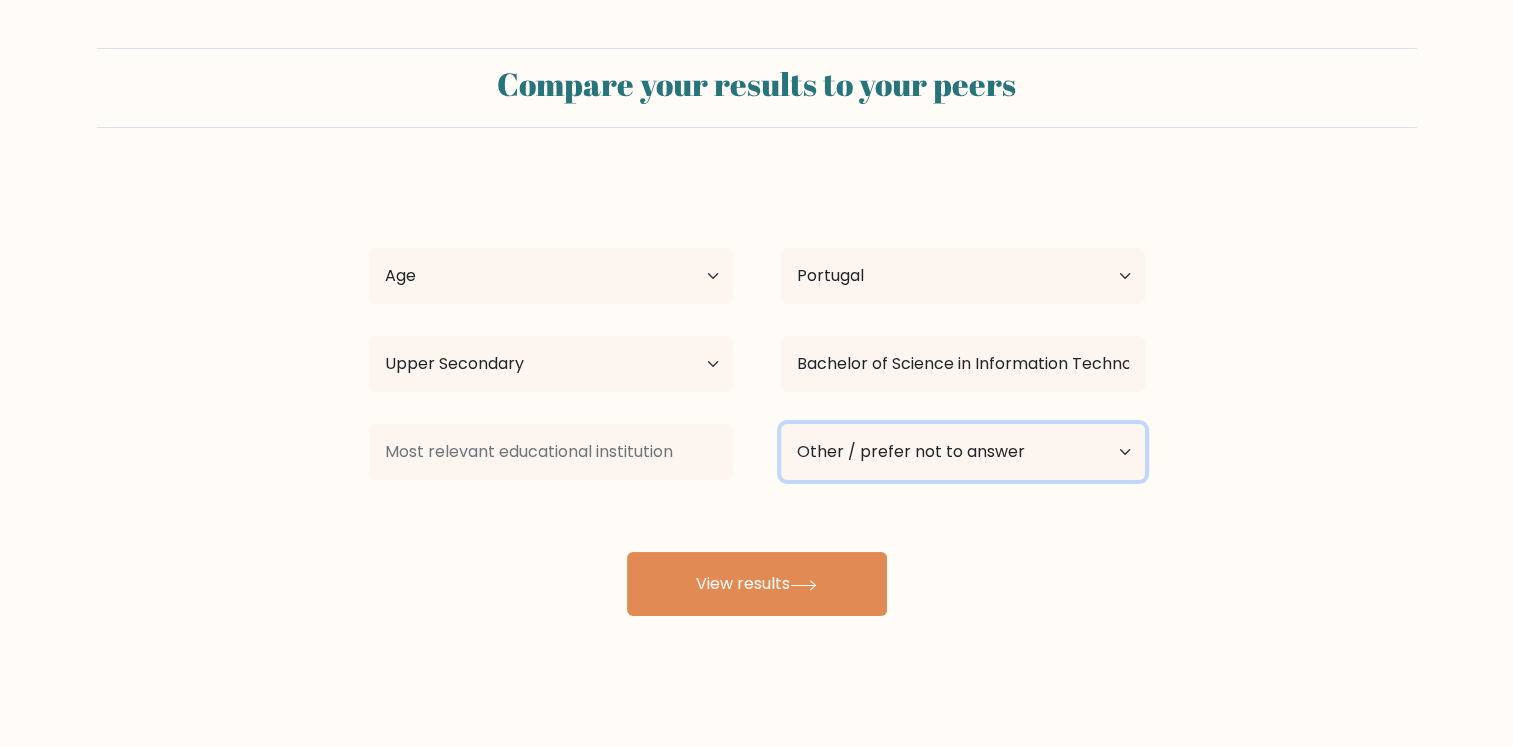 click on "Current employment status
Employed
Student
Retired
Other / prefer not to answer" at bounding box center (963, 452) 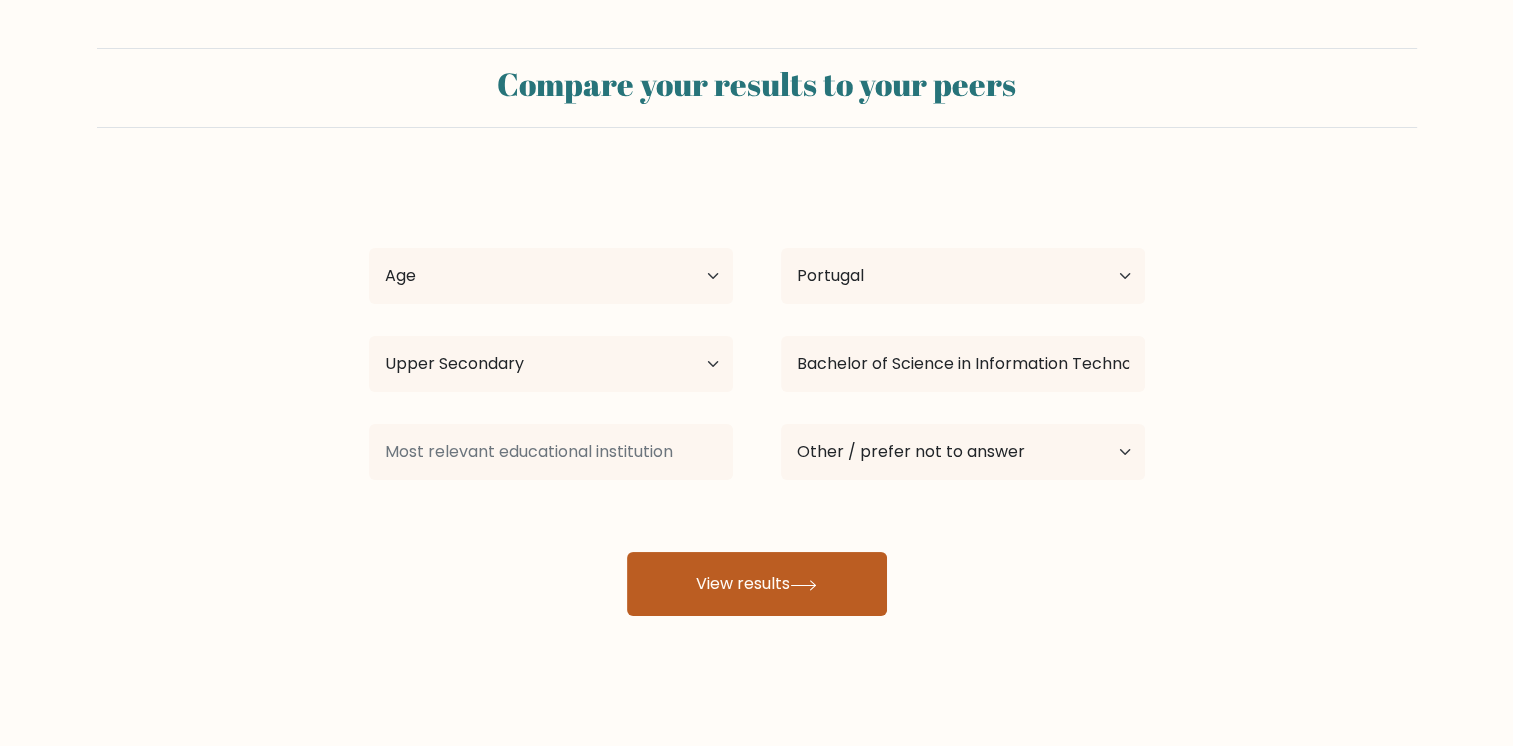 click on "View results" at bounding box center (757, 584) 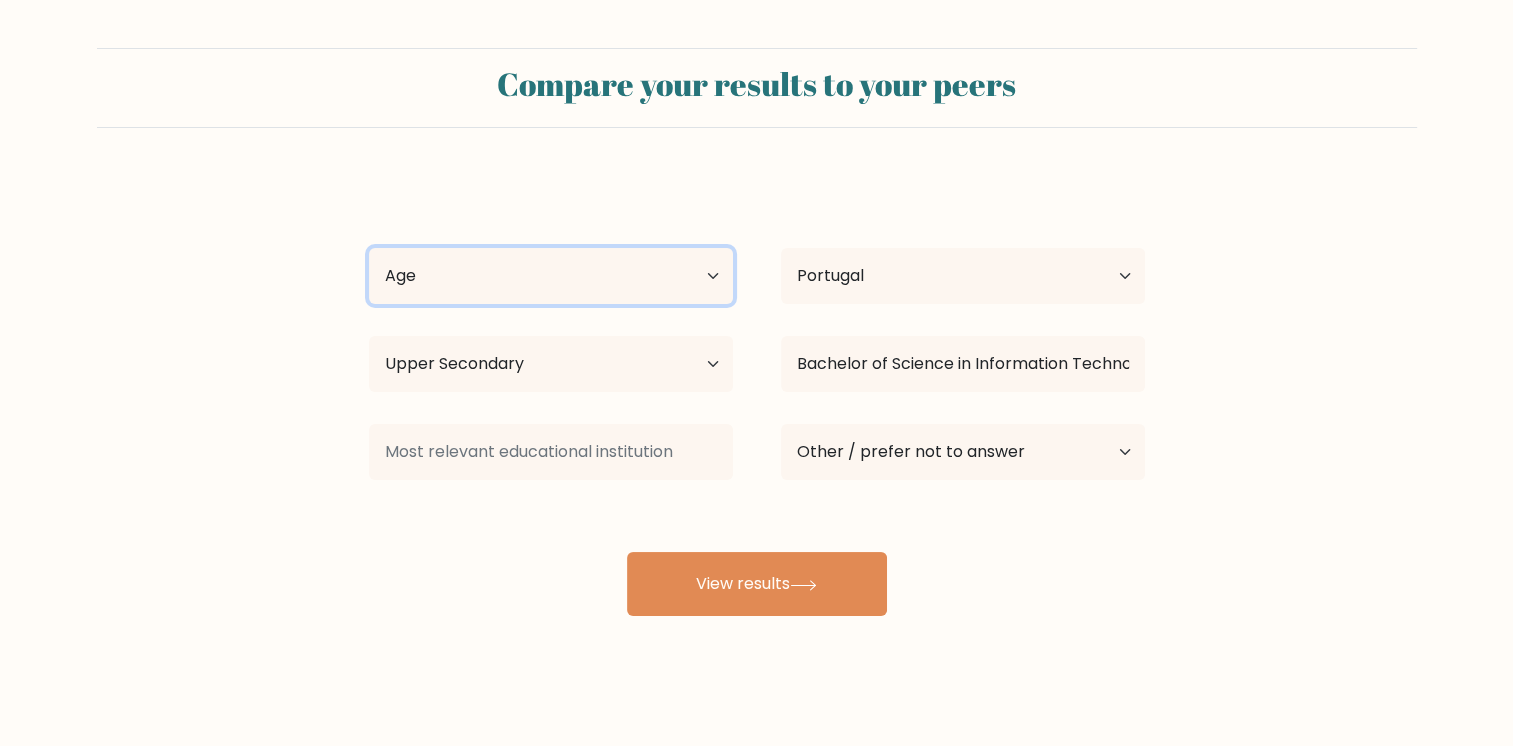 click on "Age
Under 18 years old
18-24 years old
25-34 years old
35-44 years old
45-54 years old
55-64 years old
65 years old and above" at bounding box center [551, 276] 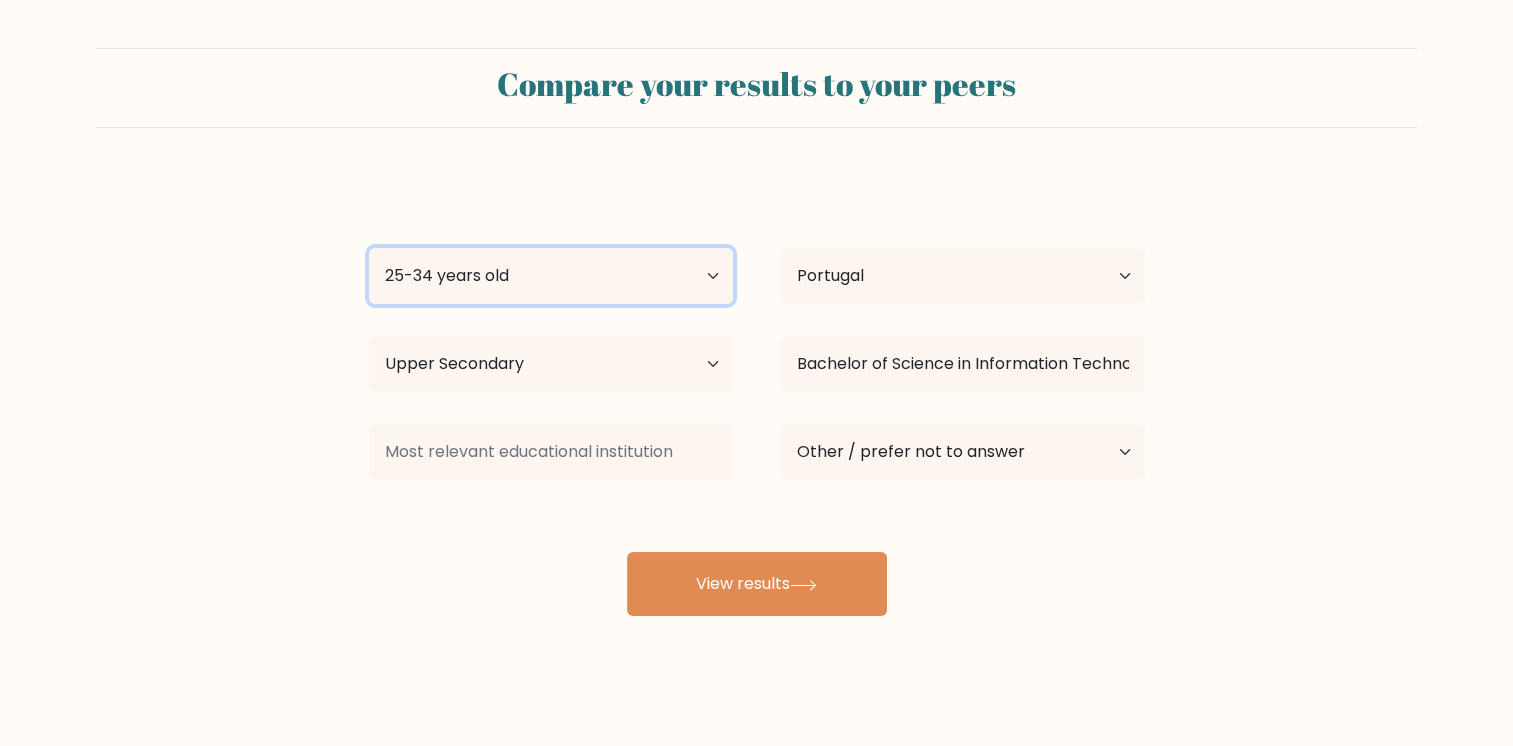 click on "Age
Under 18 years old
18-24 years old
25-34 years old
35-44 years old
45-54 years old
55-64 years old
65 years old and above" at bounding box center (551, 276) 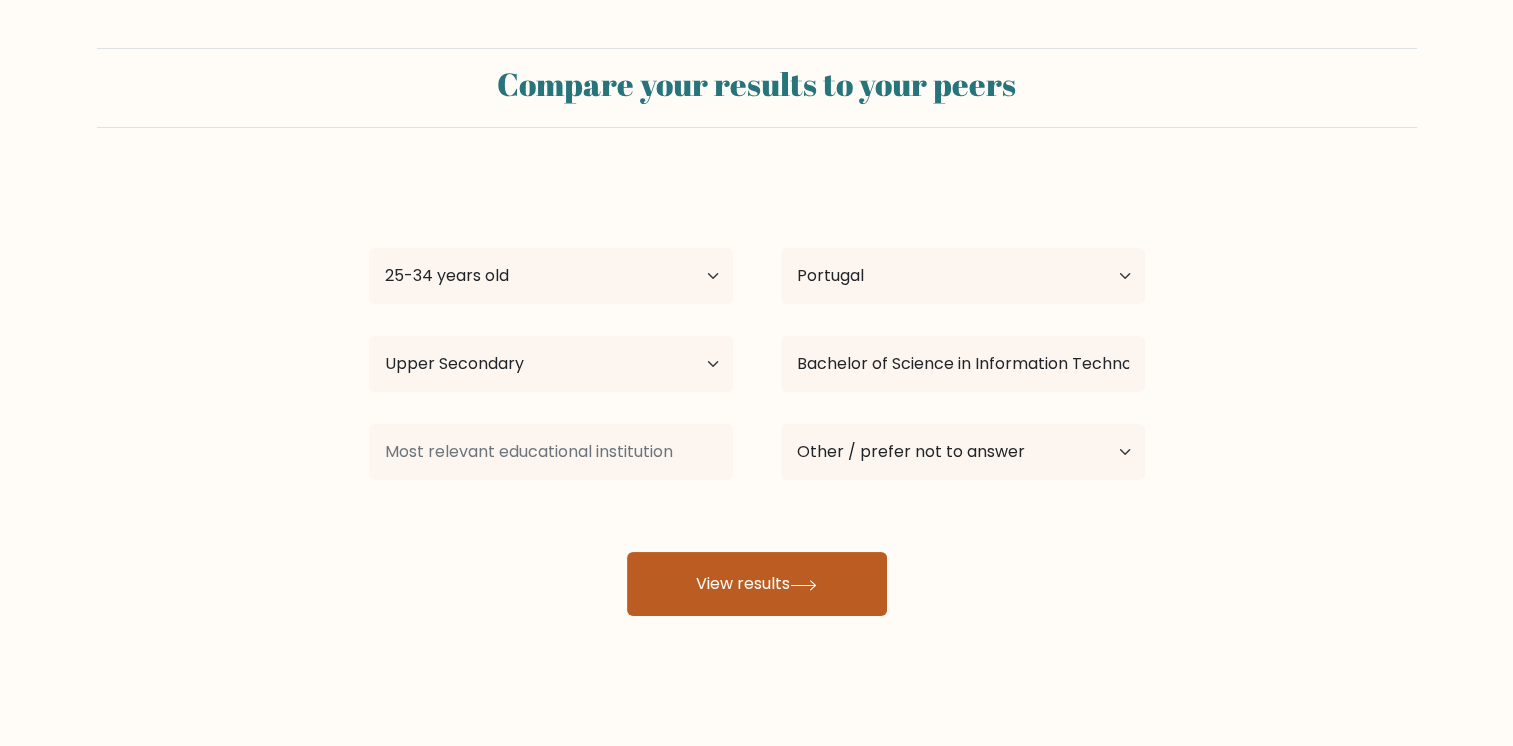 click on "View results" at bounding box center (757, 584) 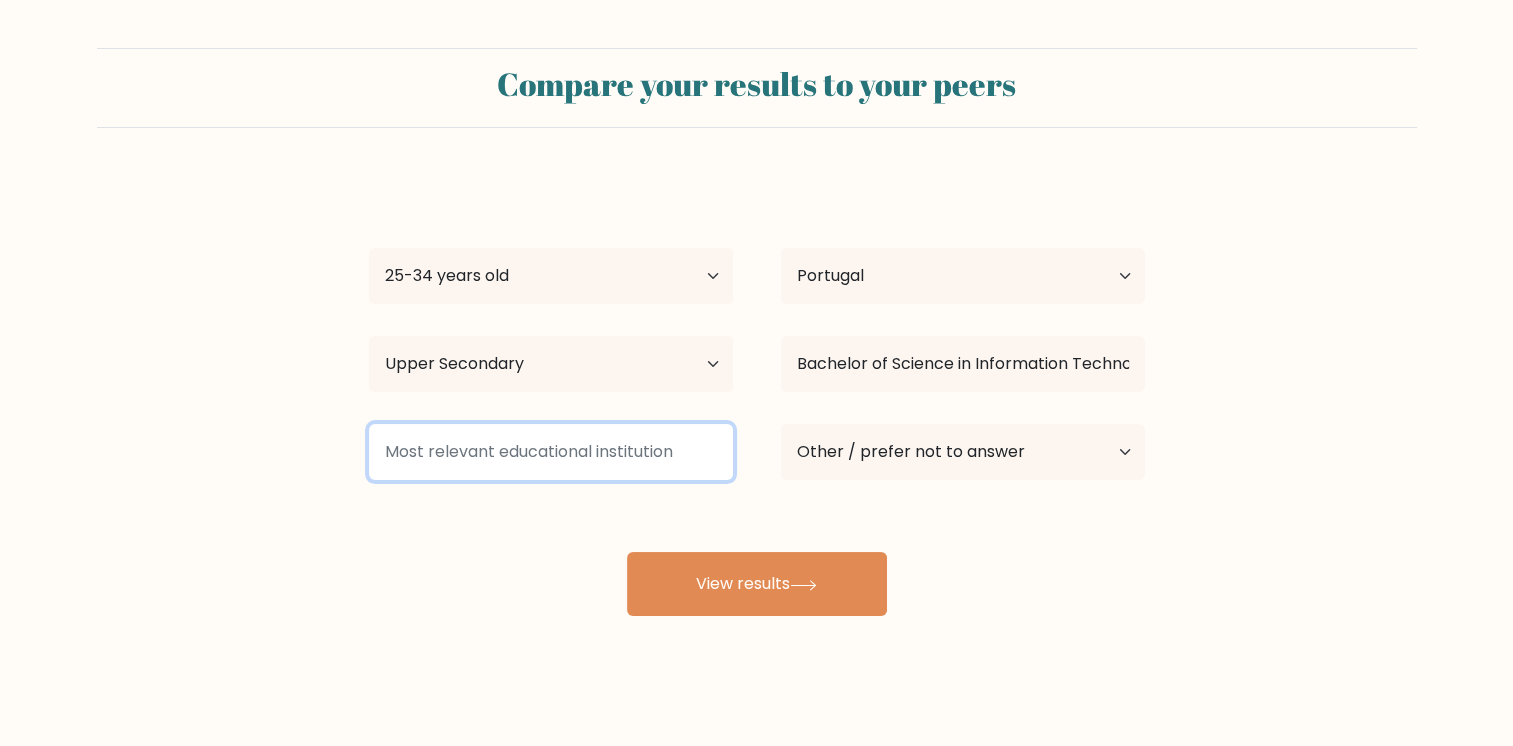 click at bounding box center (551, 452) 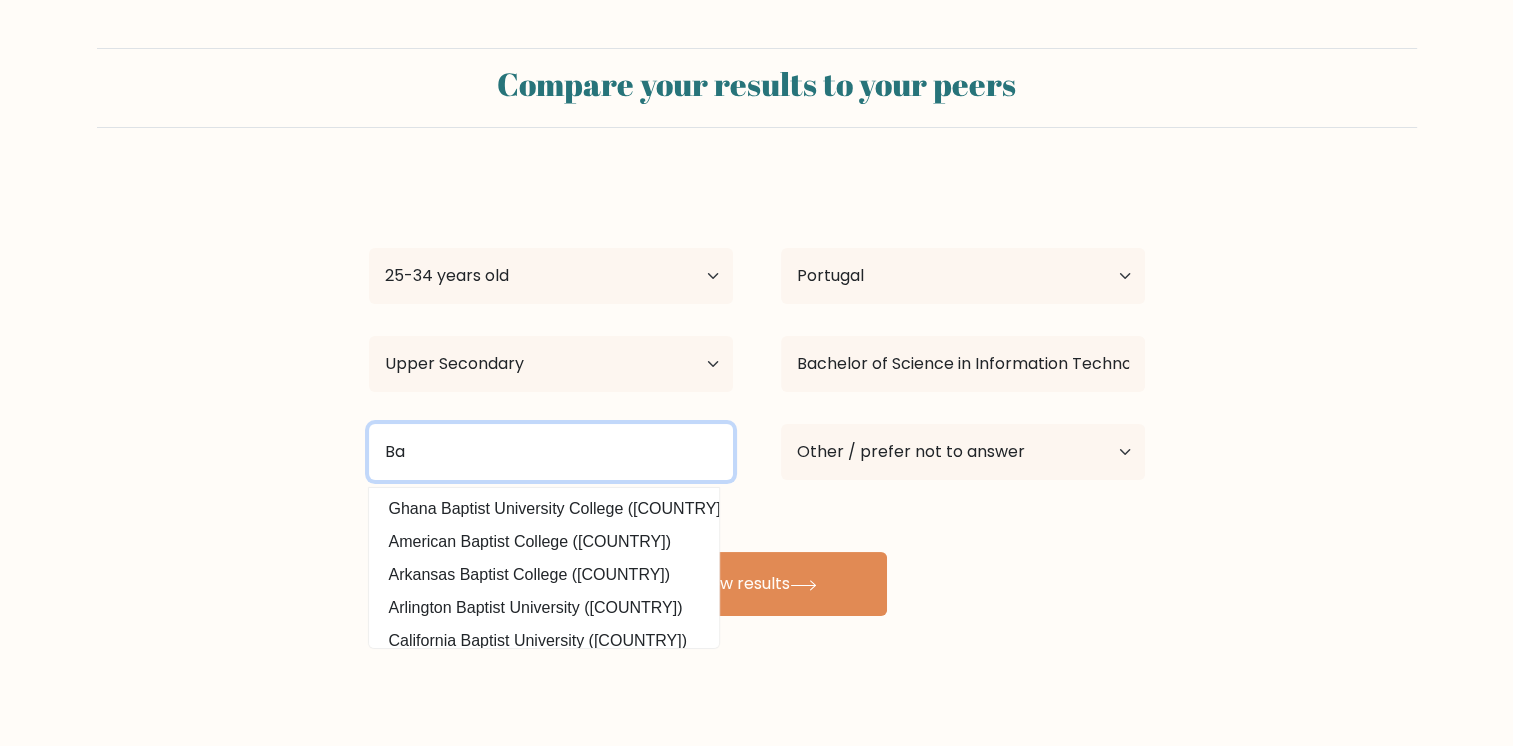 type on "B" 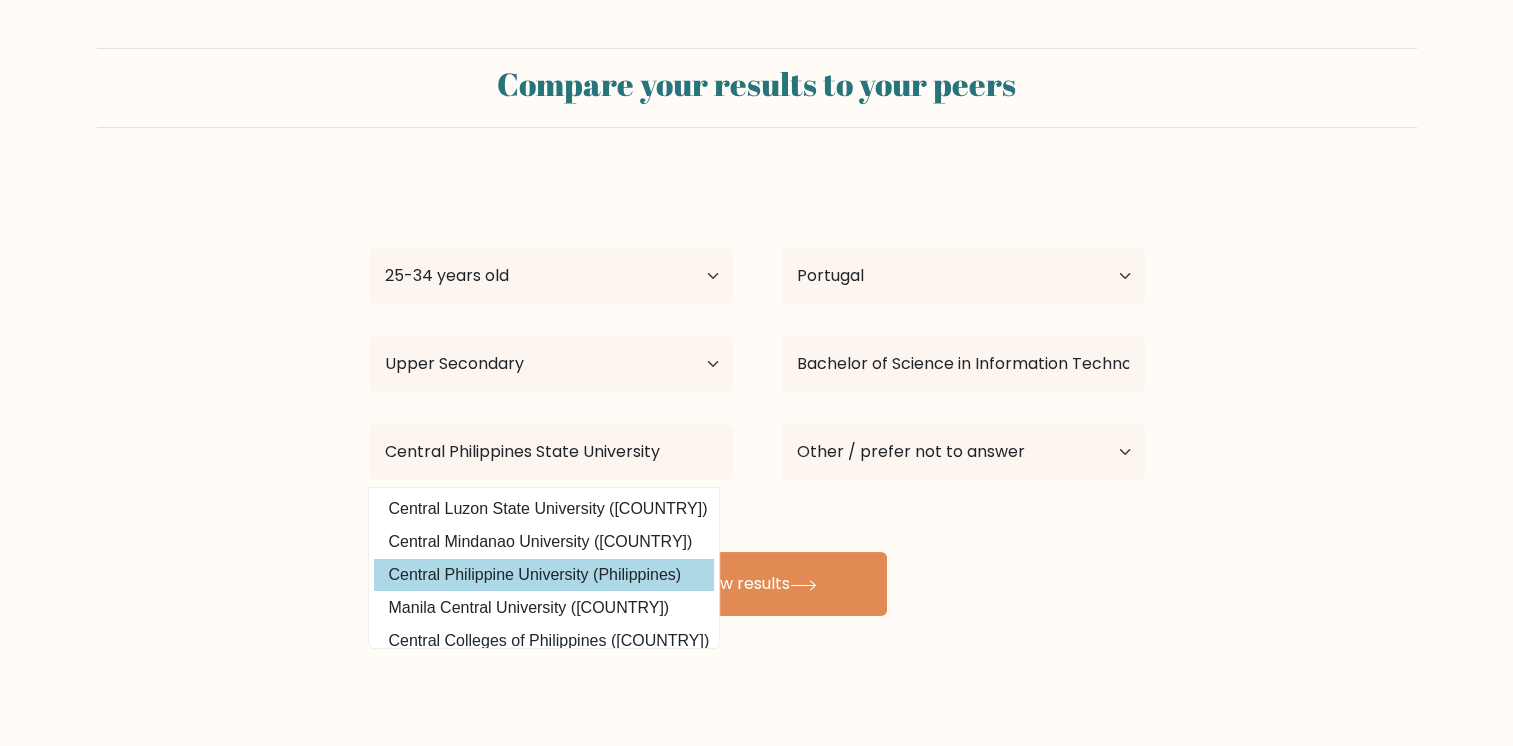 click on "Central Philippine University (Philippines)" at bounding box center (544, 575) 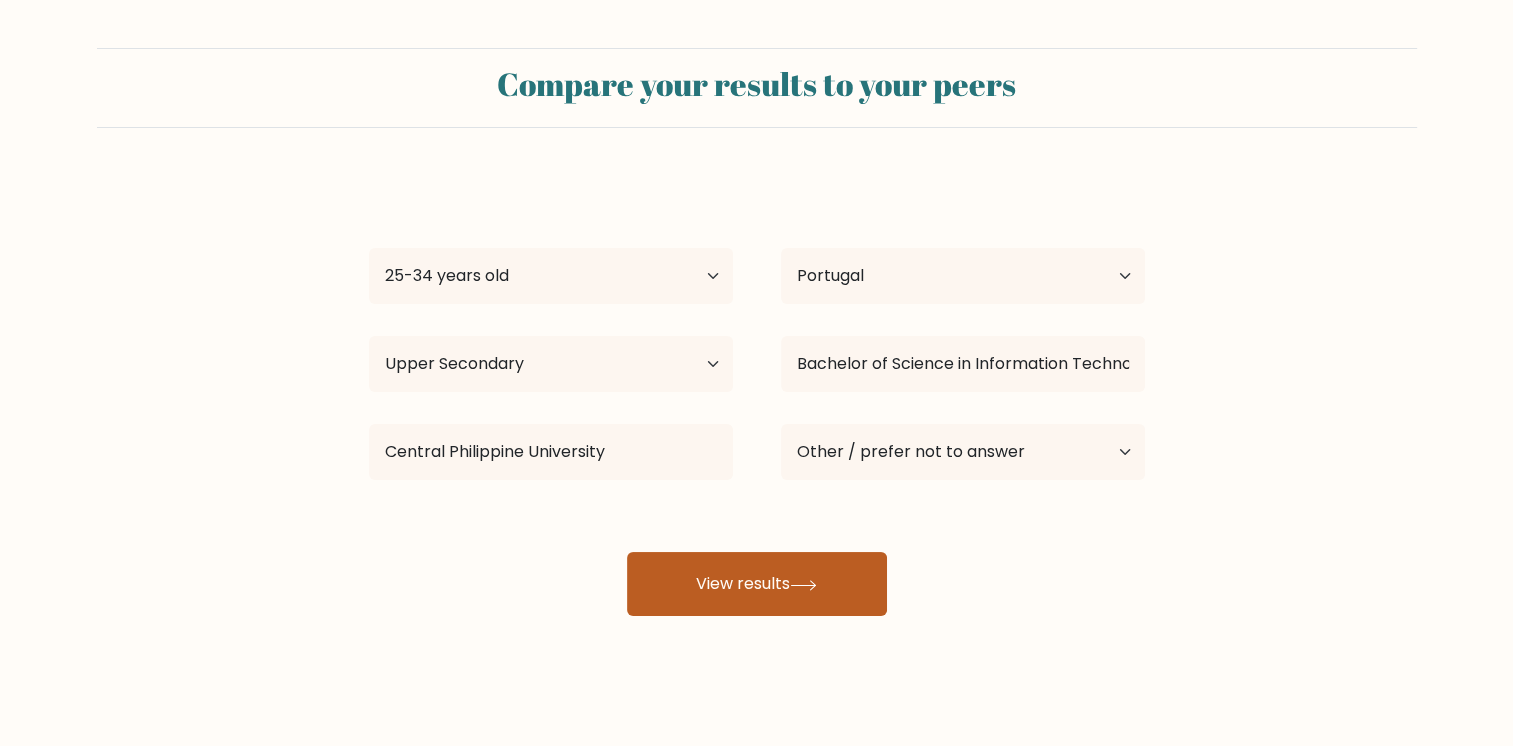 click on "View results" at bounding box center [757, 584] 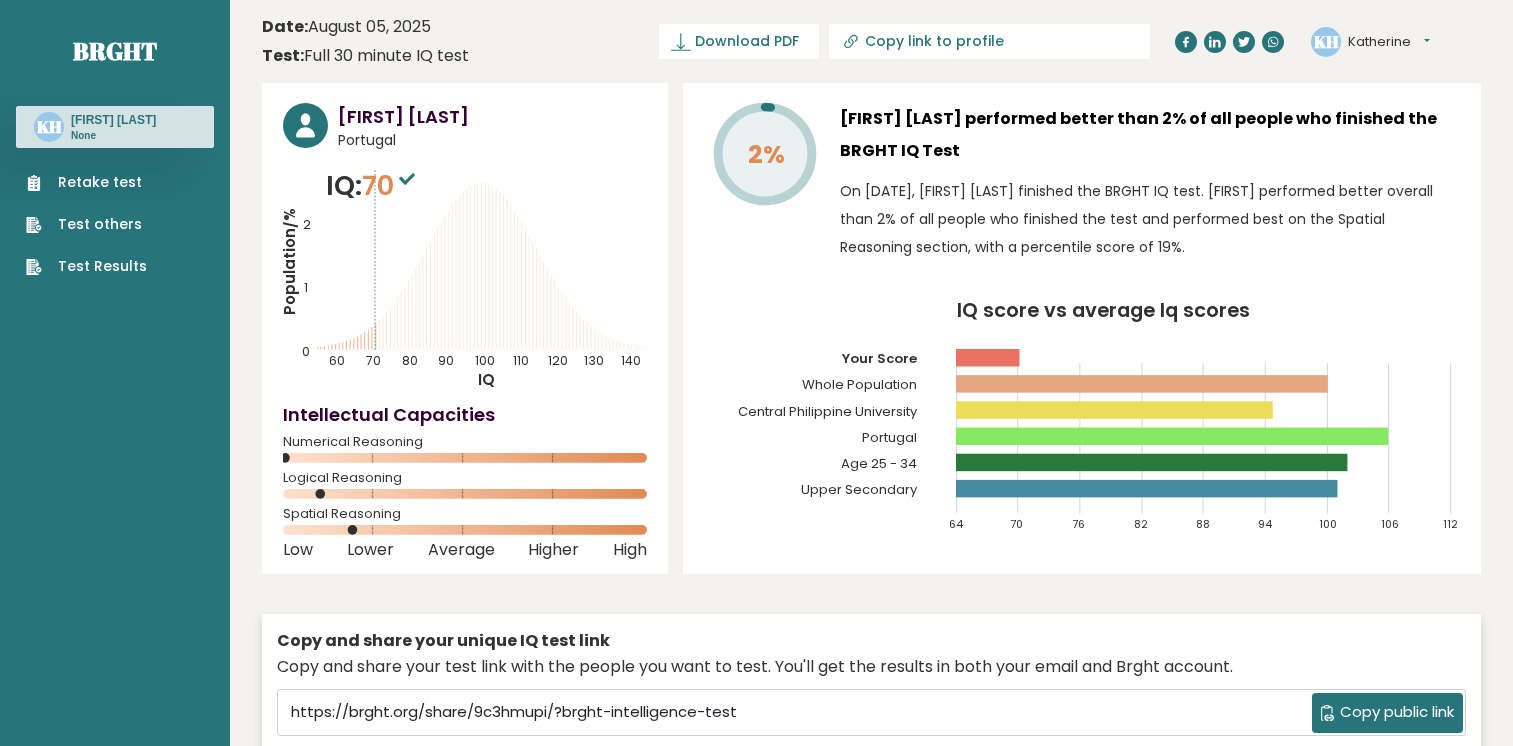 scroll, scrollTop: 0, scrollLeft: 0, axis: both 